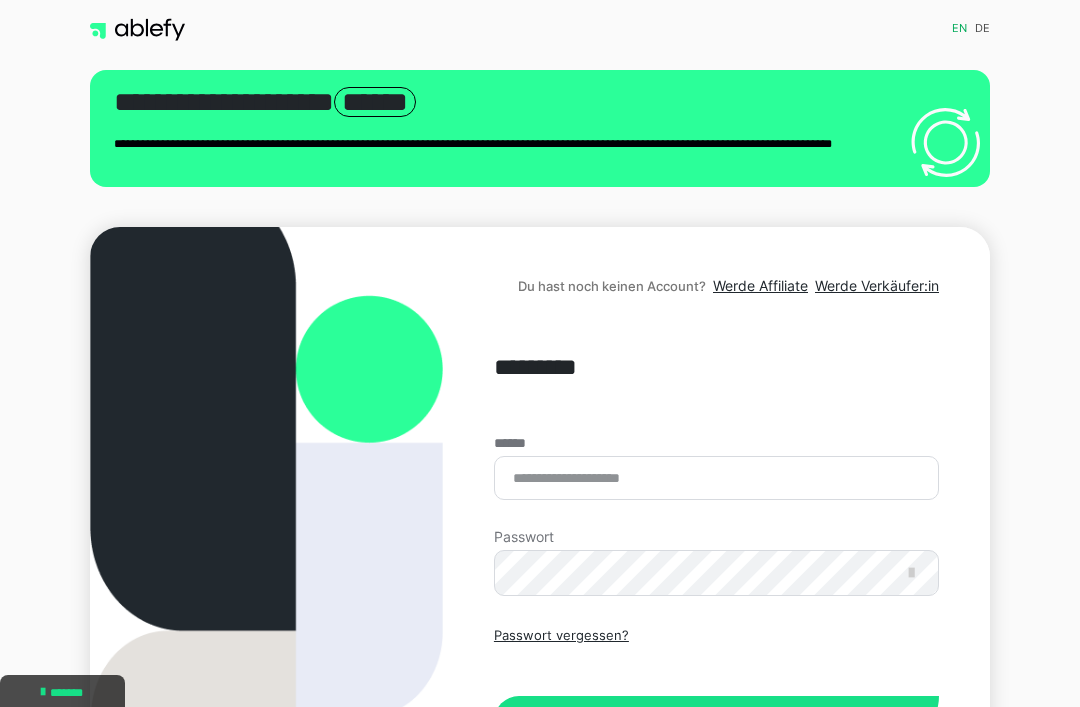 scroll, scrollTop: 0, scrollLeft: 0, axis: both 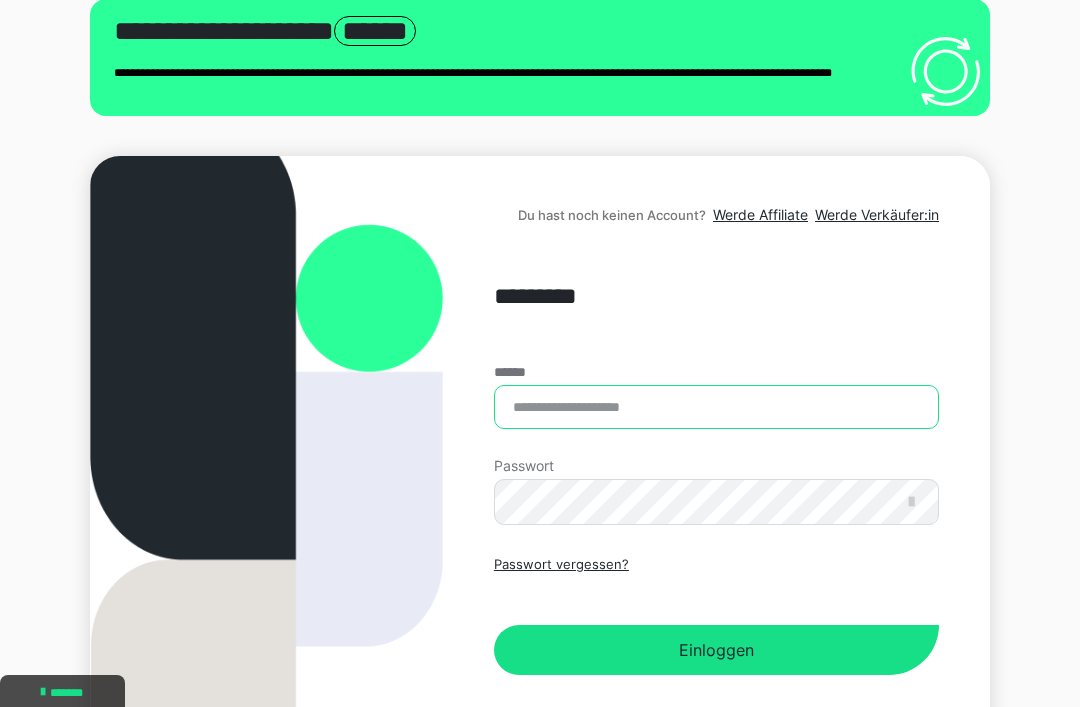 click on "******" at bounding box center [716, 407] 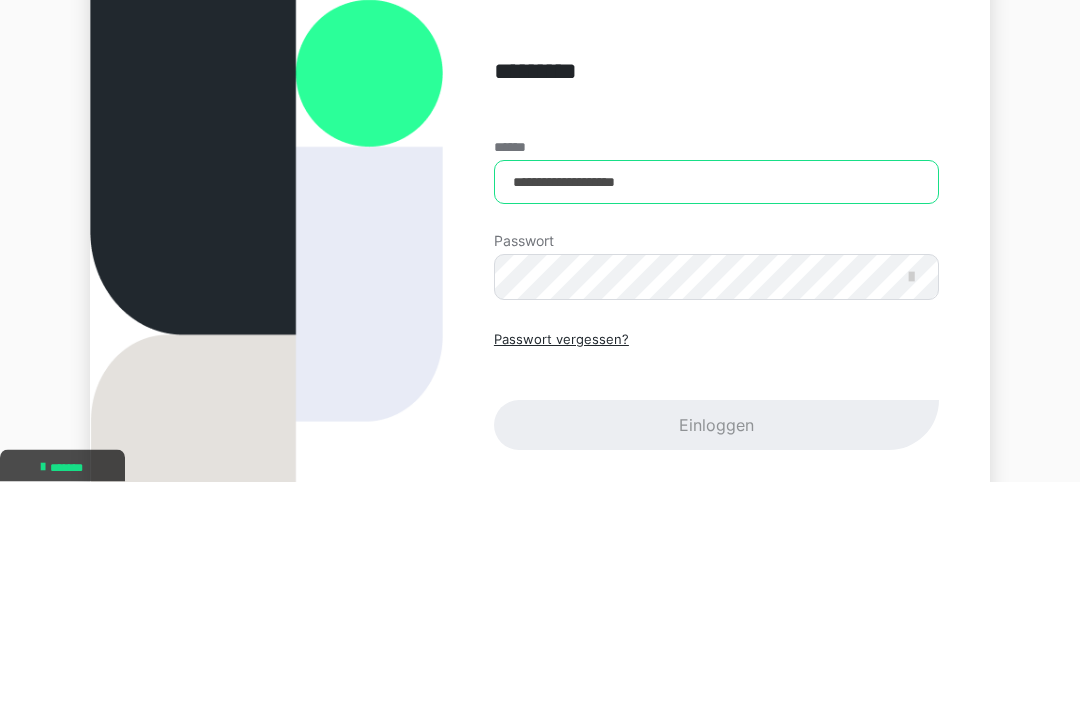 type on "**********" 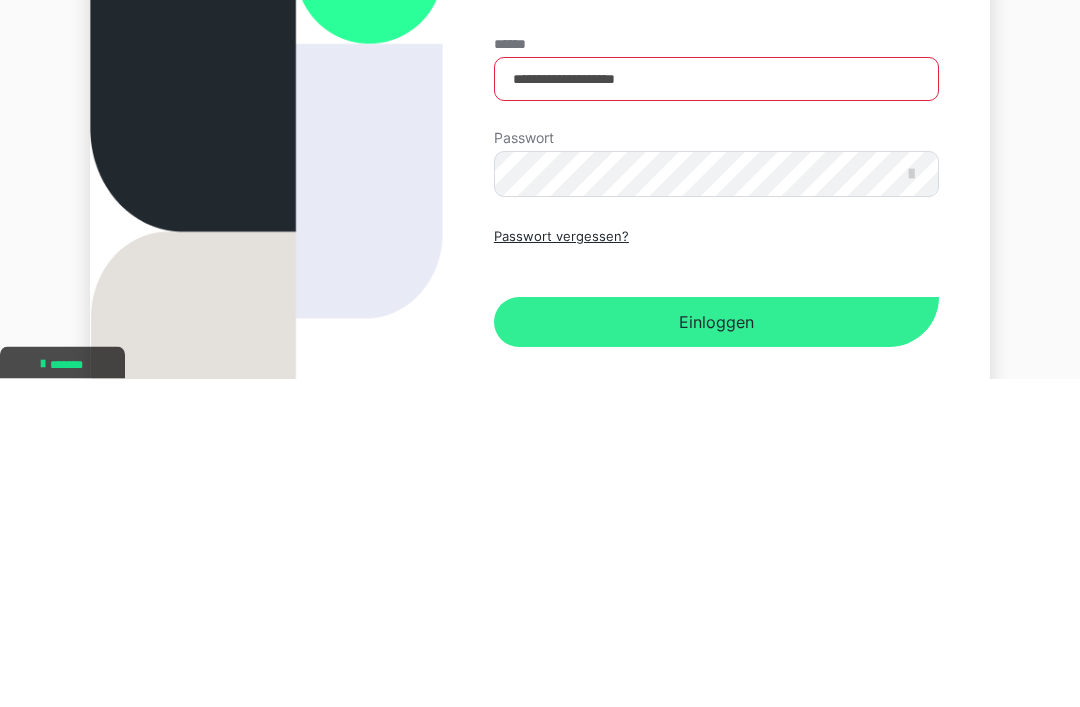 click on "Einloggen" at bounding box center (716, 651) 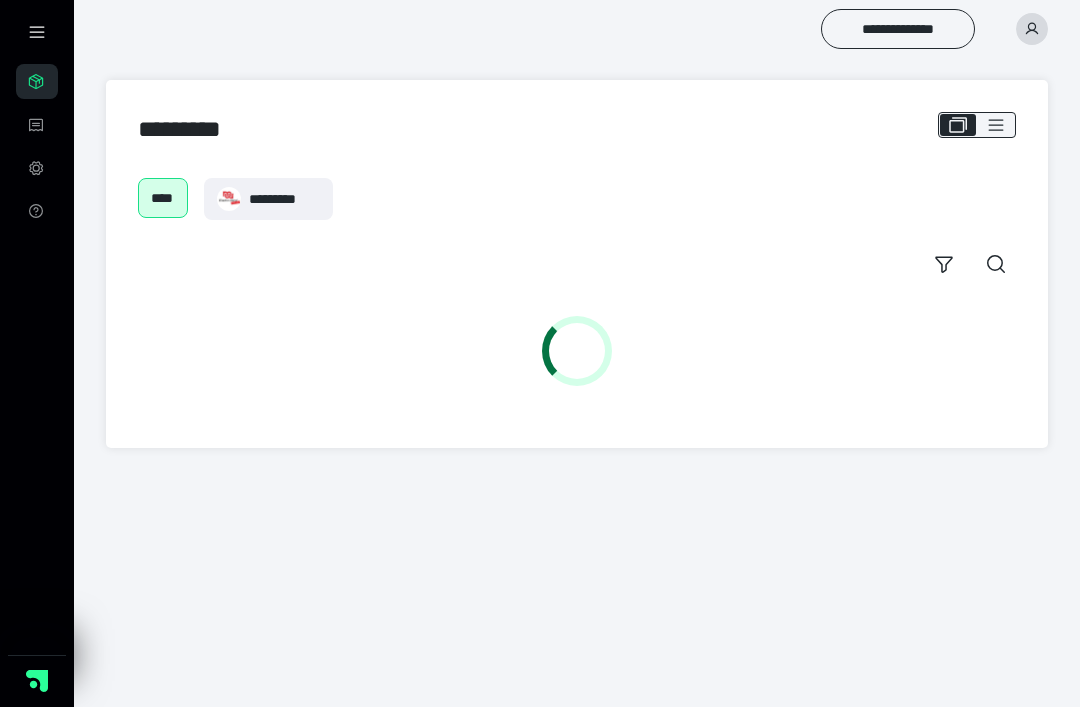 scroll, scrollTop: 0, scrollLeft: 0, axis: both 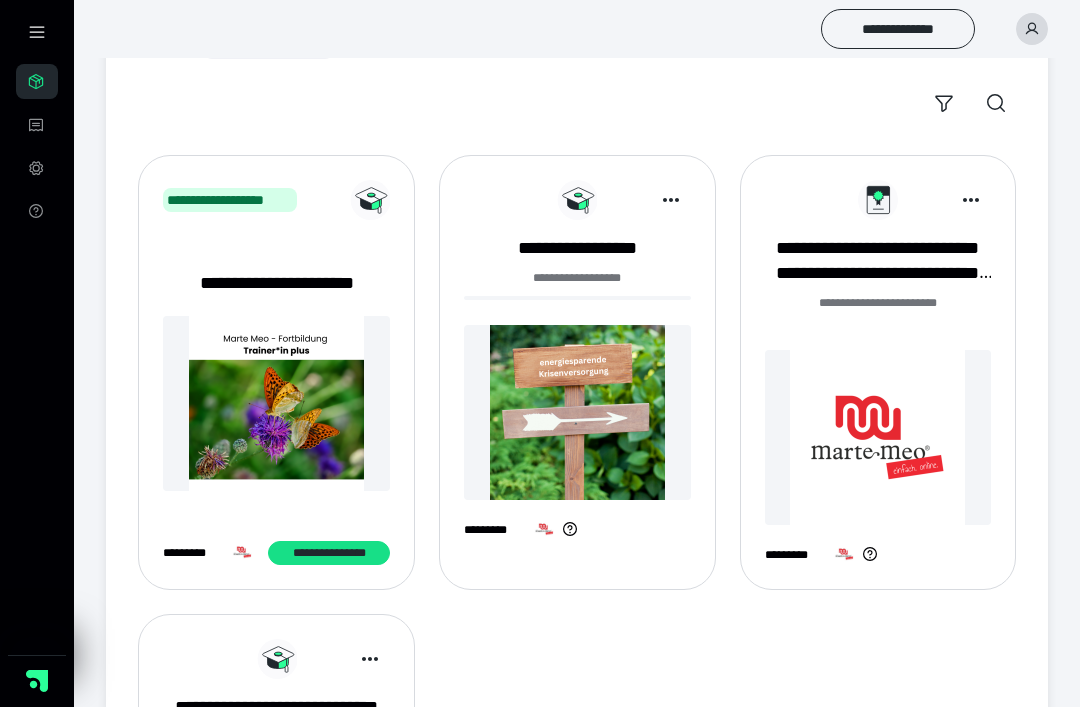 click at bounding box center (577, 412) 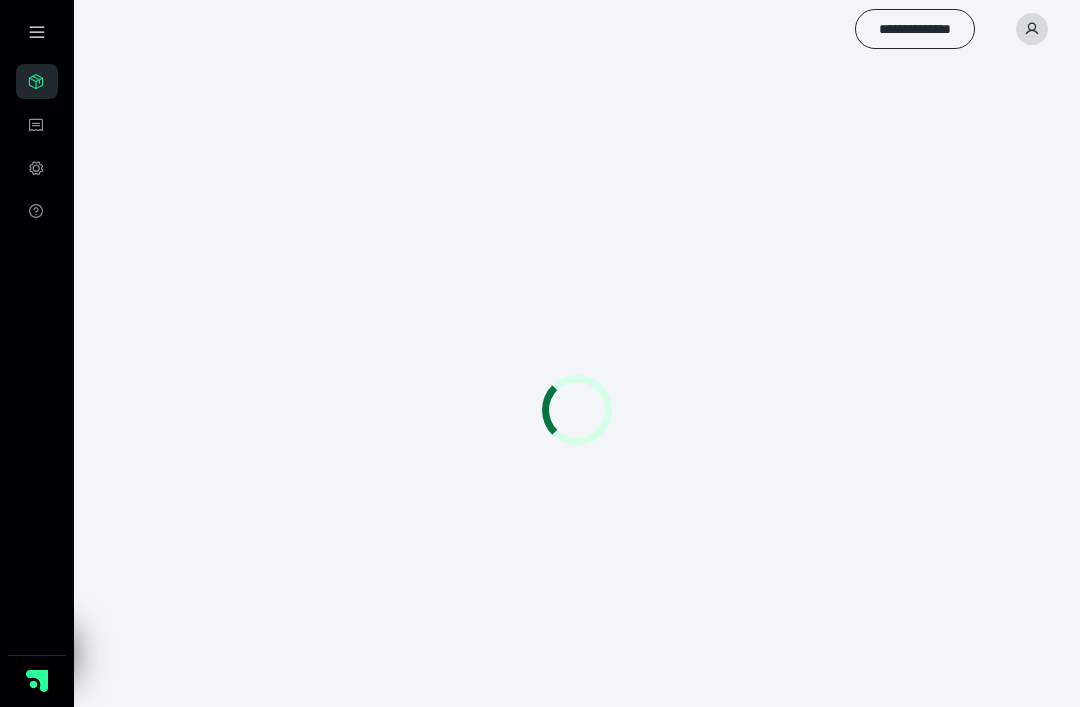 scroll, scrollTop: 0, scrollLeft: 0, axis: both 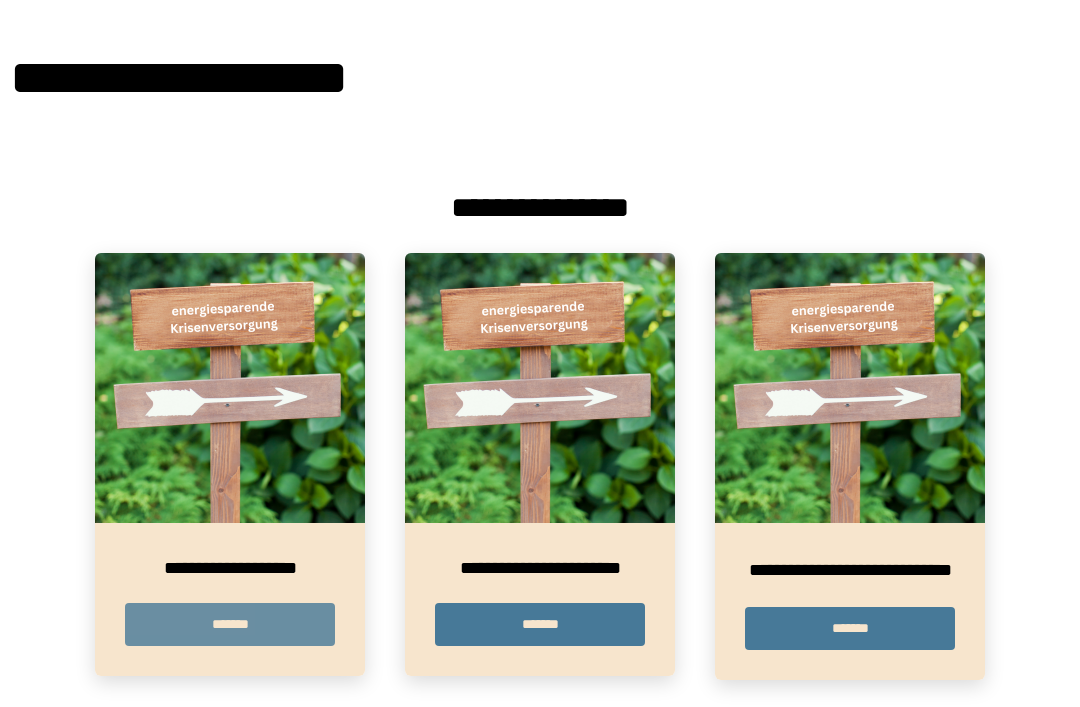 click on "*******" at bounding box center (230, 624) 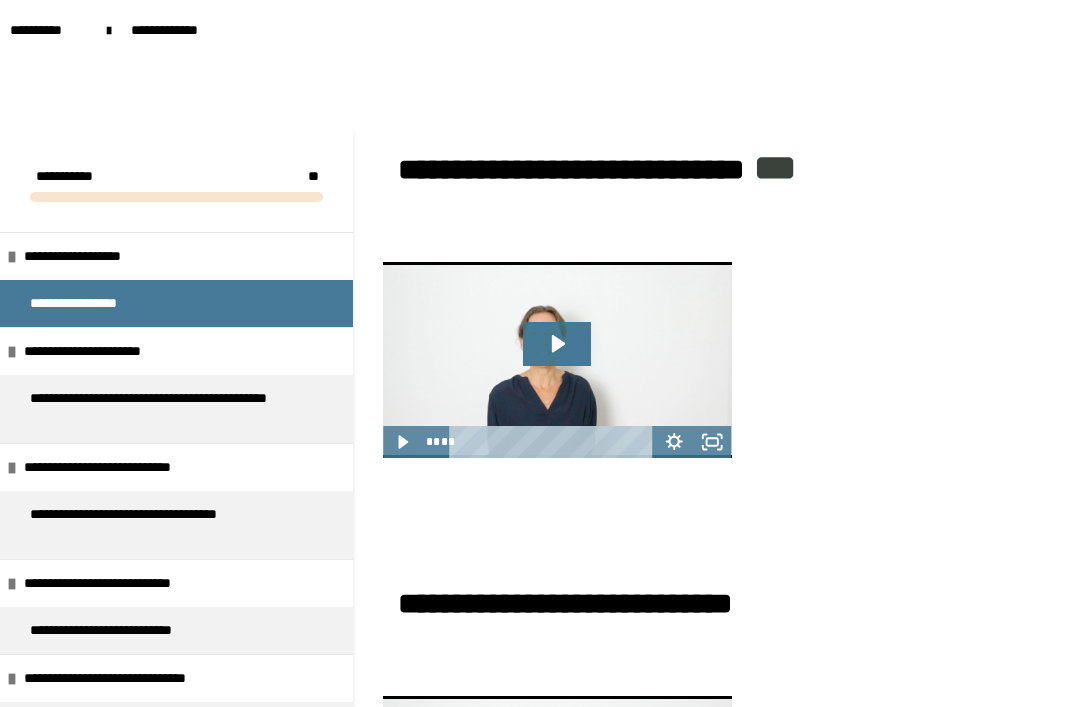 click 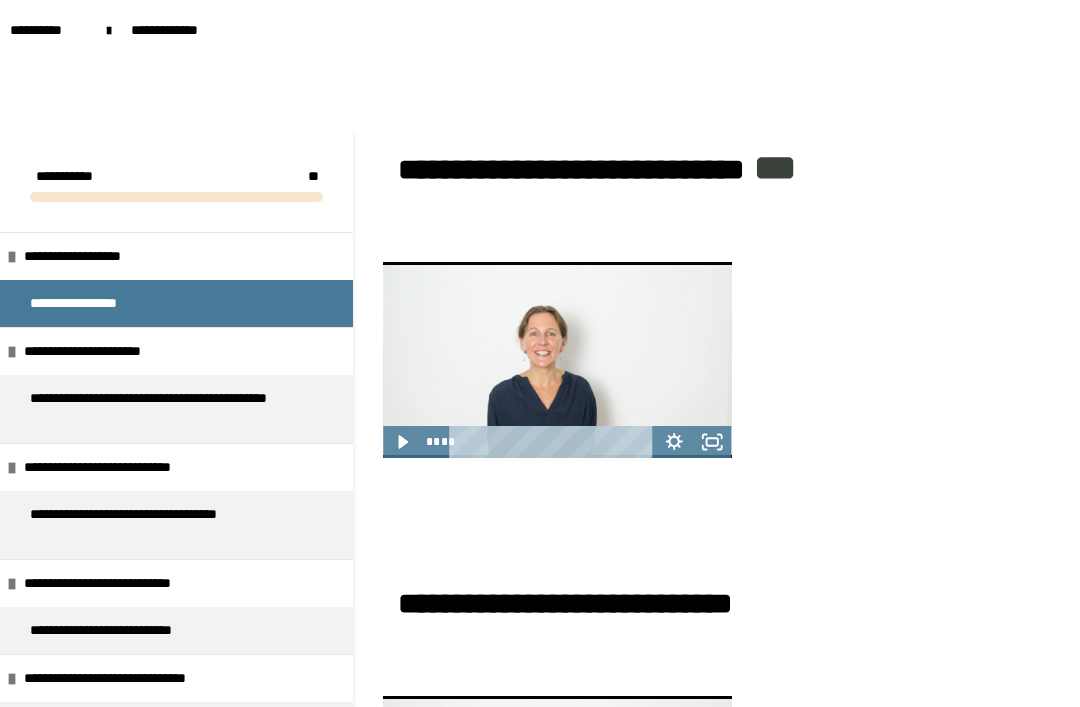 click 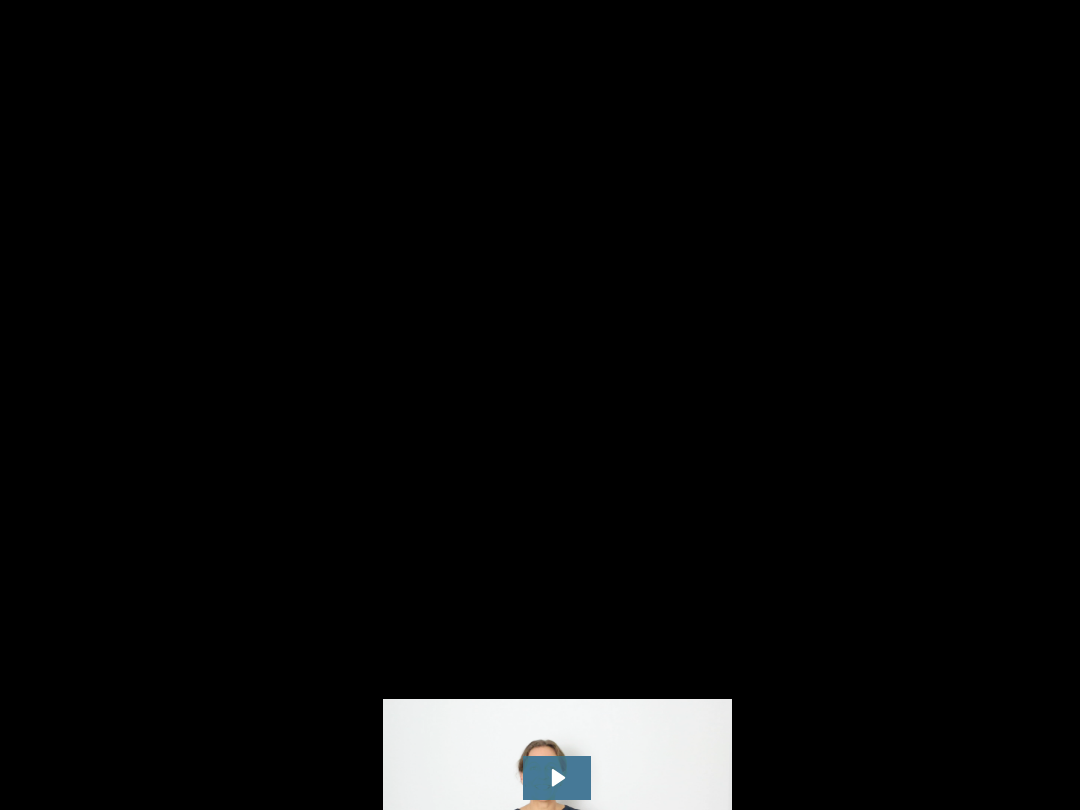 click at bounding box center (540, 405) 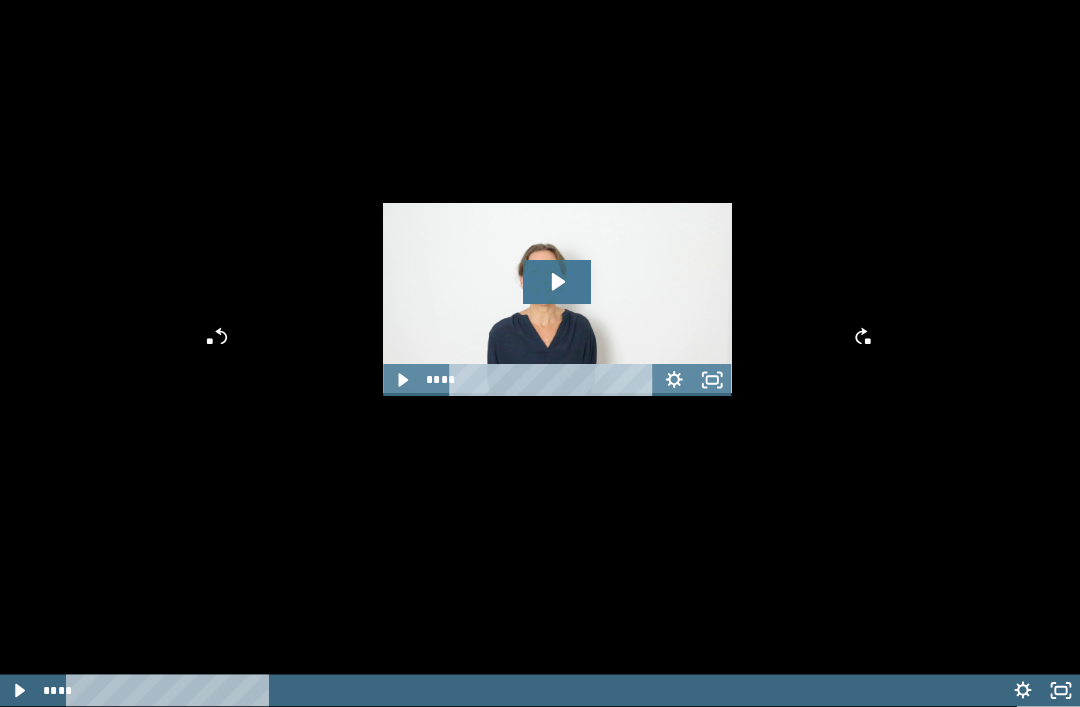 scroll, scrollTop: 503, scrollLeft: 0, axis: vertical 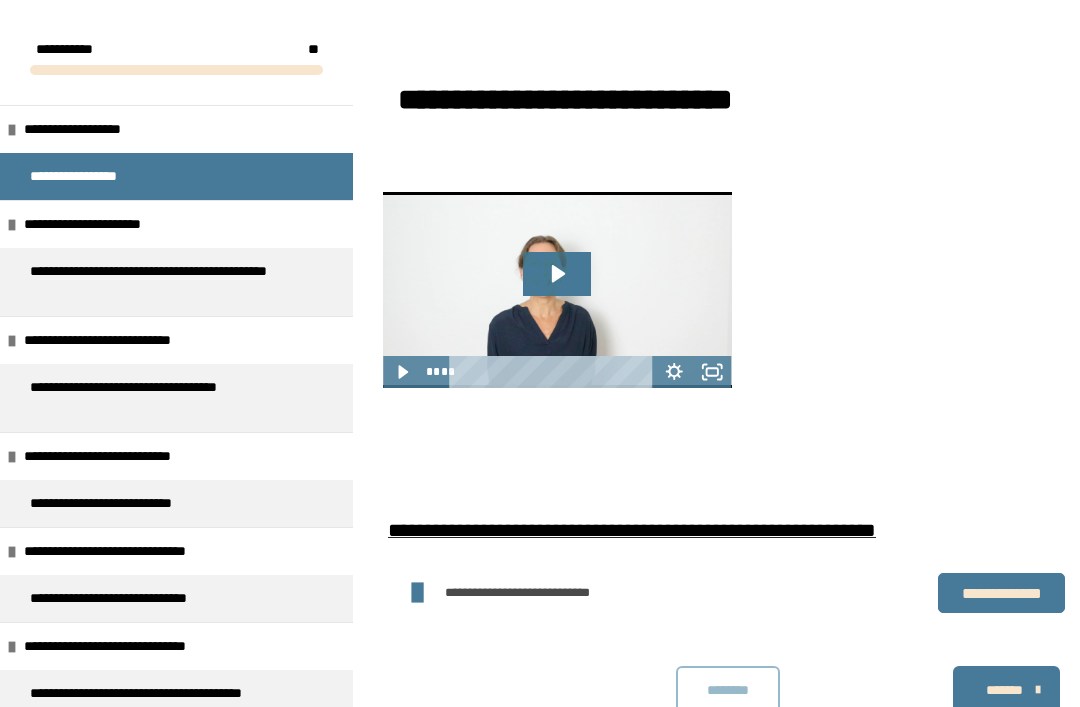click 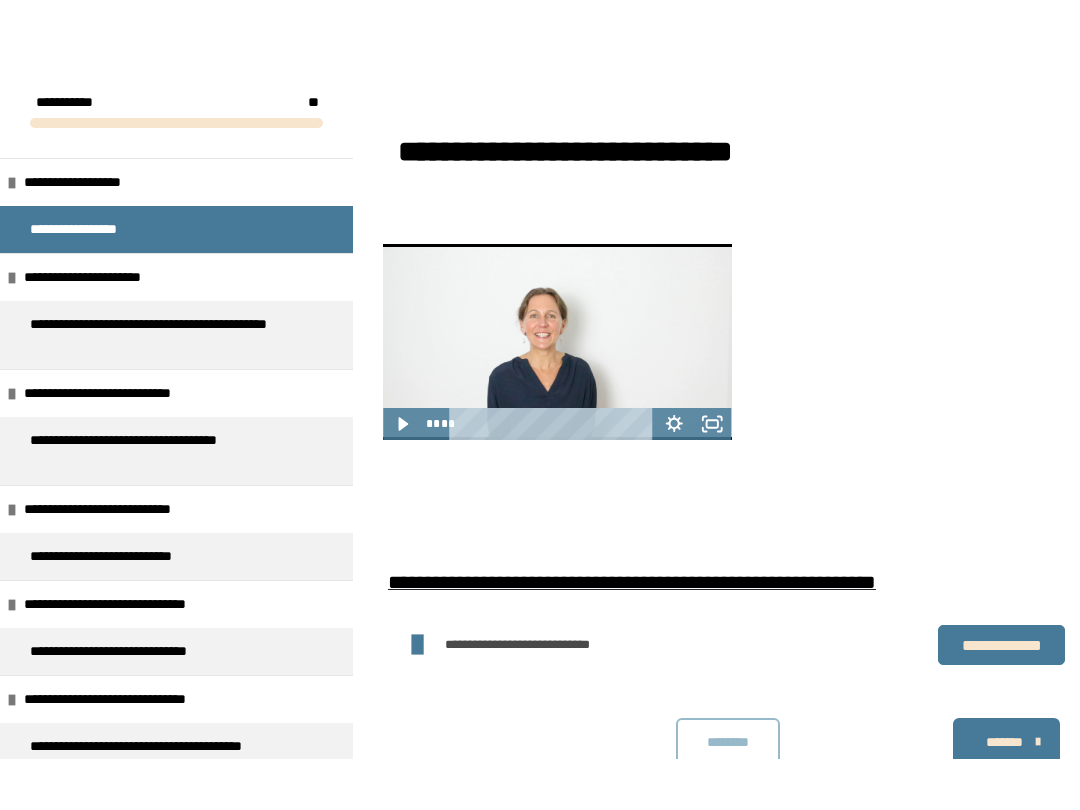 scroll, scrollTop: 504, scrollLeft: 0, axis: vertical 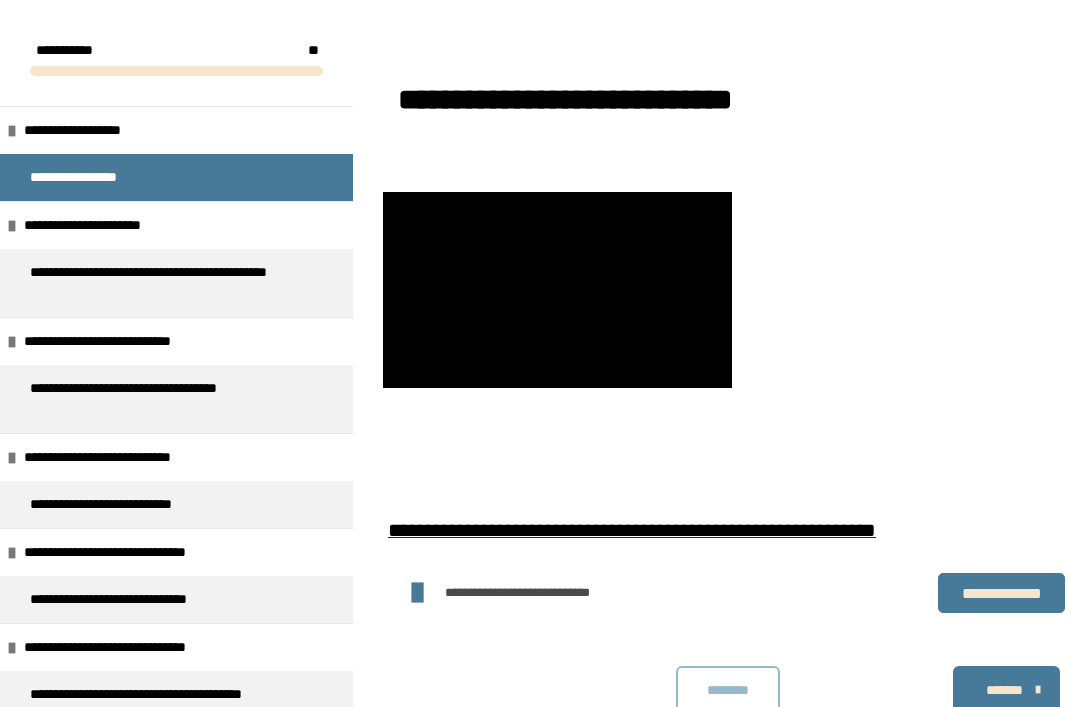 click at bounding box center (557, 290) 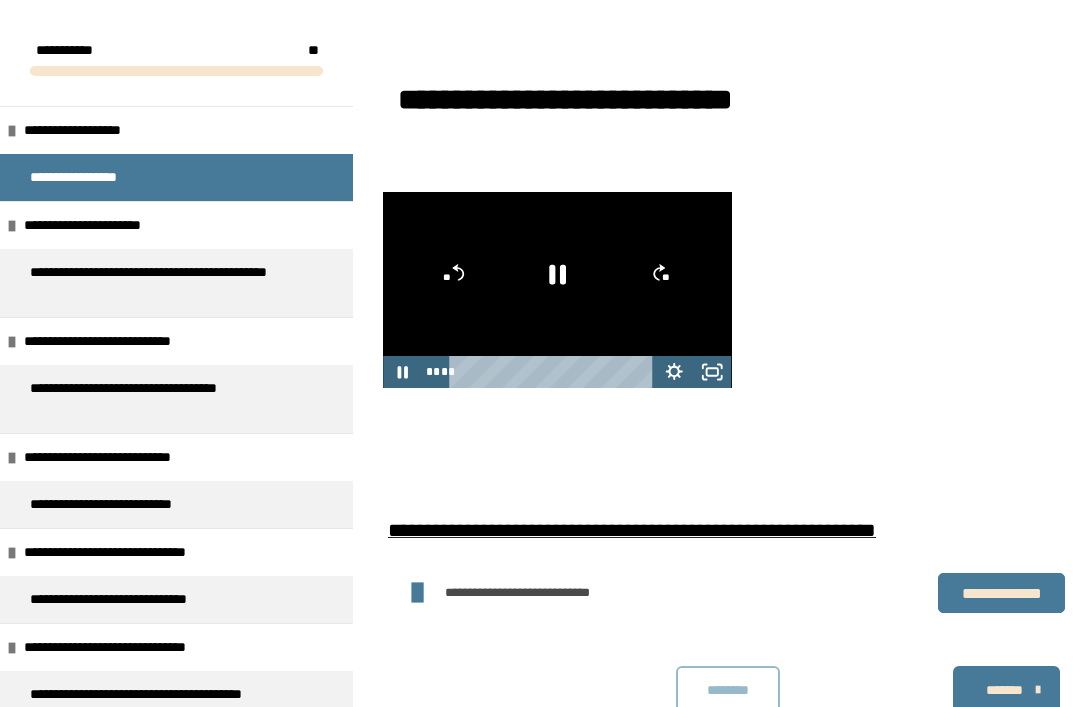 click 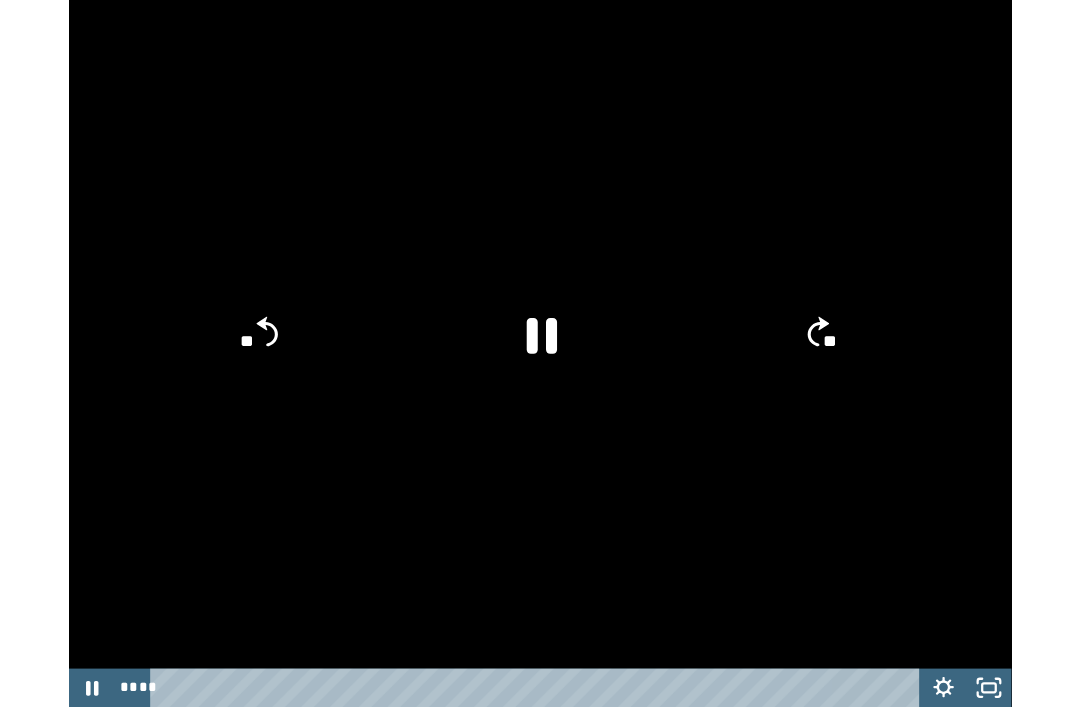 scroll, scrollTop: 0, scrollLeft: 0, axis: both 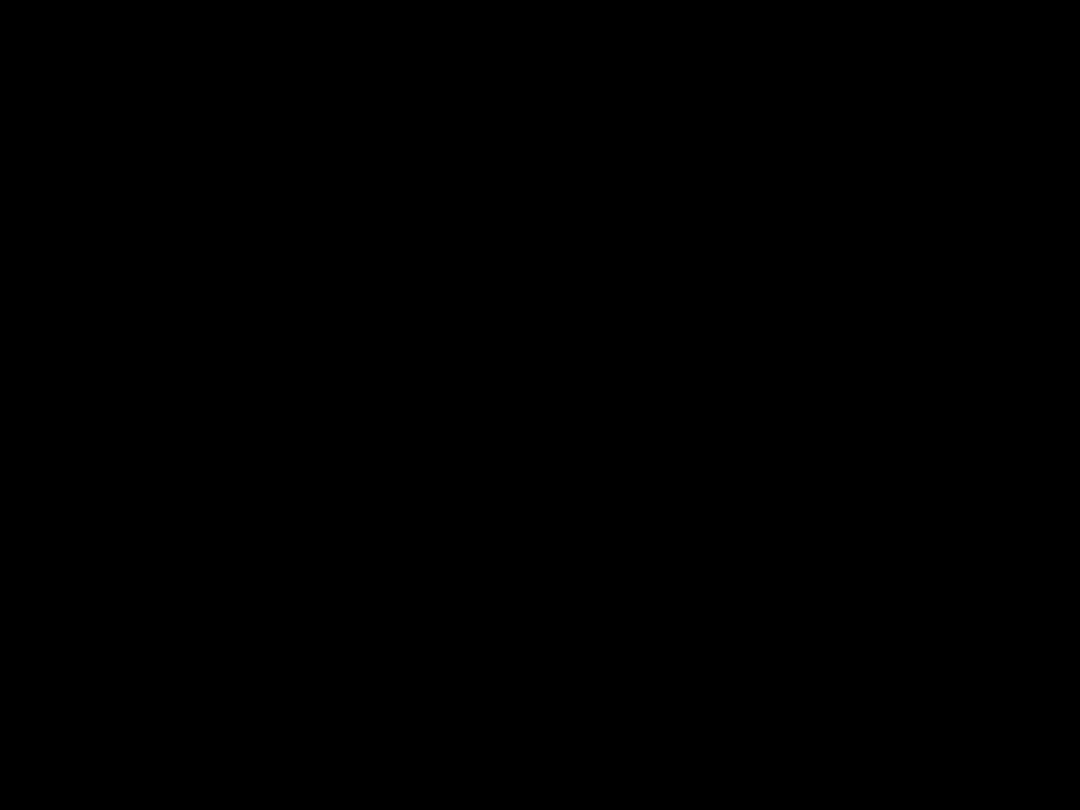 click at bounding box center [540, 405] 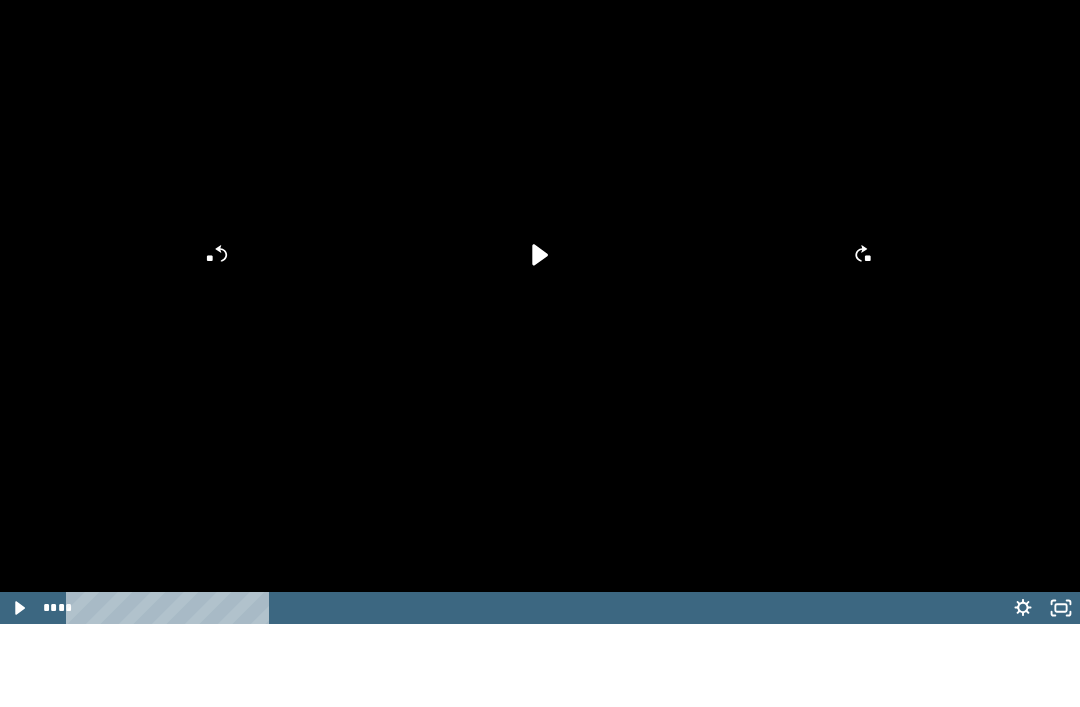 scroll, scrollTop: 507, scrollLeft: 0, axis: vertical 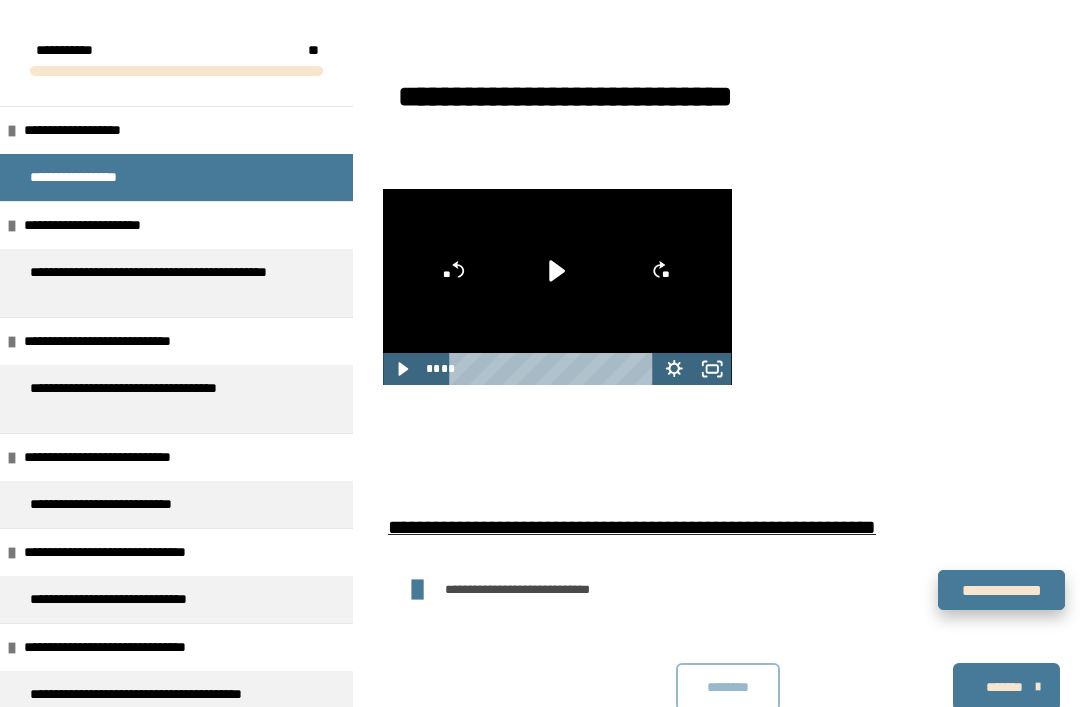 click on "**********" at bounding box center (1001, 590) 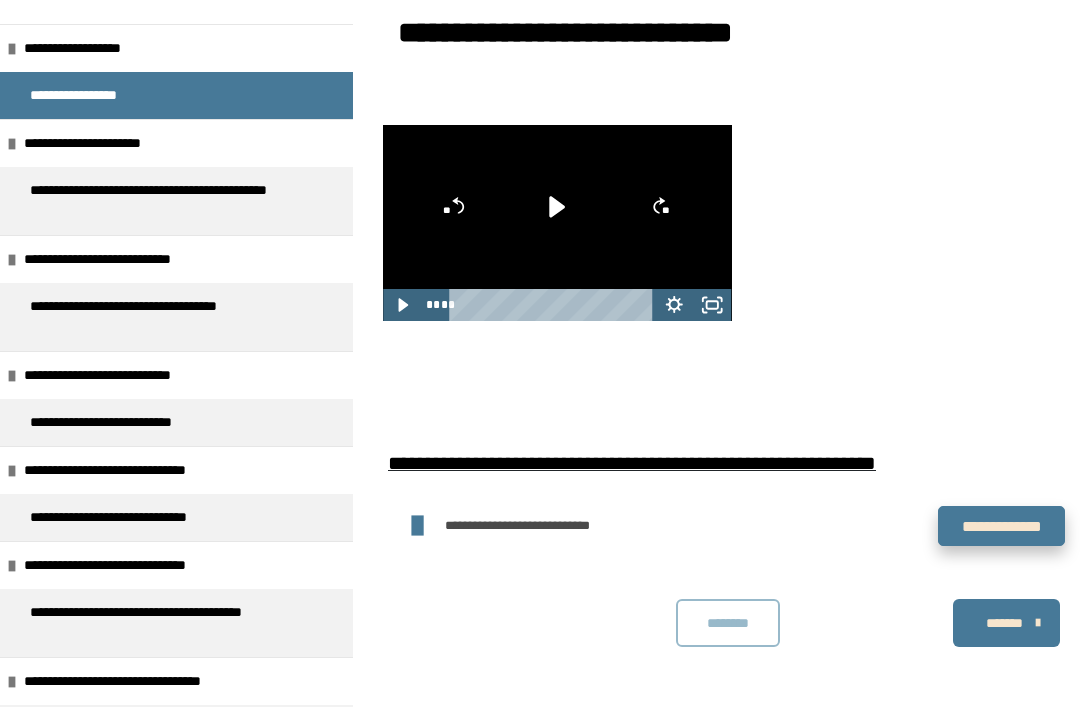 scroll, scrollTop: 85, scrollLeft: 0, axis: vertical 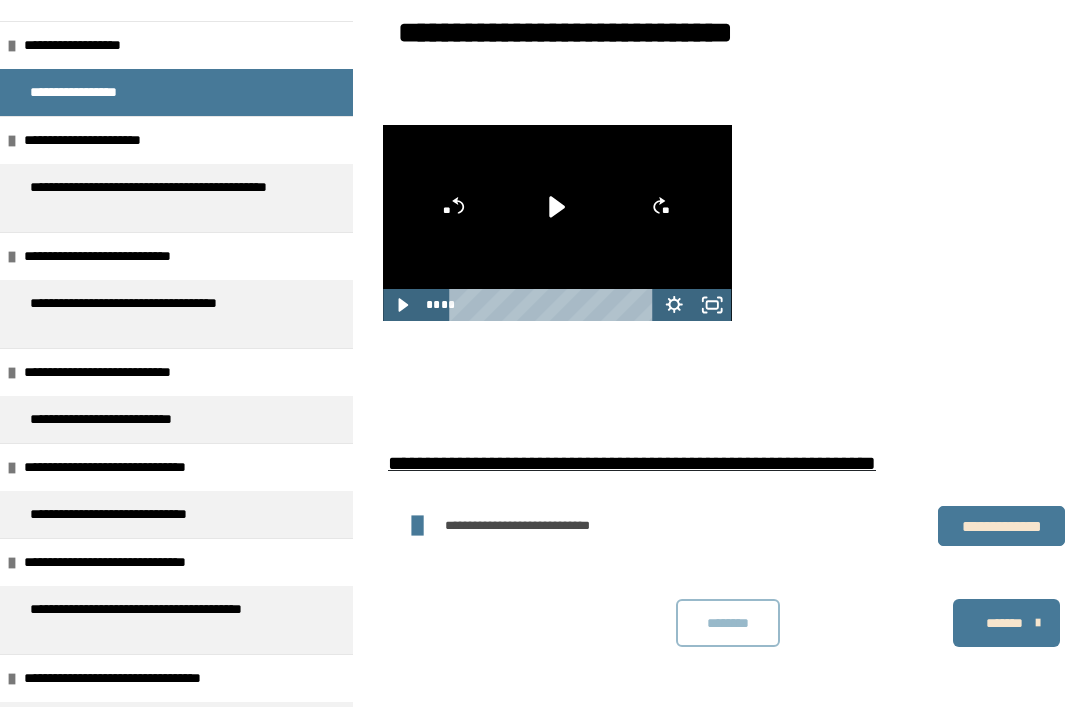 click on "********" at bounding box center [728, 623] 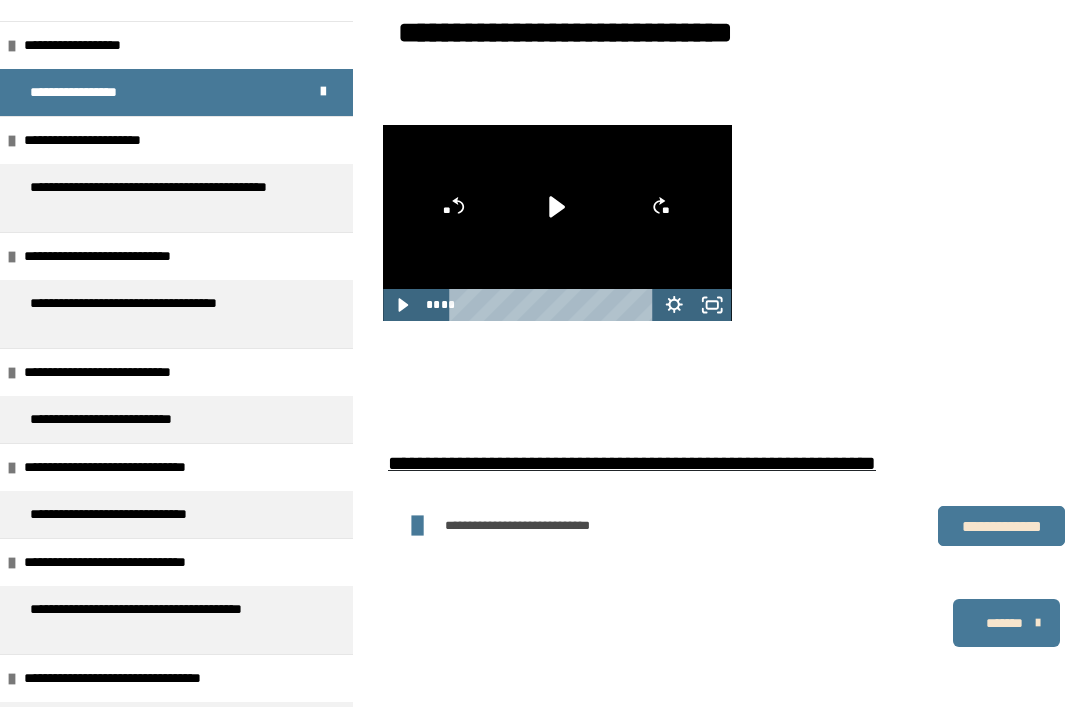 click on "********* ******** *******" at bounding box center [731, 623] 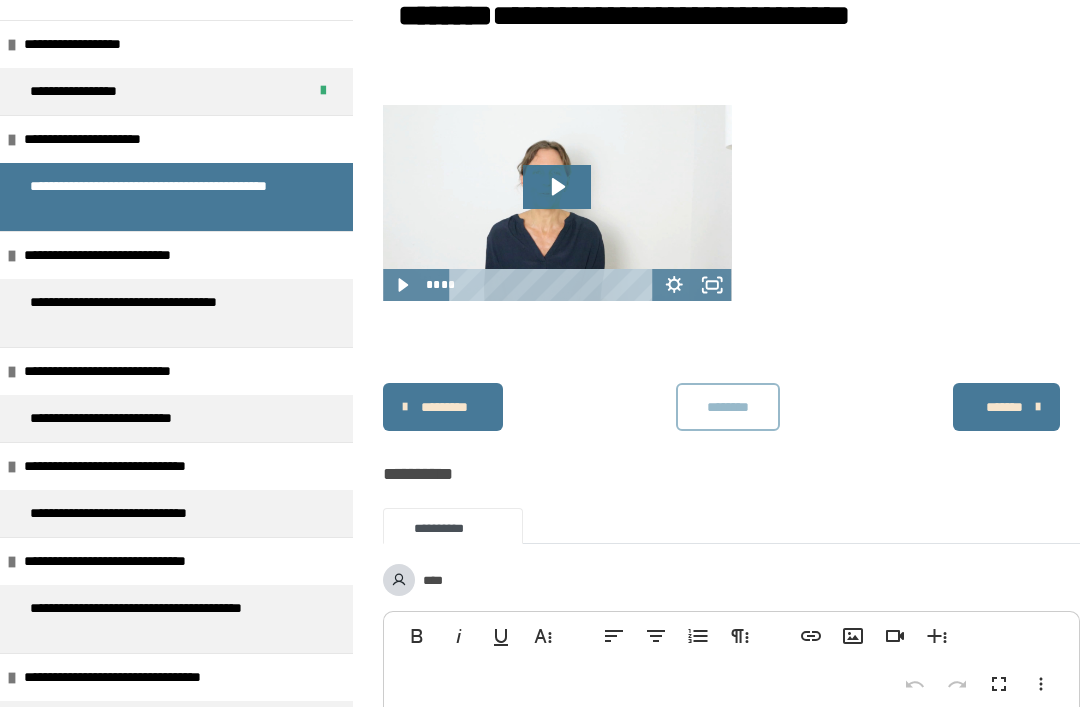 scroll, scrollTop: 100, scrollLeft: 0, axis: vertical 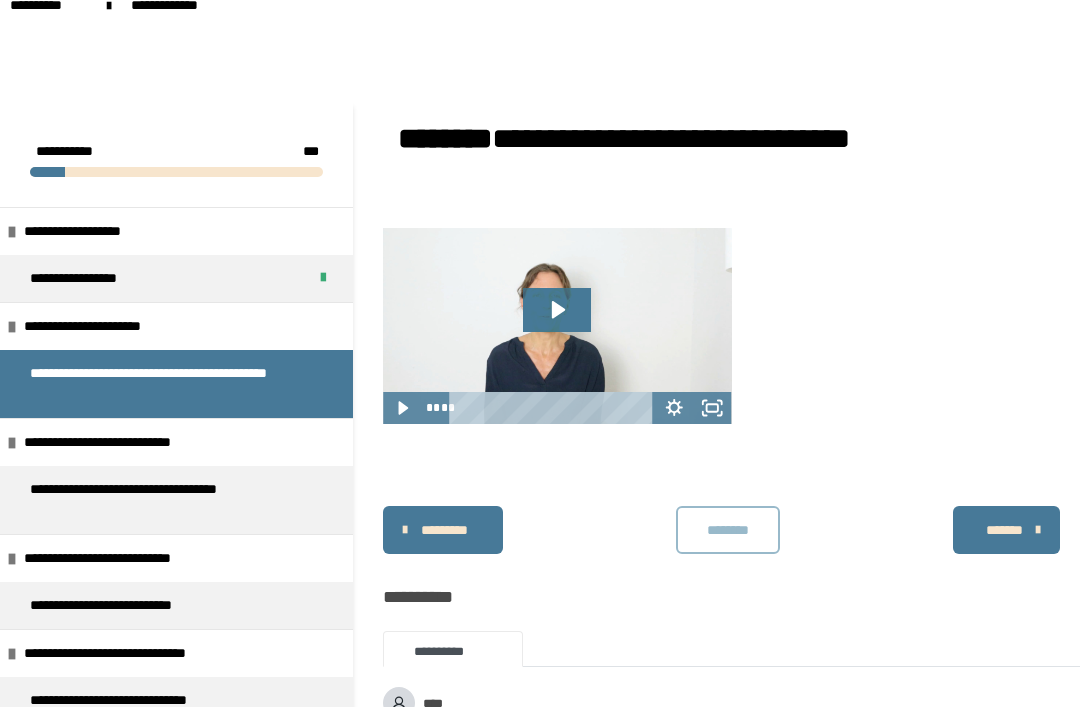 click 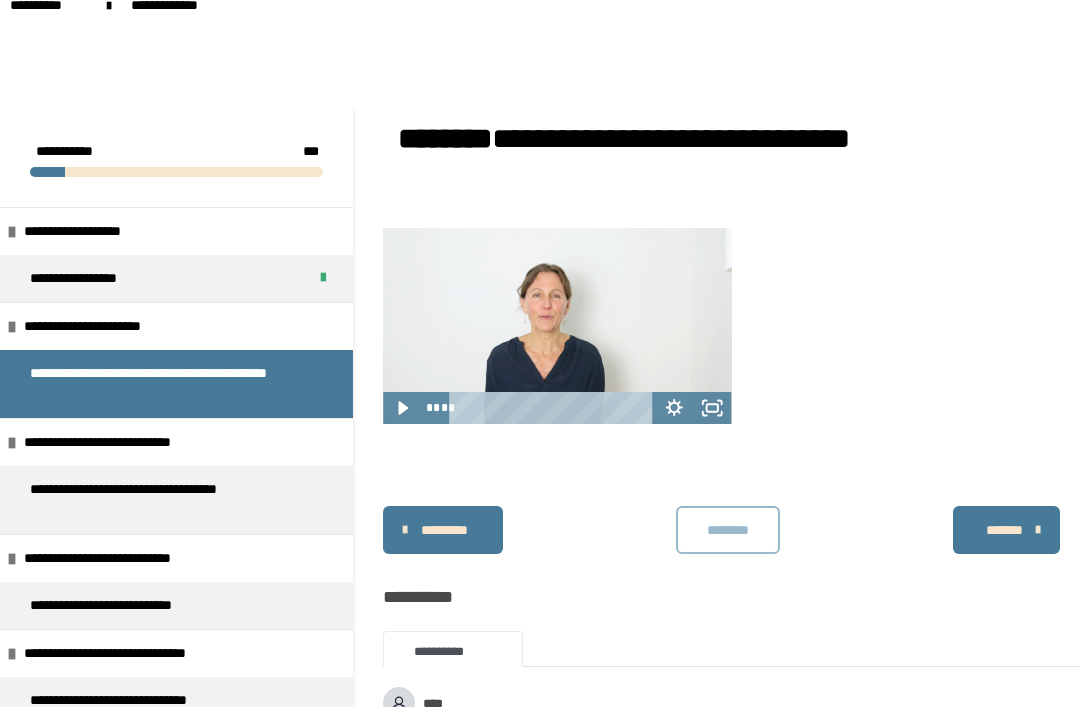 click 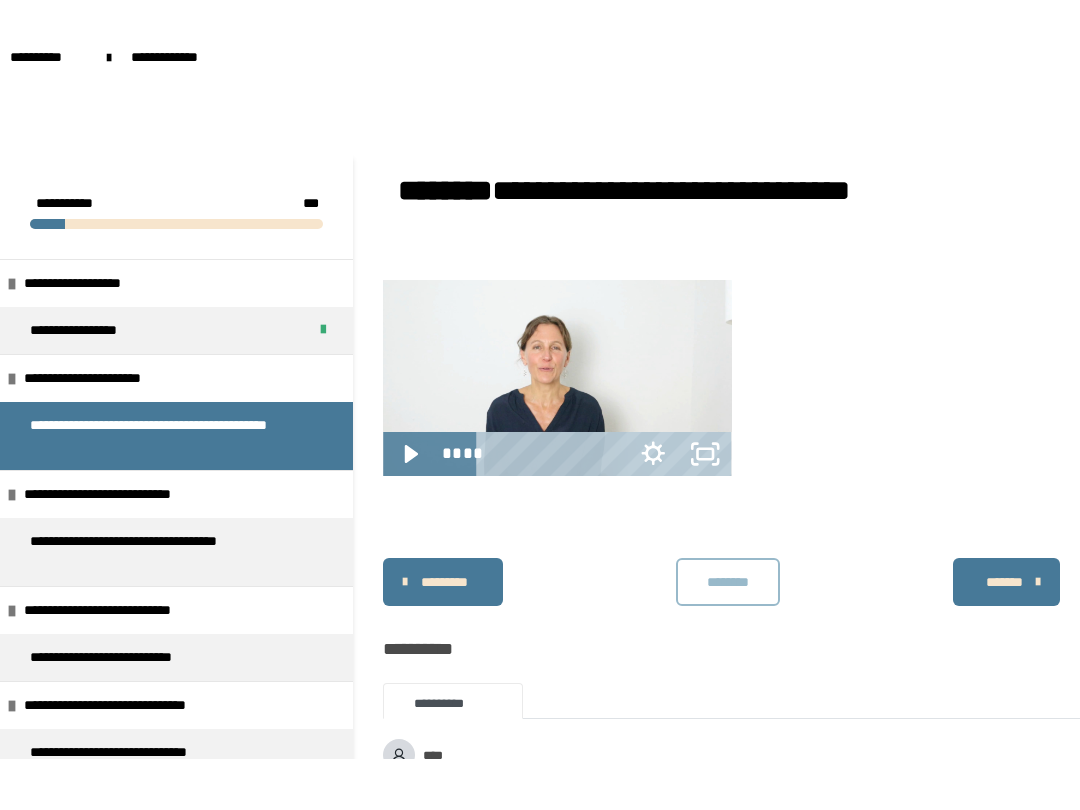 scroll, scrollTop: 24, scrollLeft: 0, axis: vertical 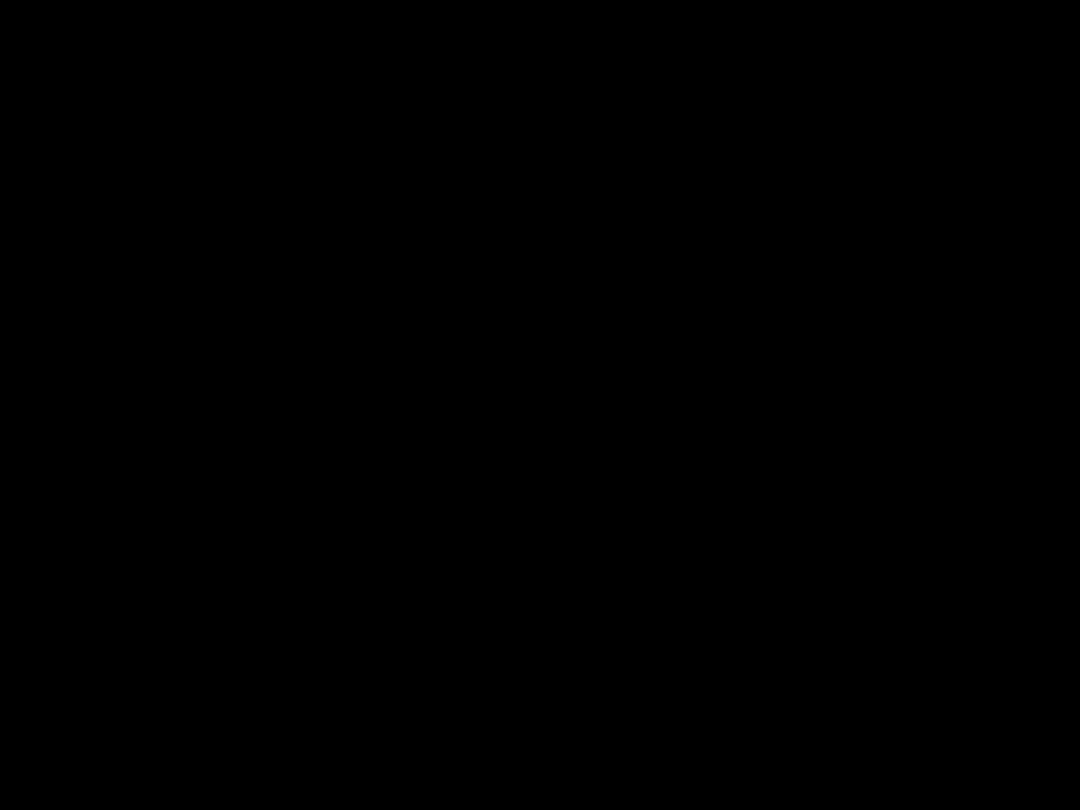 click at bounding box center [540, 405] 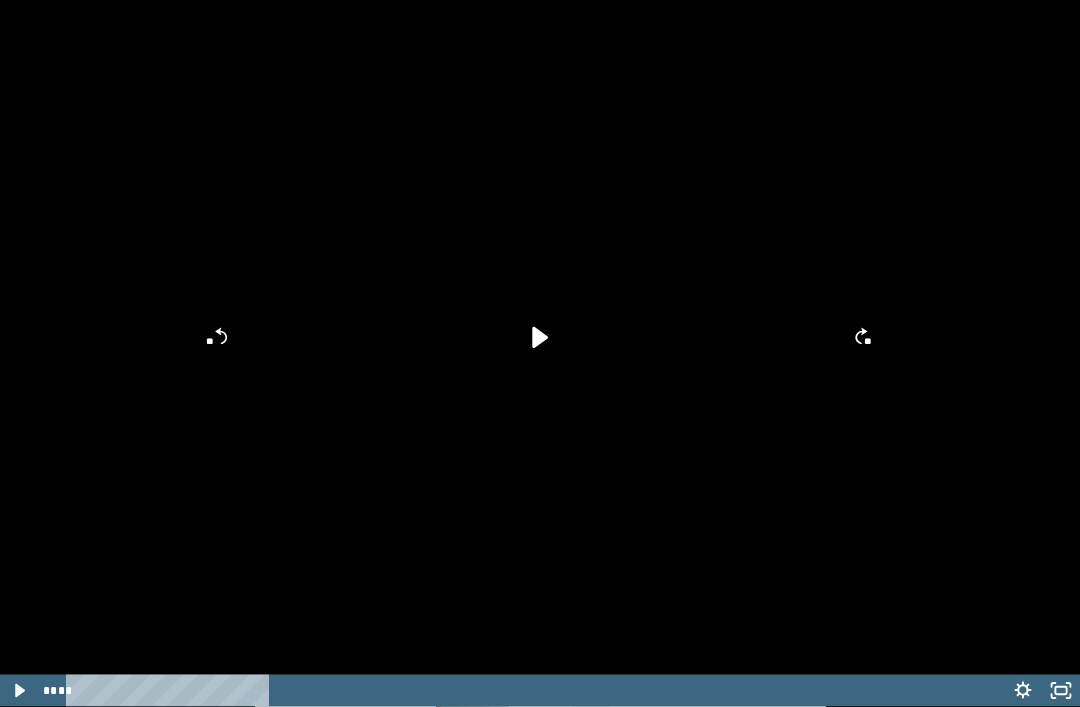 scroll, scrollTop: 193, scrollLeft: 0, axis: vertical 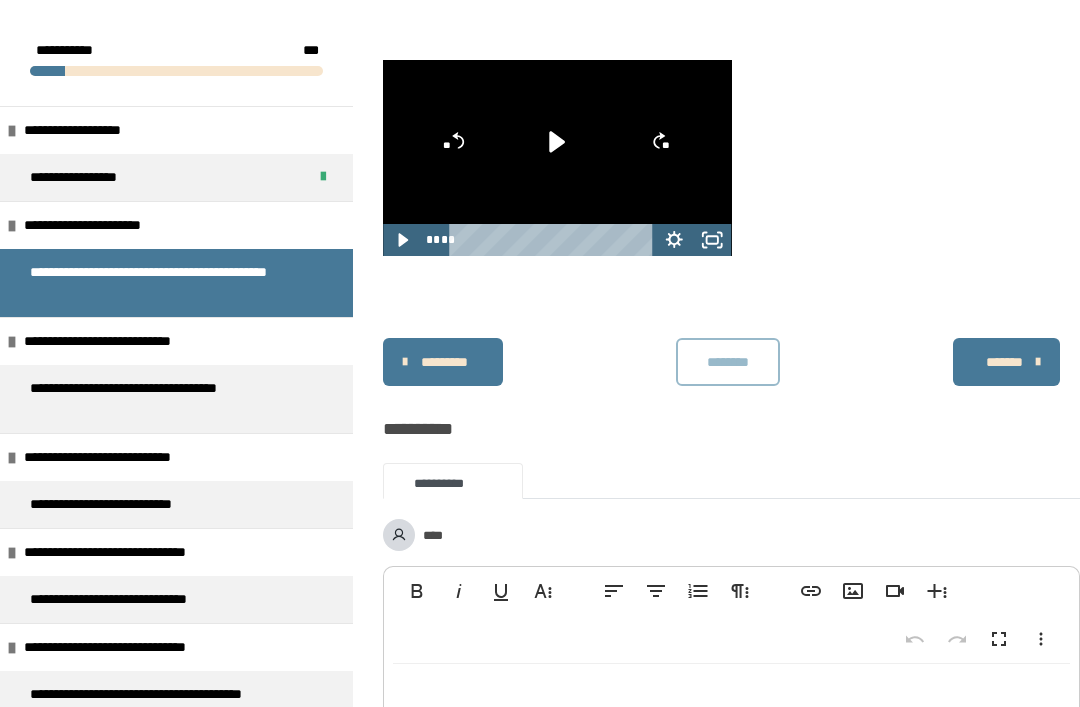 click on "********" at bounding box center [728, 362] 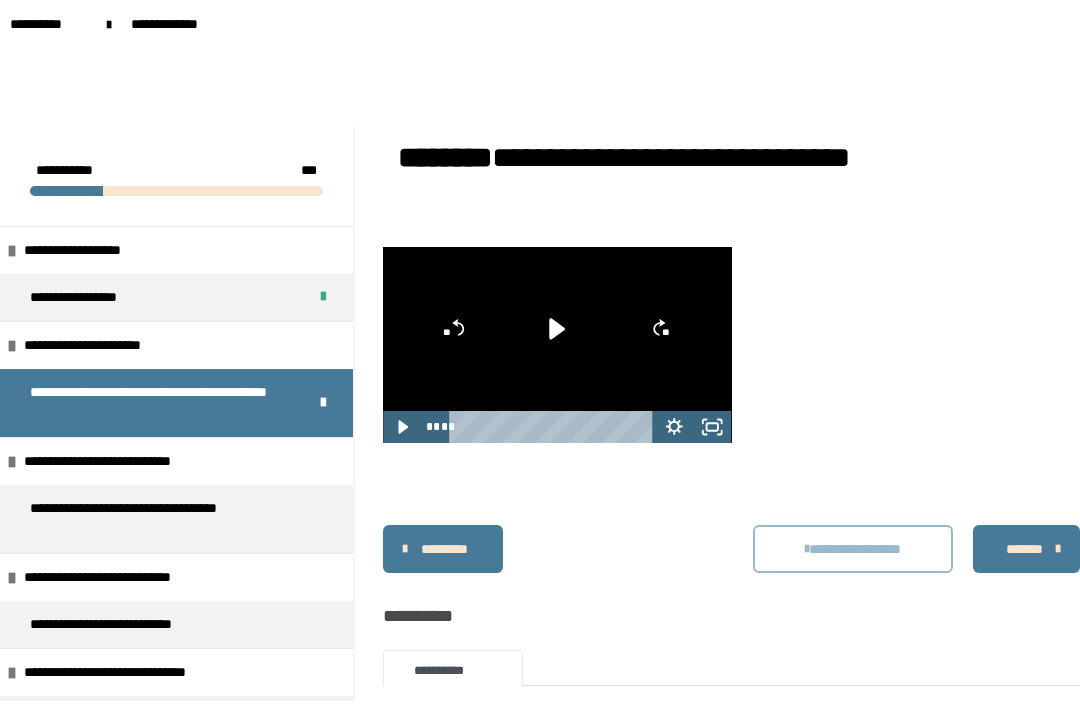 scroll, scrollTop: 7, scrollLeft: 0, axis: vertical 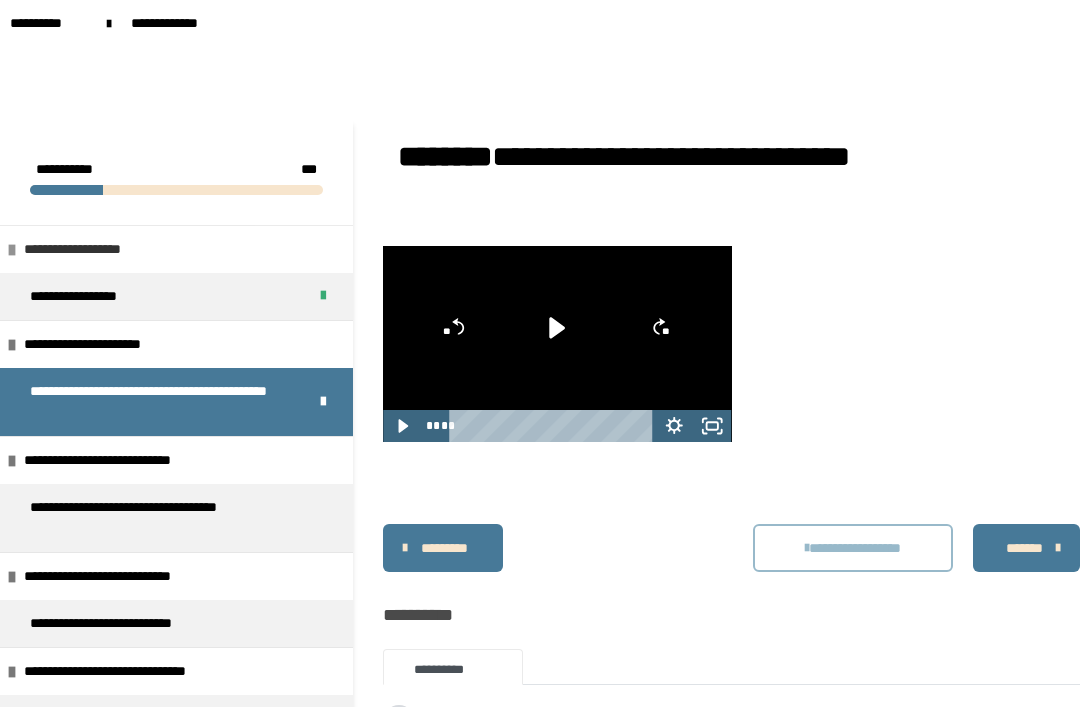click on "**********" at bounding box center (96, 249) 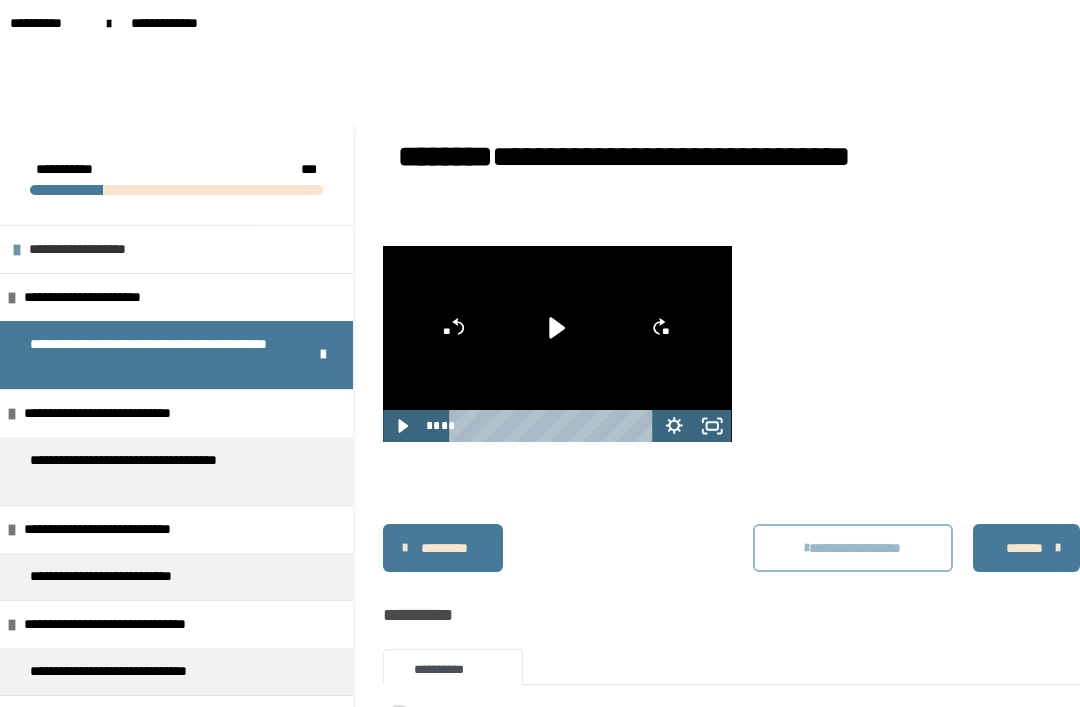 click on "**********" at bounding box center [101, 249] 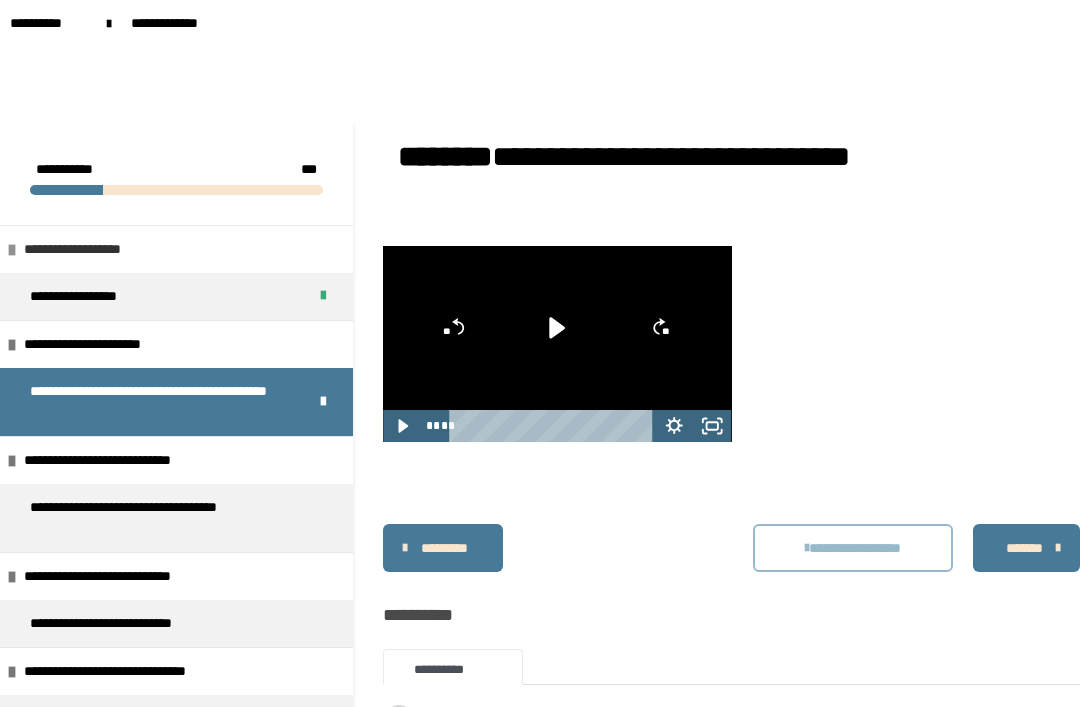 click on "**********" at bounding box center (96, 249) 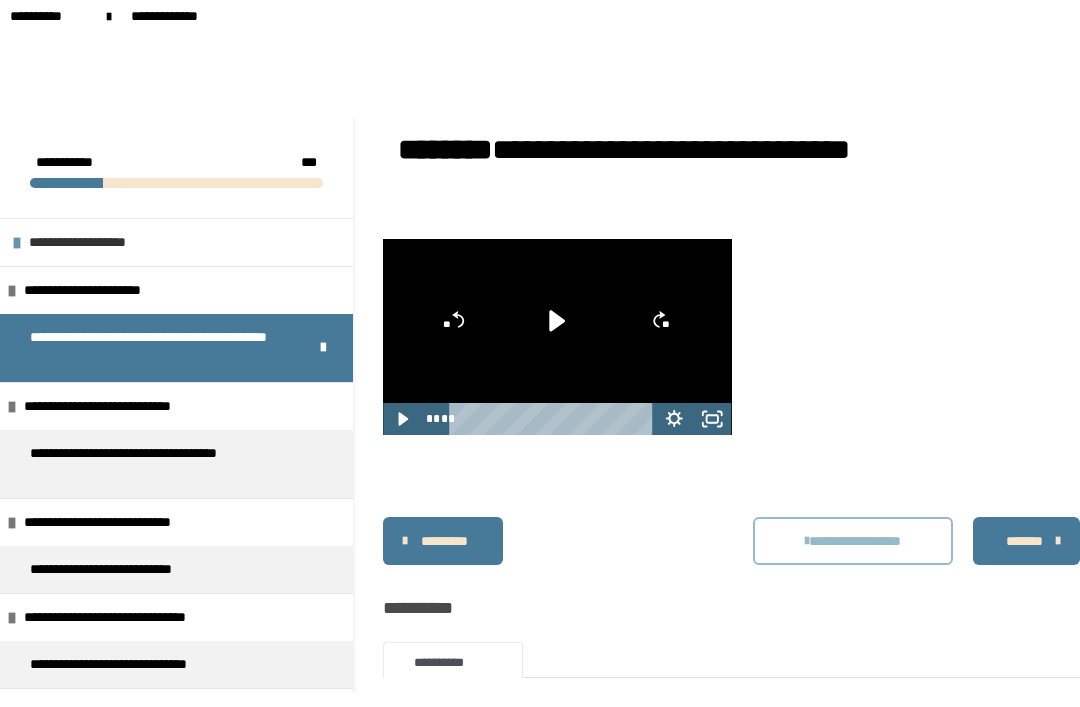 scroll, scrollTop: 15, scrollLeft: 0, axis: vertical 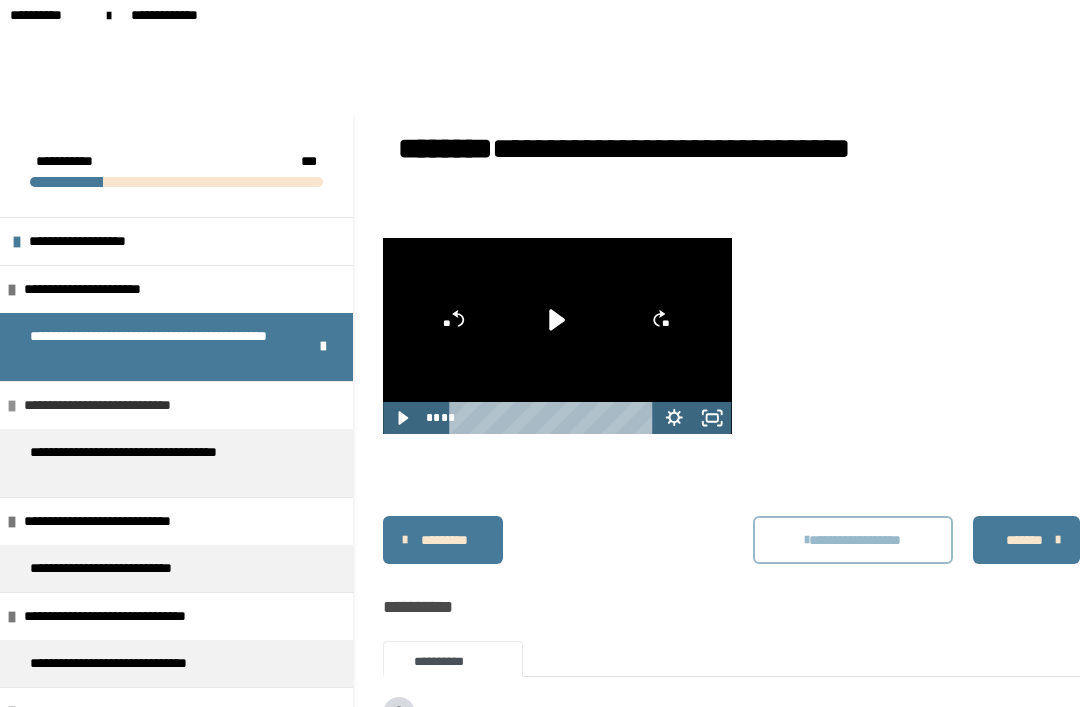 click on "**********" at bounding box center [125, 405] 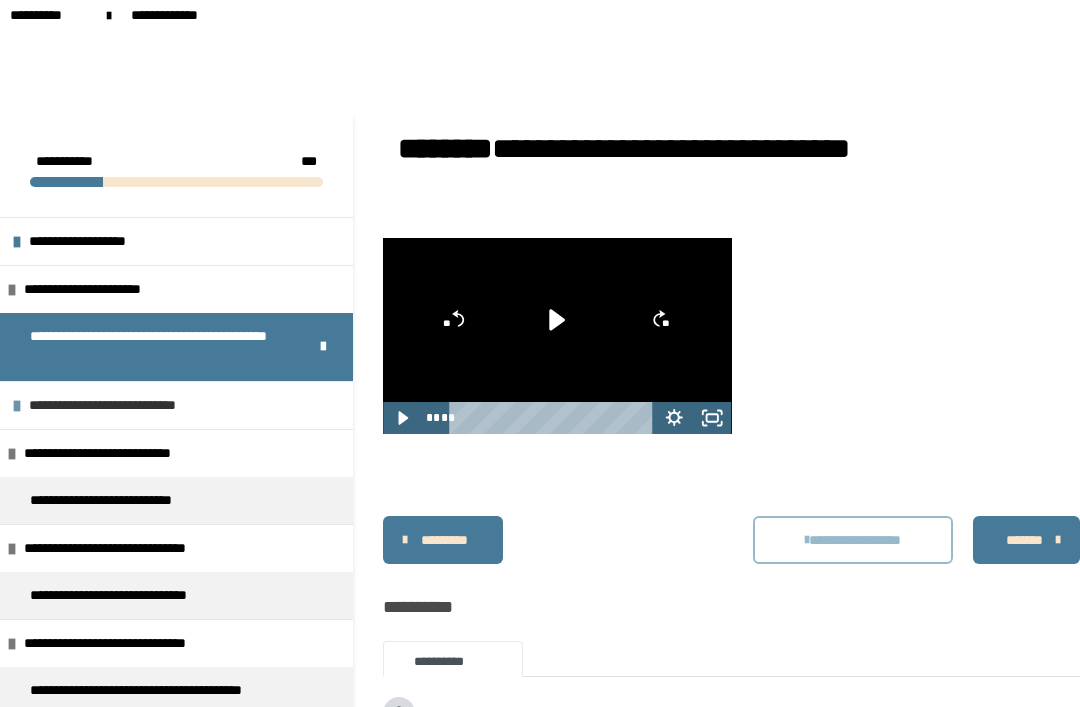 click on "**********" at bounding box center [130, 405] 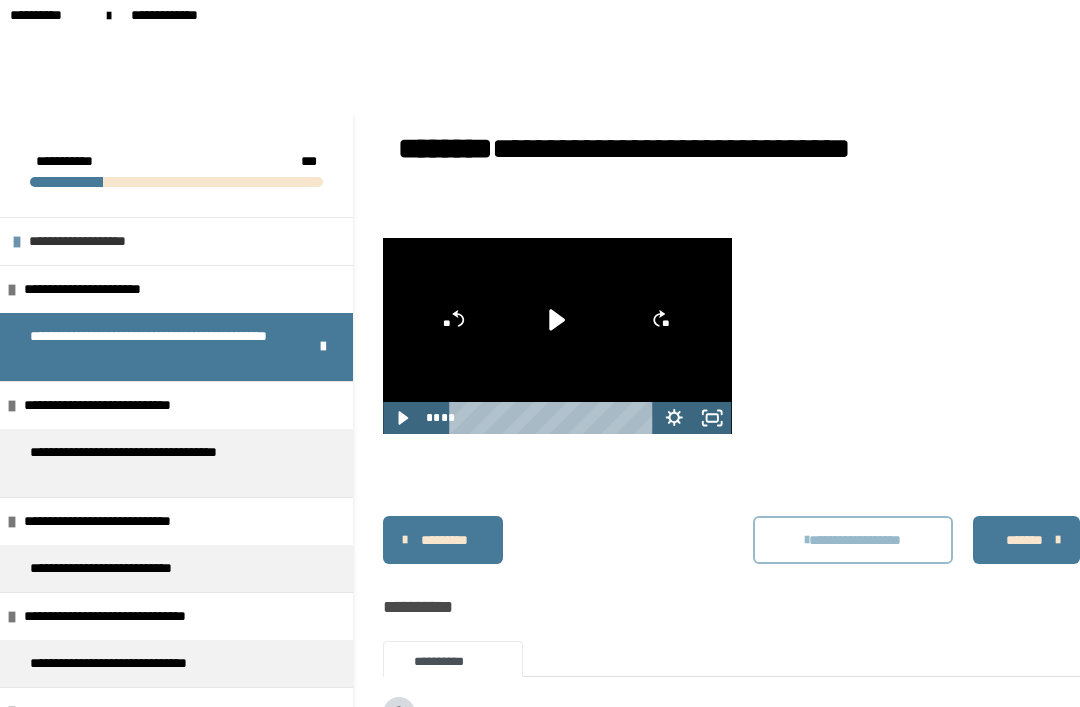 click on "**********" at bounding box center (101, 241) 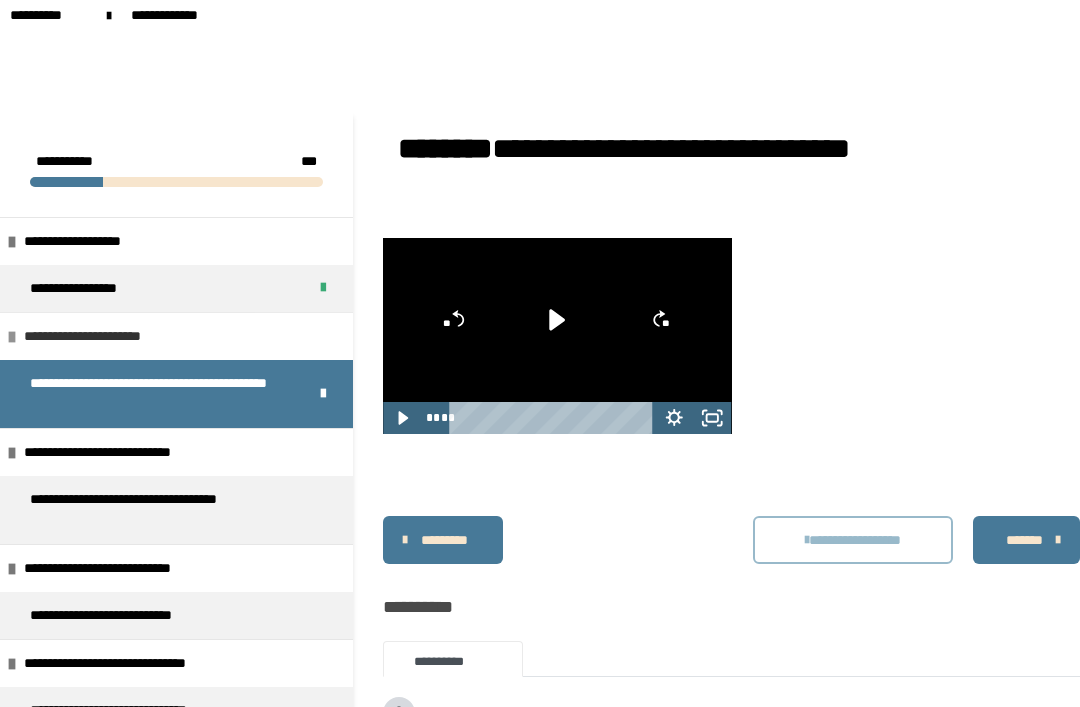 click on "**********" at bounding box center [103, 336] 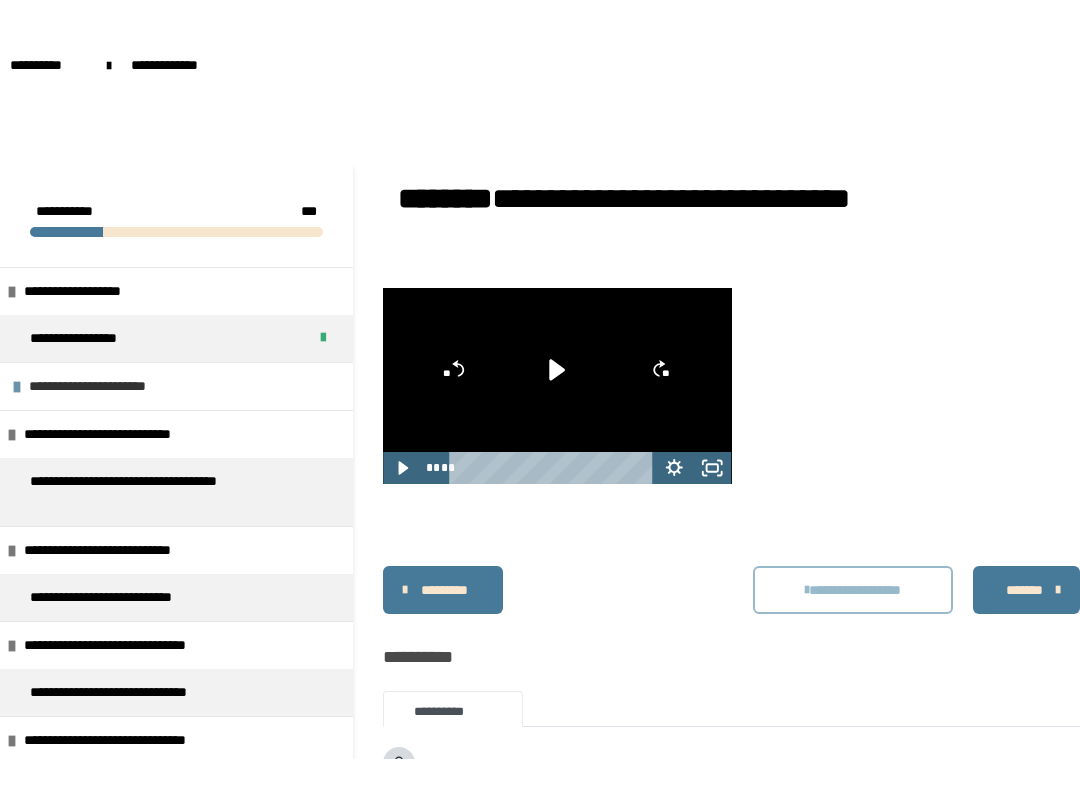 scroll, scrollTop: 18, scrollLeft: 0, axis: vertical 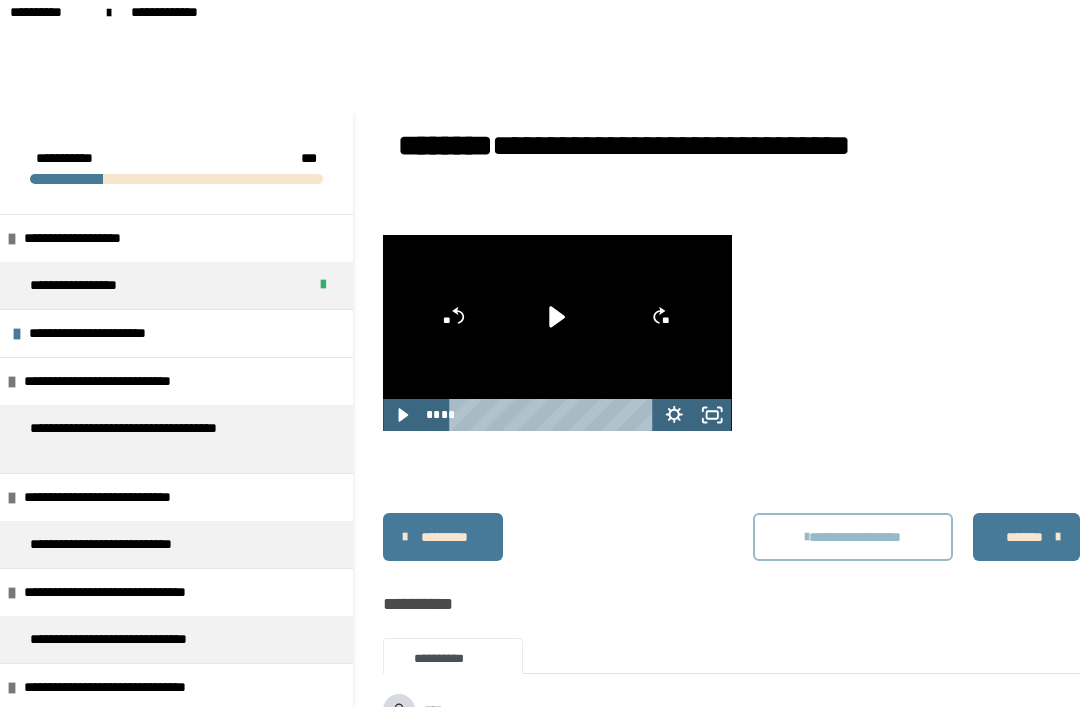 click 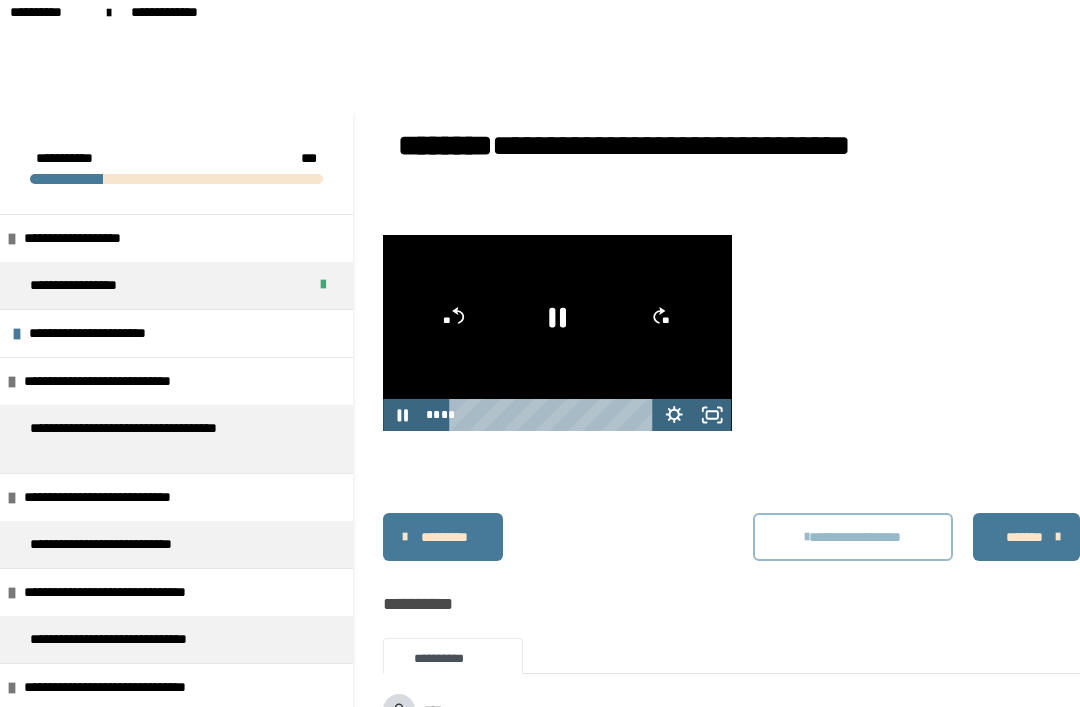 click 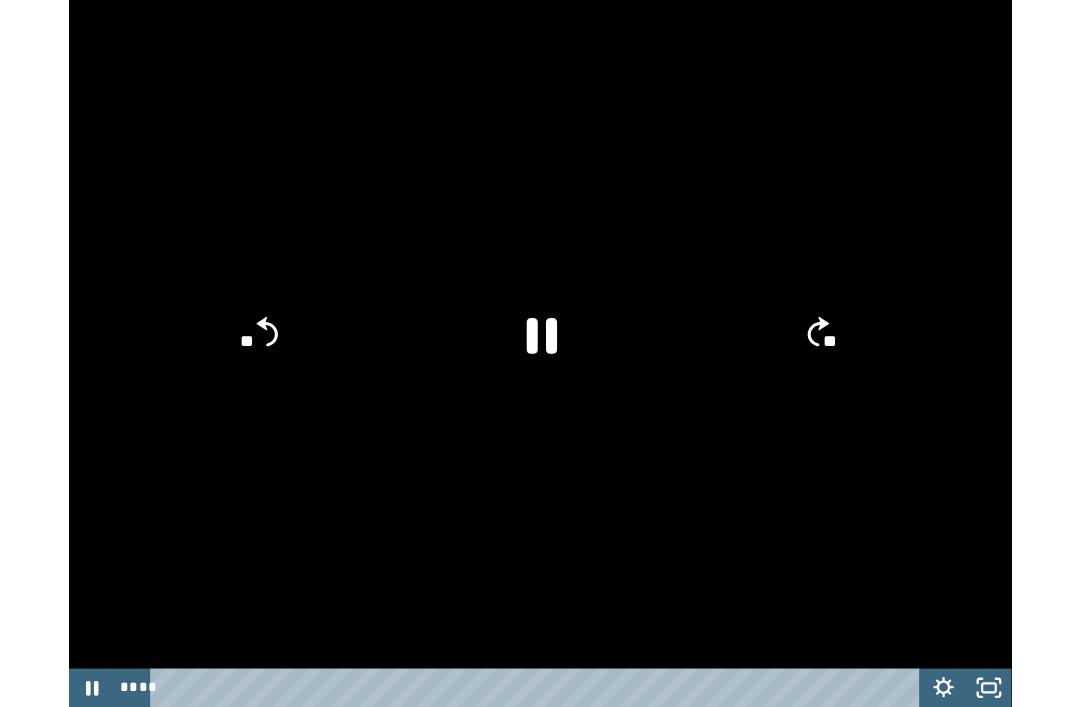 scroll, scrollTop: 0, scrollLeft: 0, axis: both 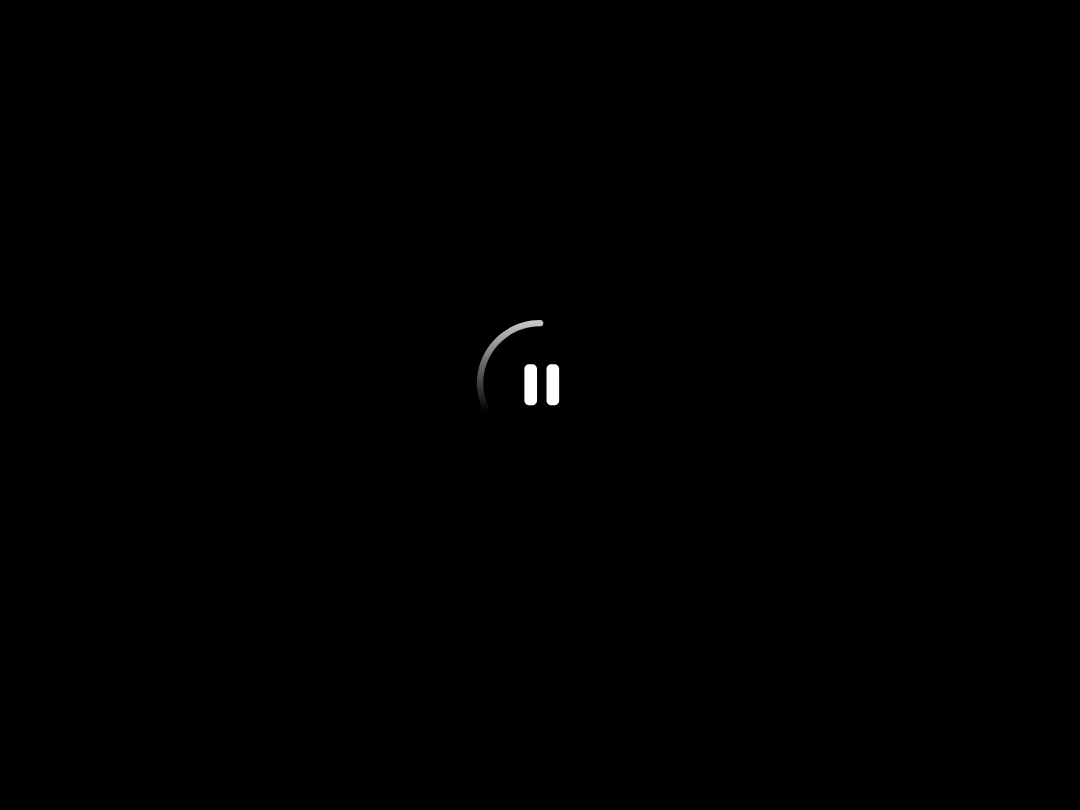 click 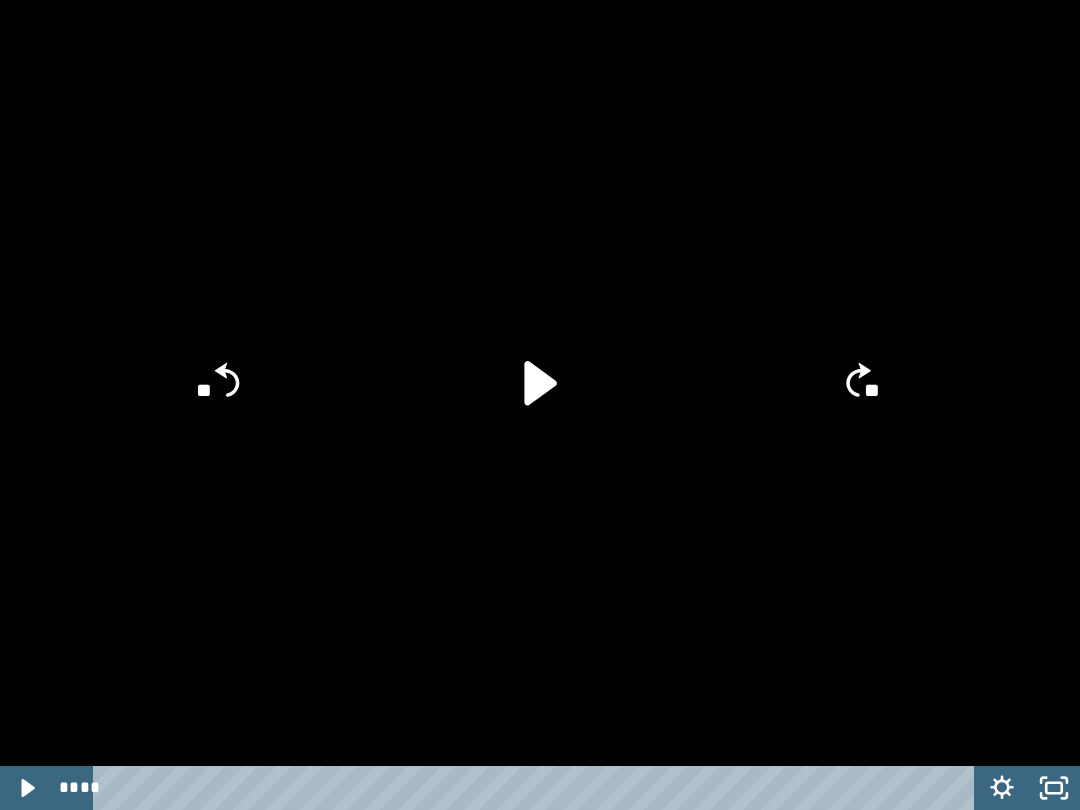 click 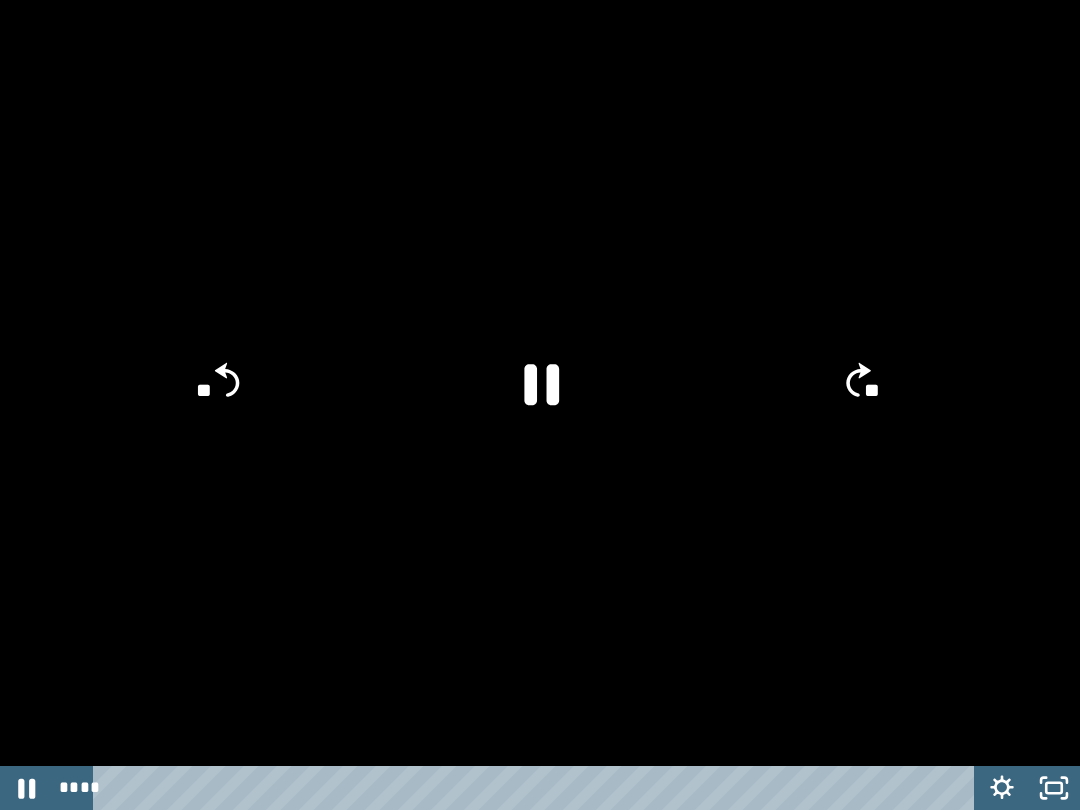 click 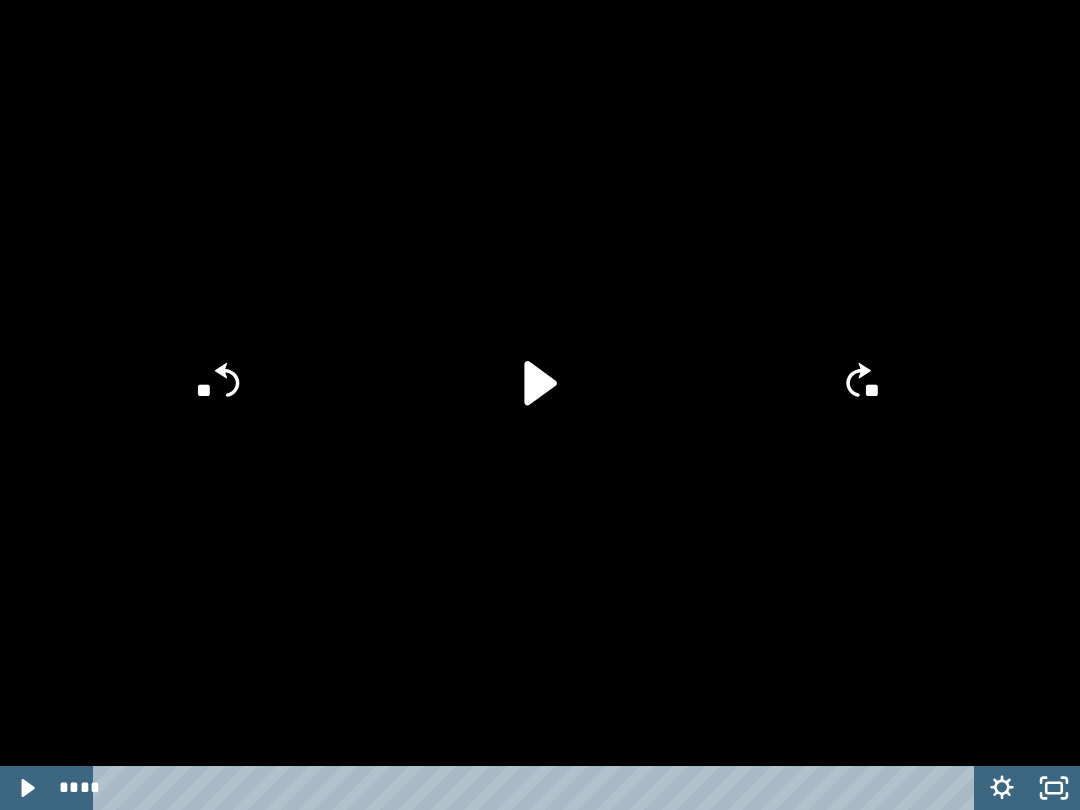 click 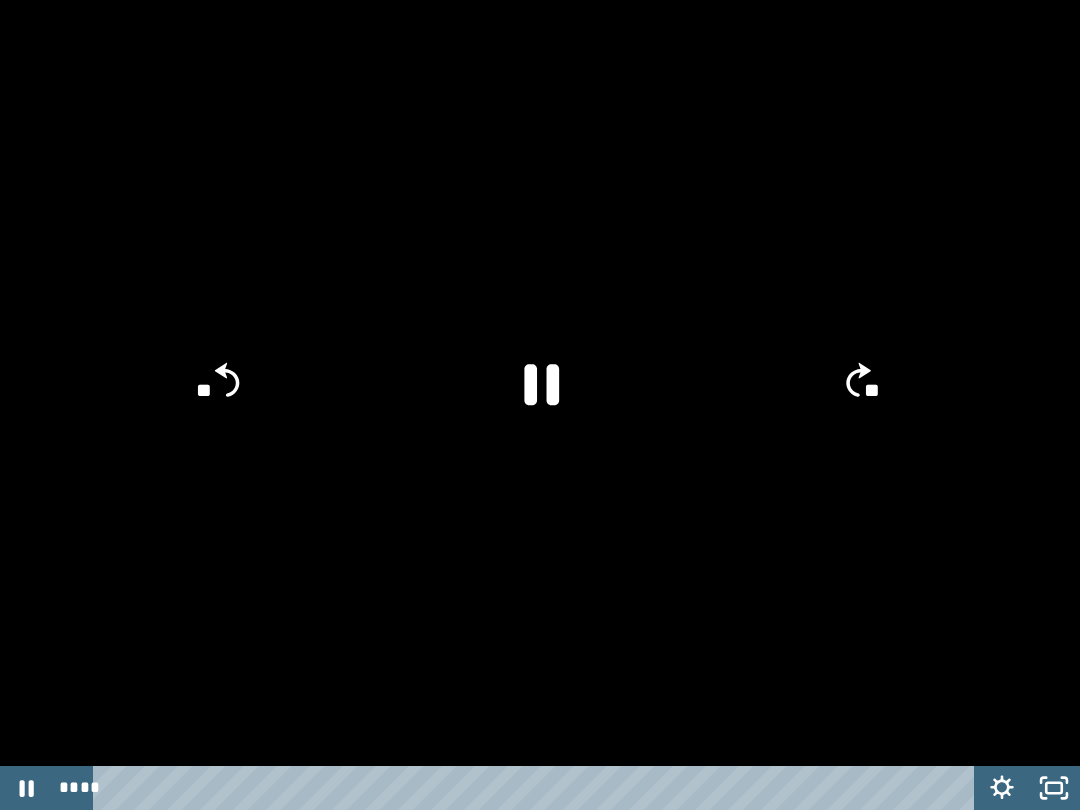 click 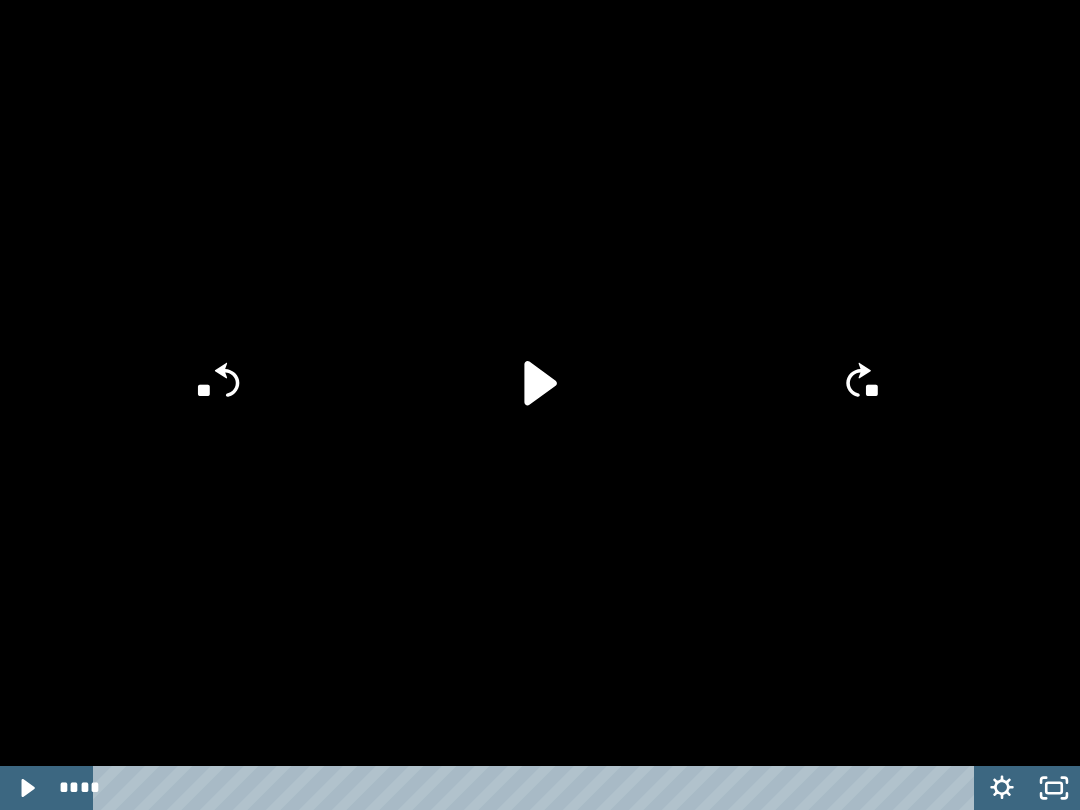click 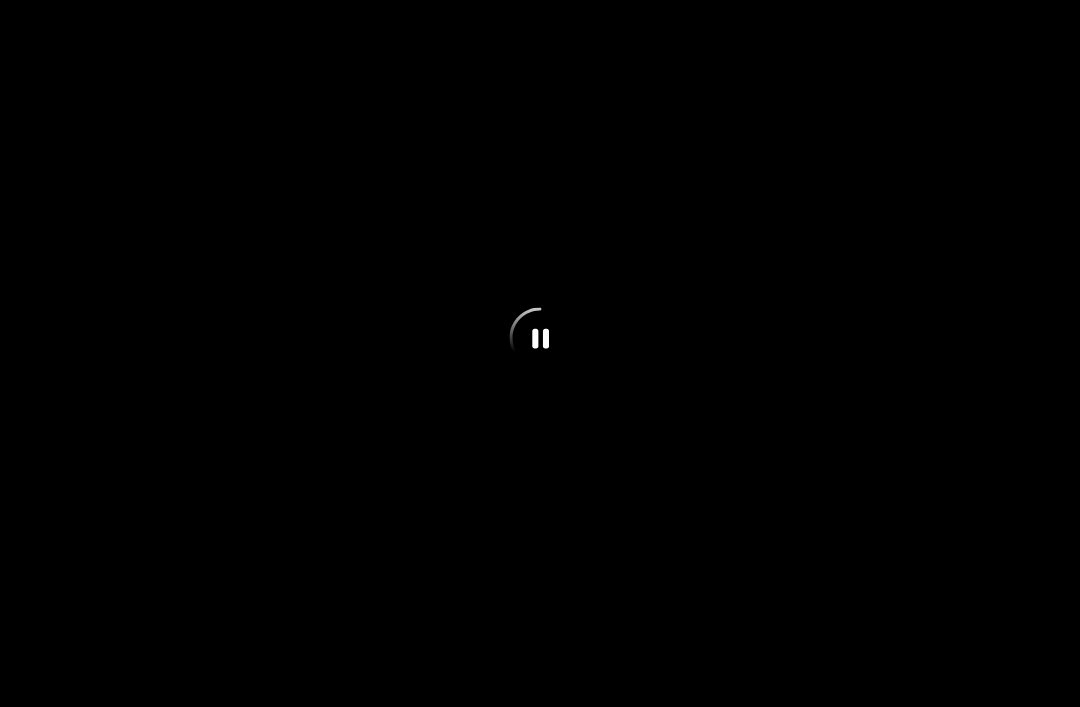 click at bounding box center [540, 353] 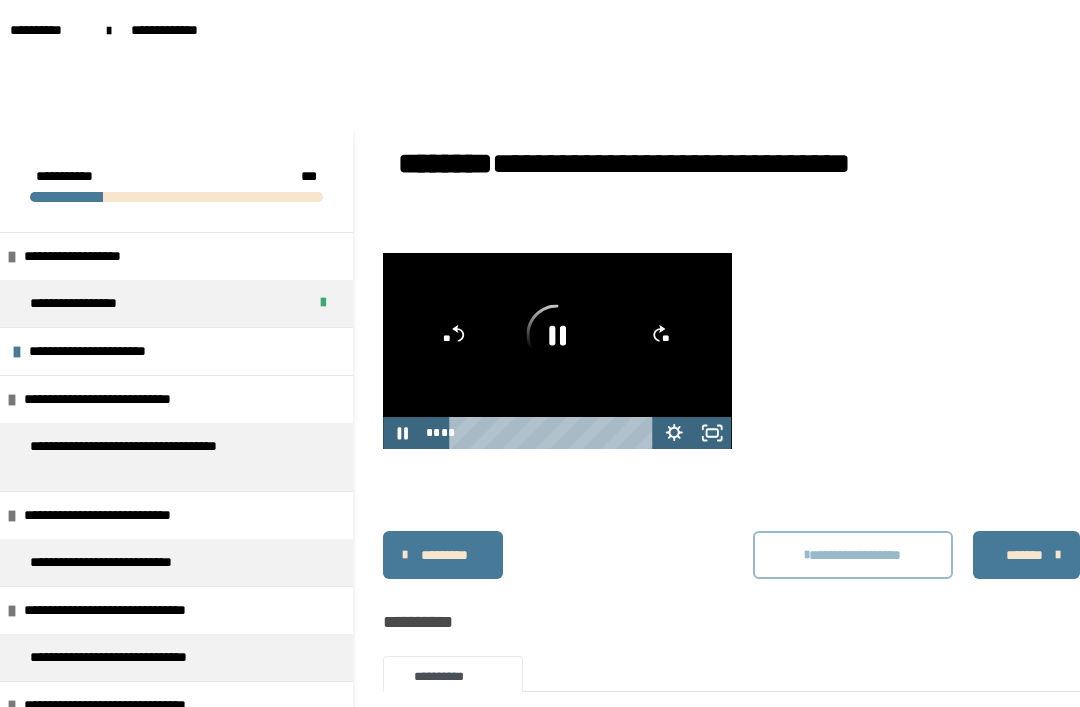 click 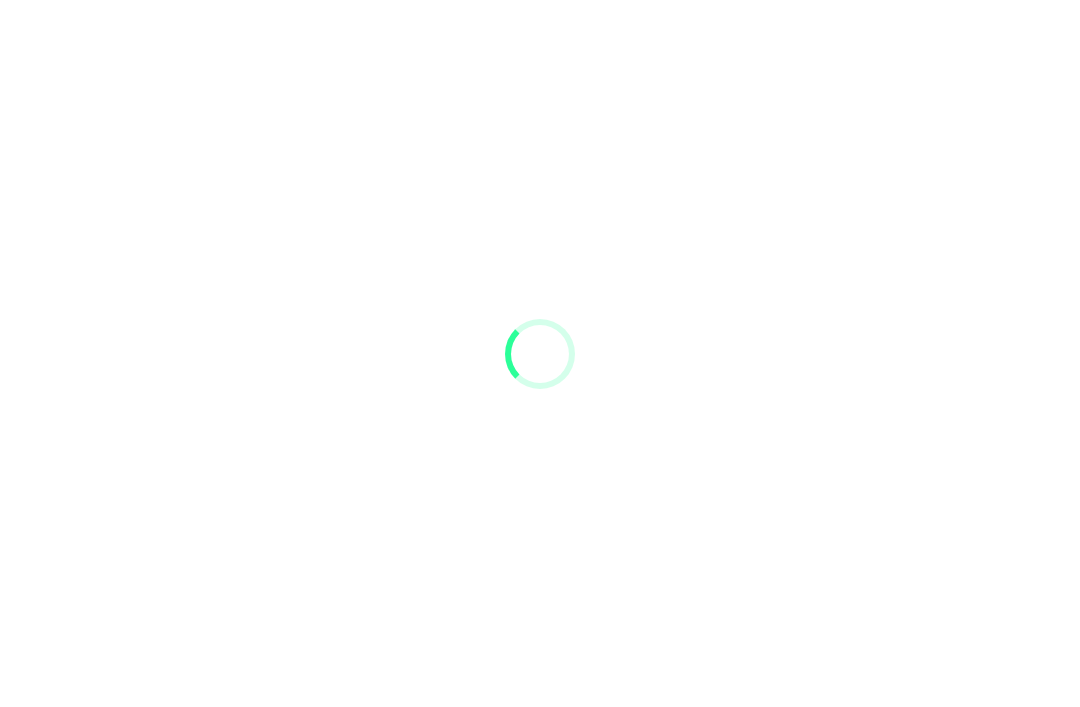 scroll, scrollTop: 0, scrollLeft: 0, axis: both 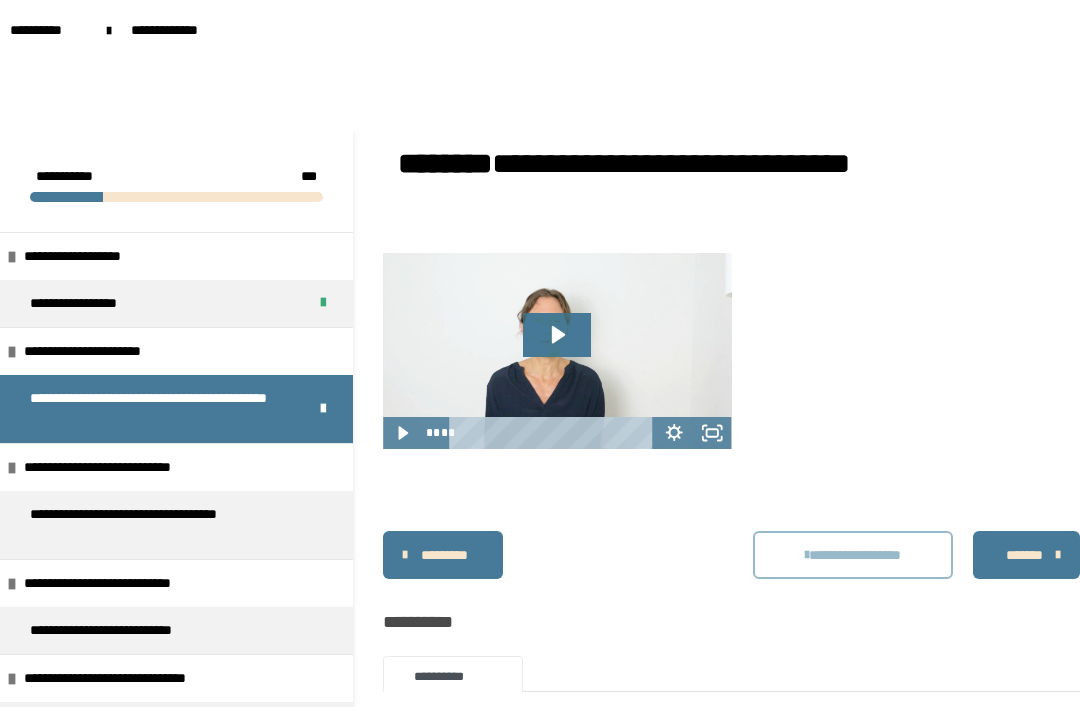 click 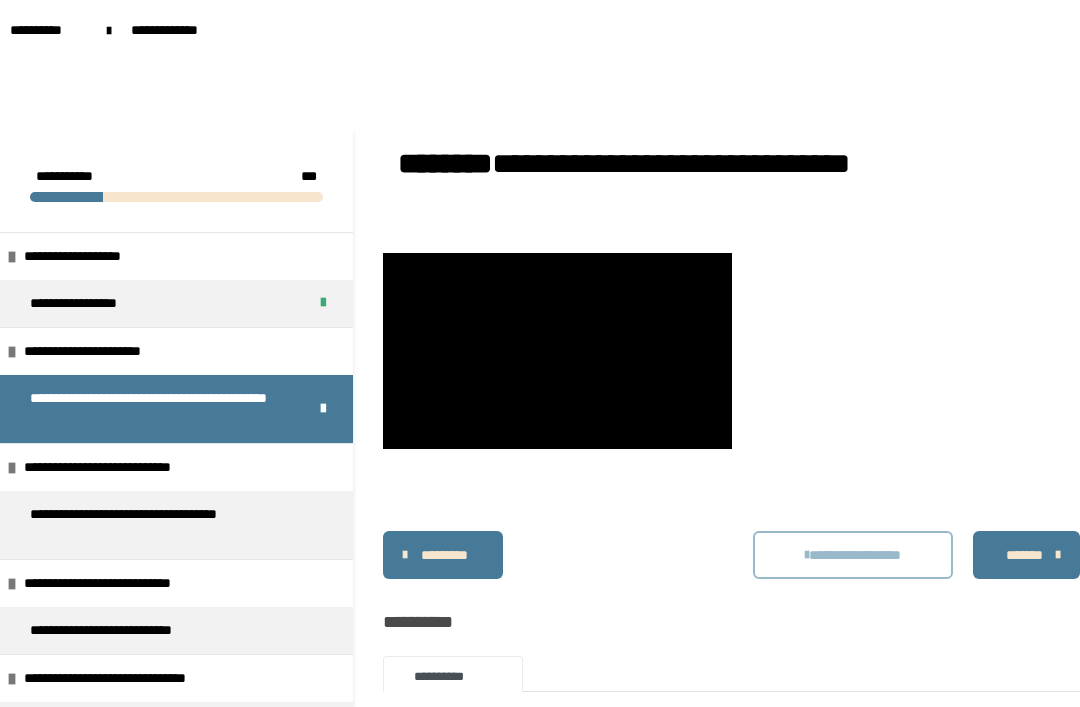 click at bounding box center [557, 351] 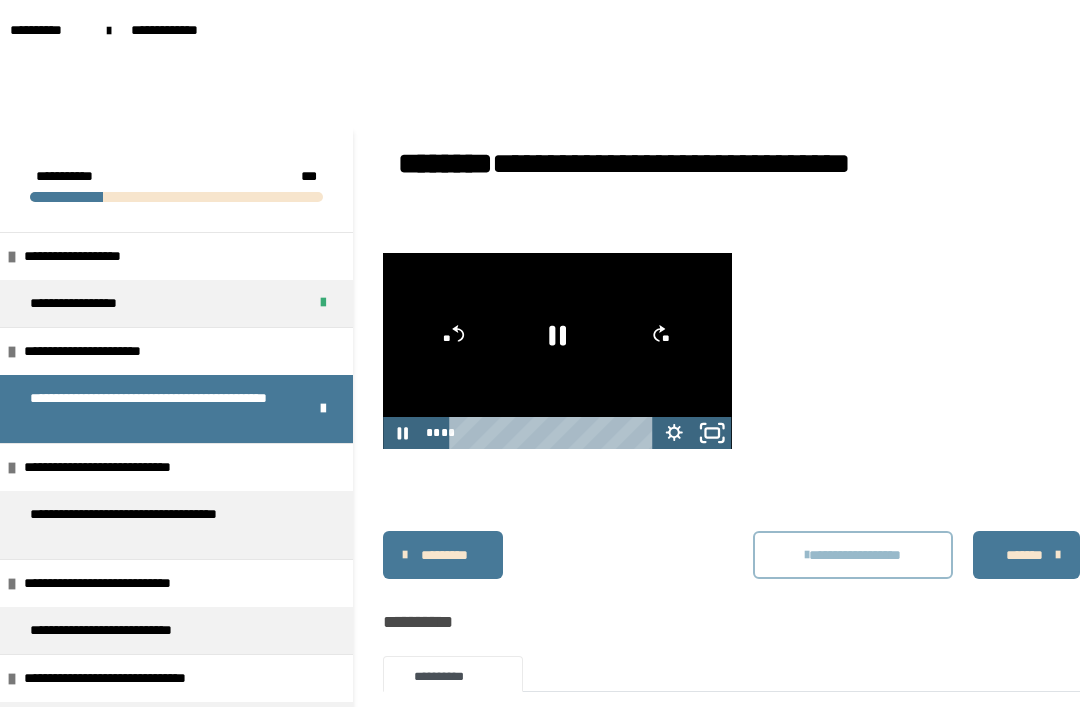 click 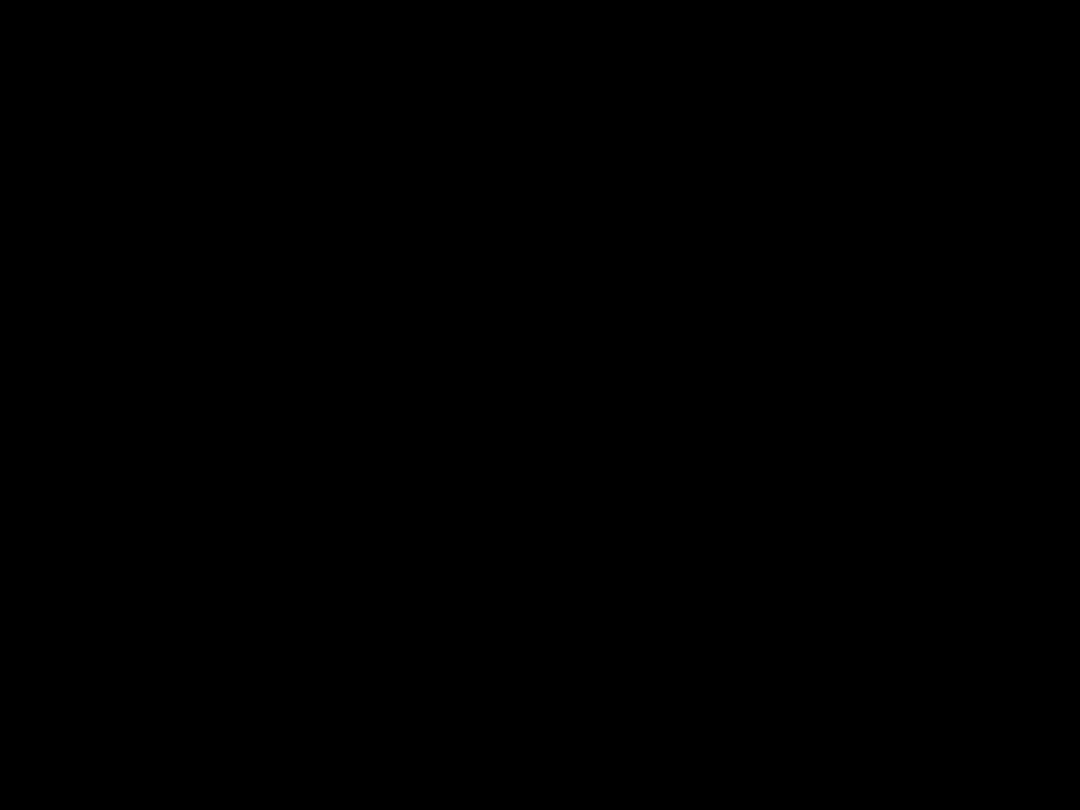 click at bounding box center [540, 405] 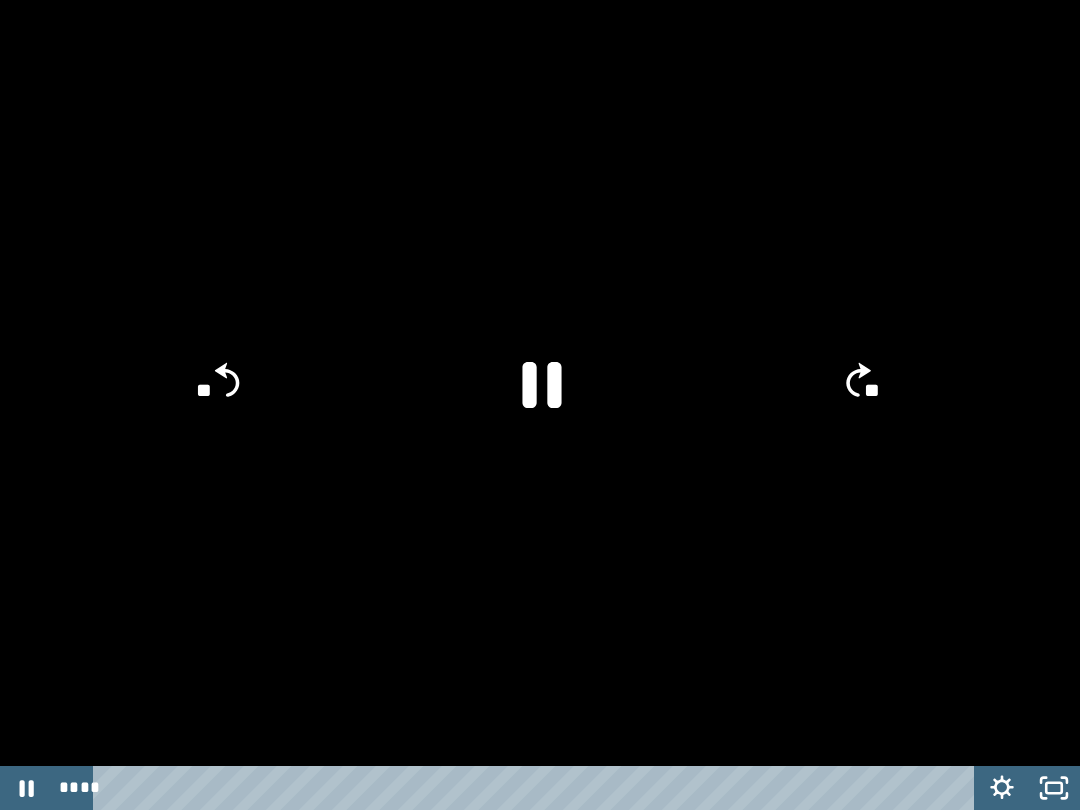 click 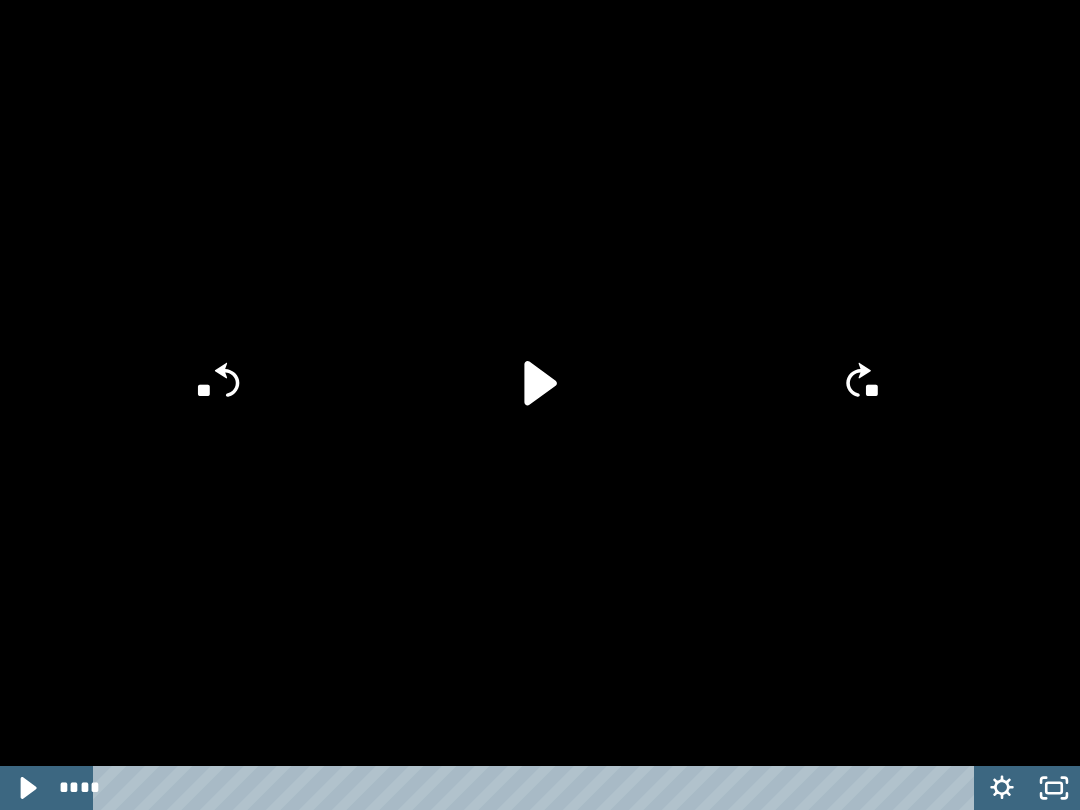 click 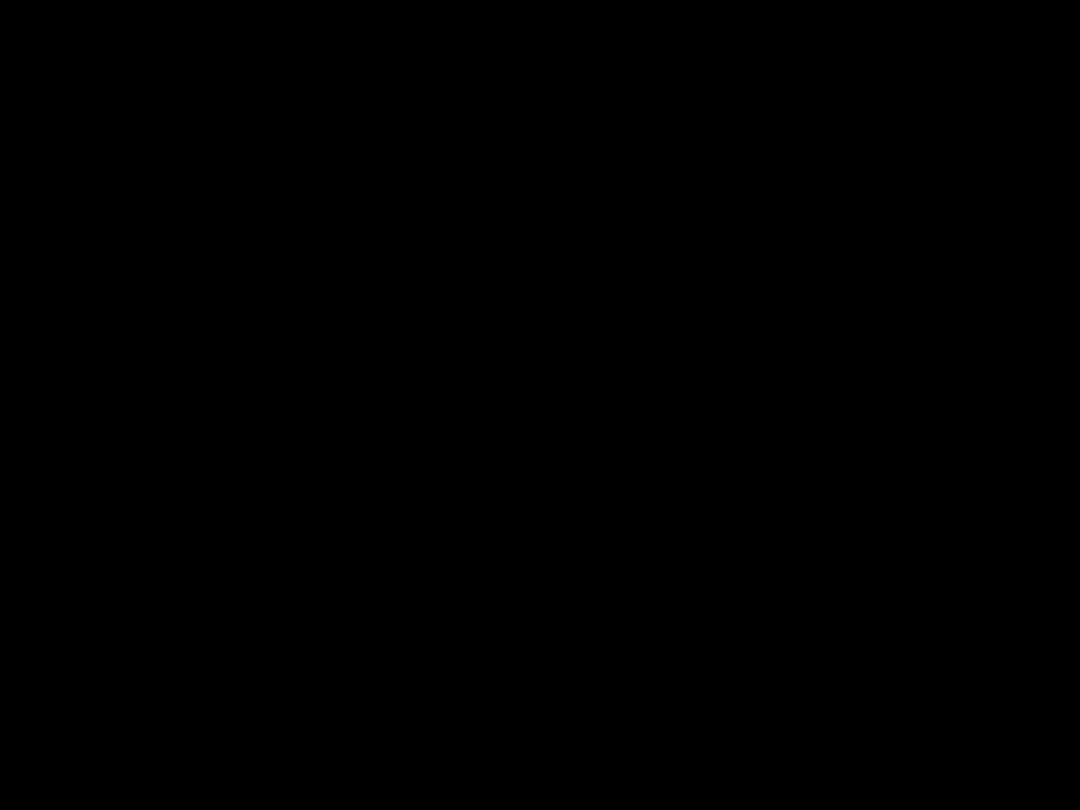 click at bounding box center [540, 405] 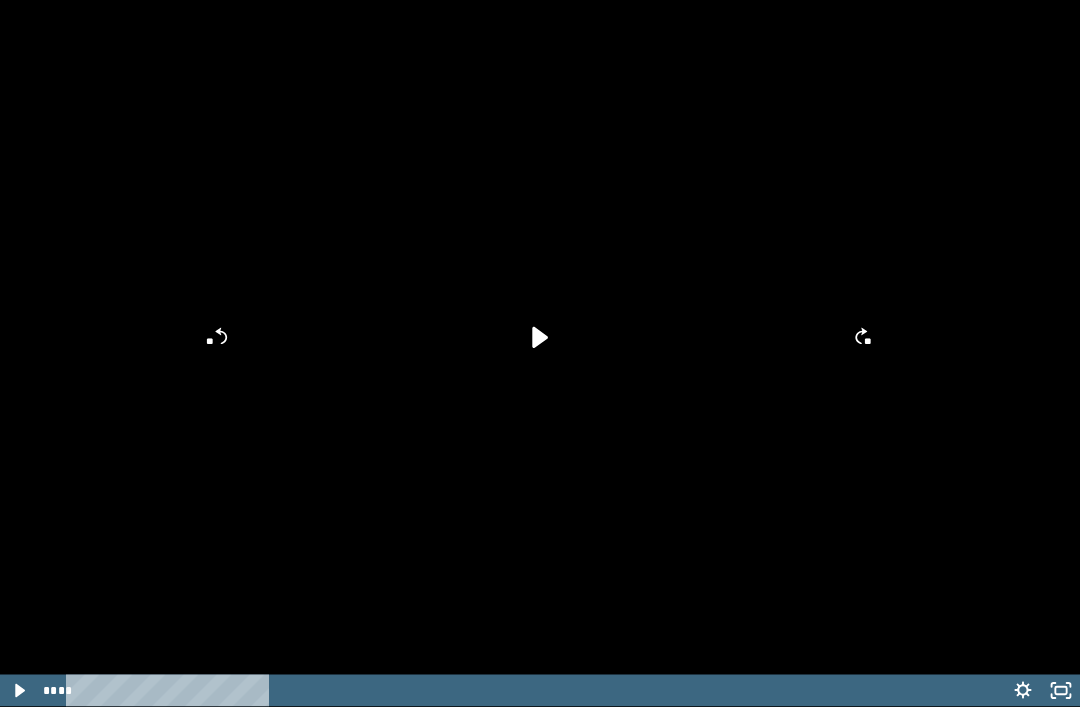 scroll, scrollTop: 51, scrollLeft: 0, axis: vertical 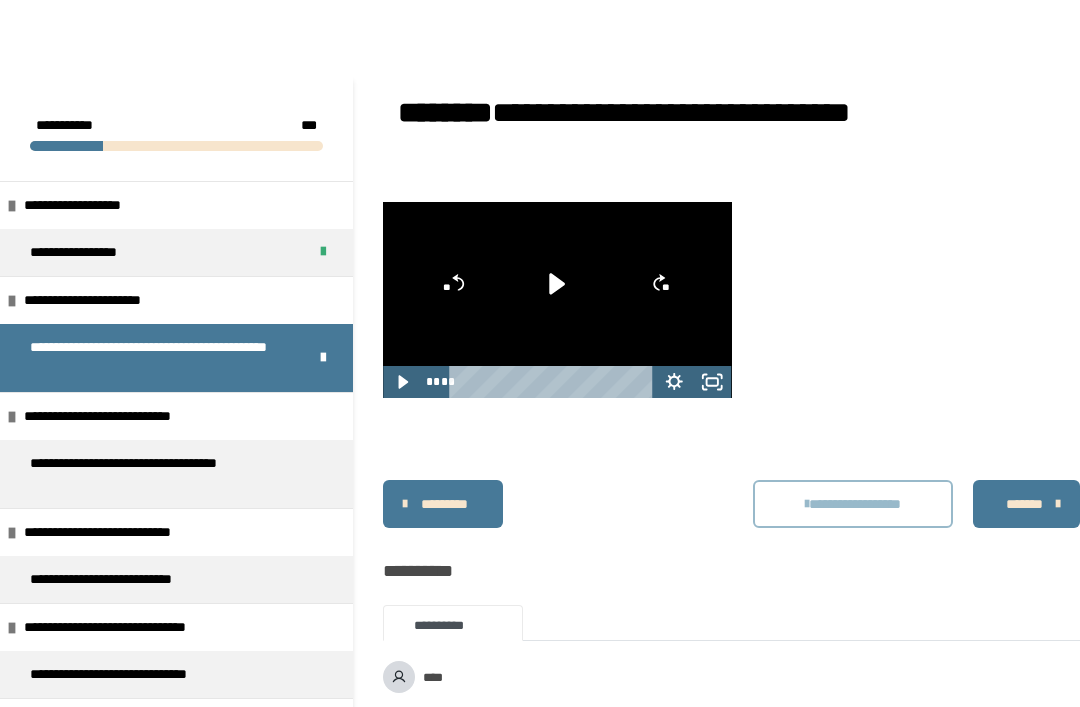 click on "**********" at bounding box center [125, 416] 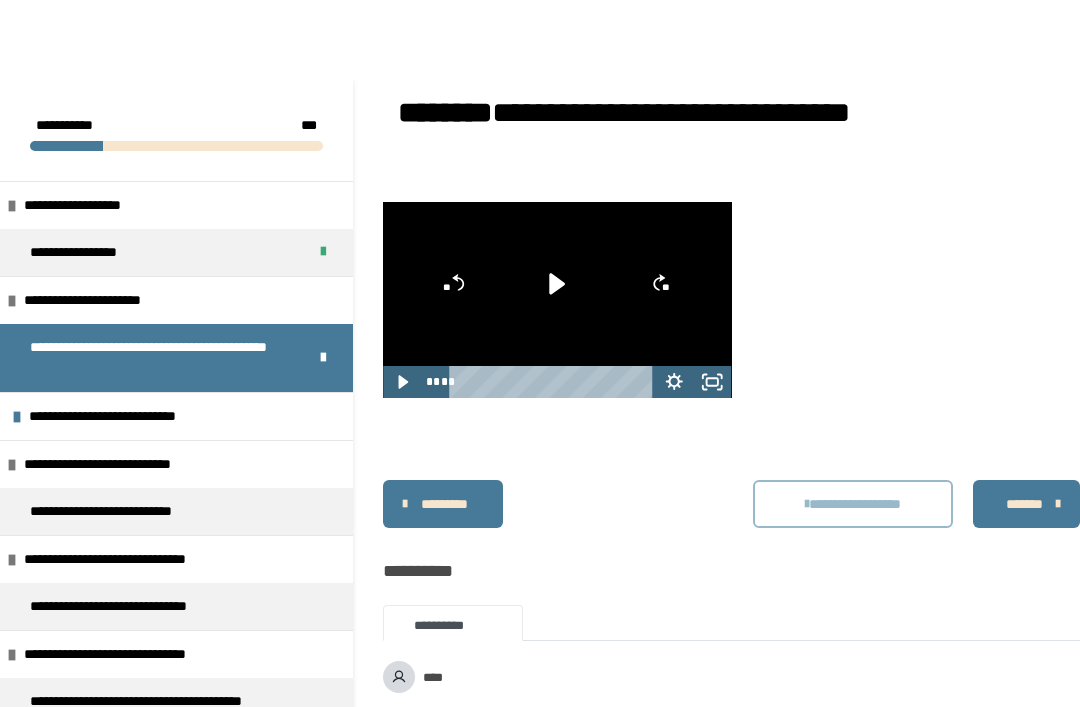 click on "**********" at bounding box center [130, 416] 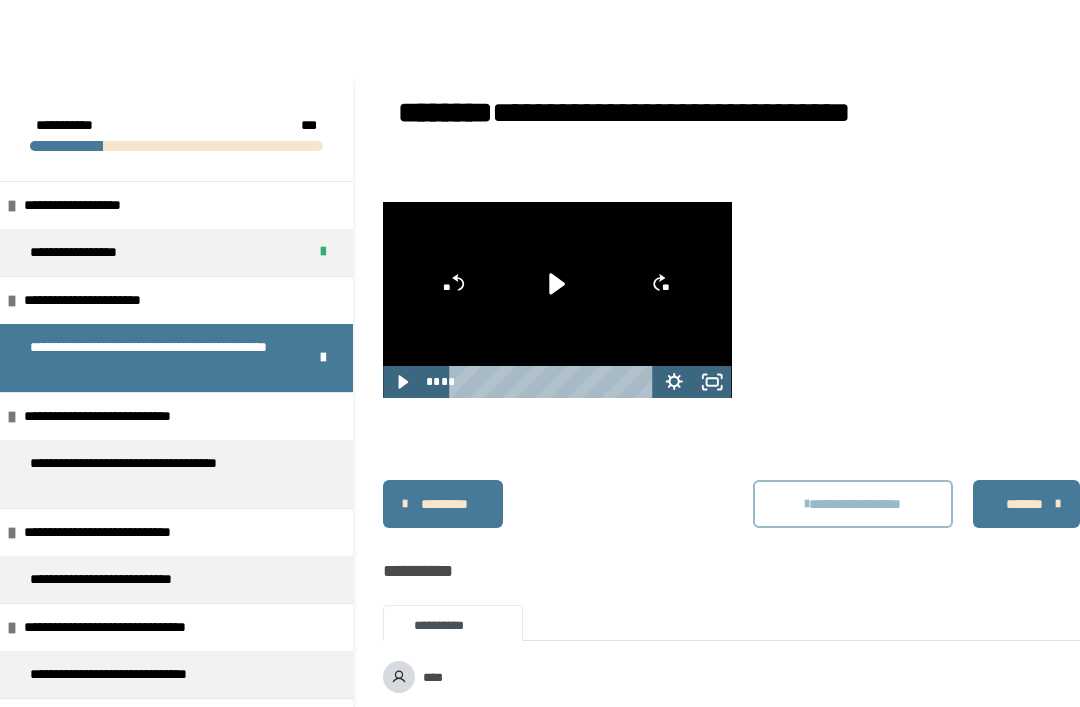 click on "**********" at bounding box center [168, 474] 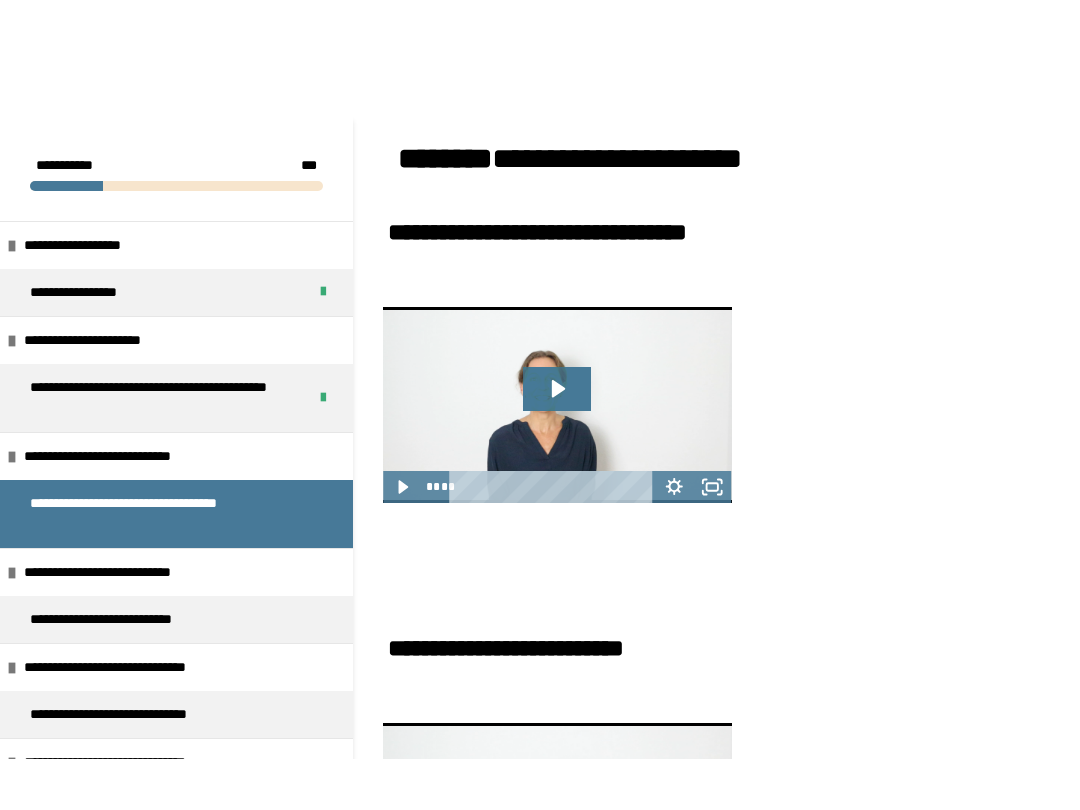 scroll, scrollTop: 58, scrollLeft: 0, axis: vertical 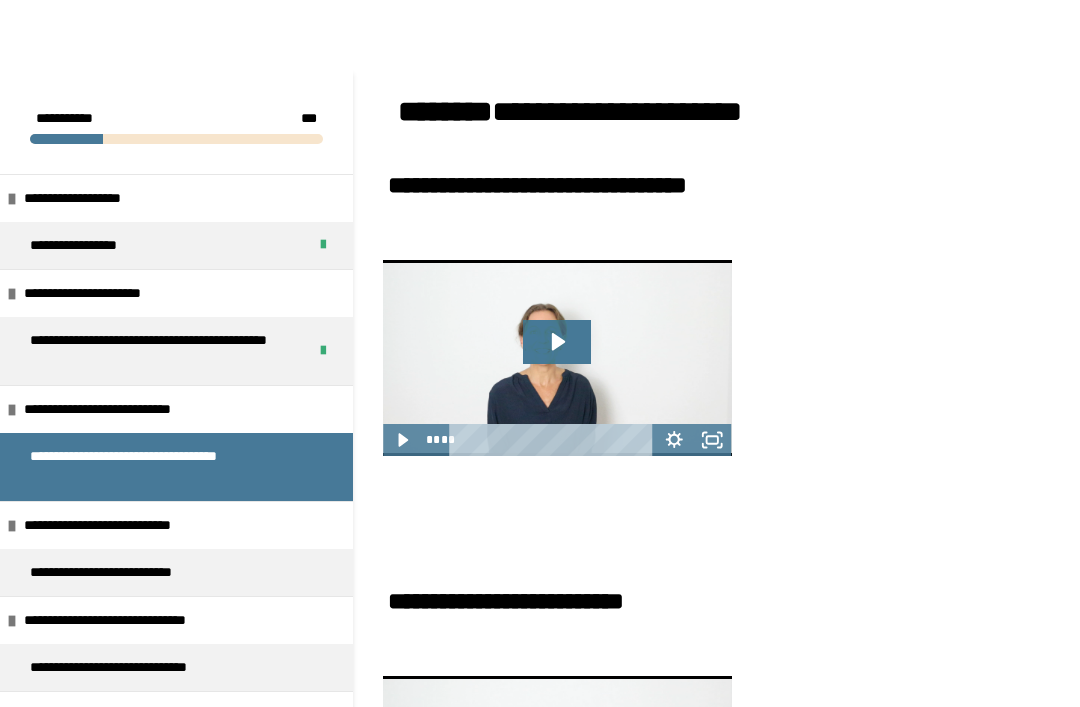 click at bounding box center (557, 358) 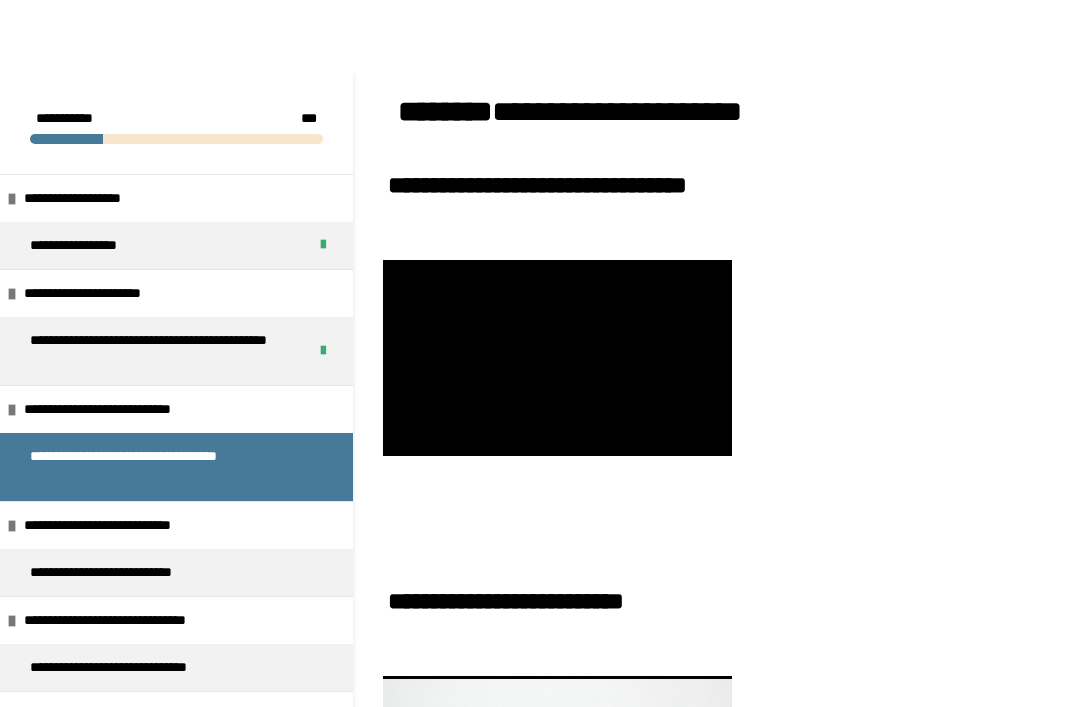 click at bounding box center [557, 358] 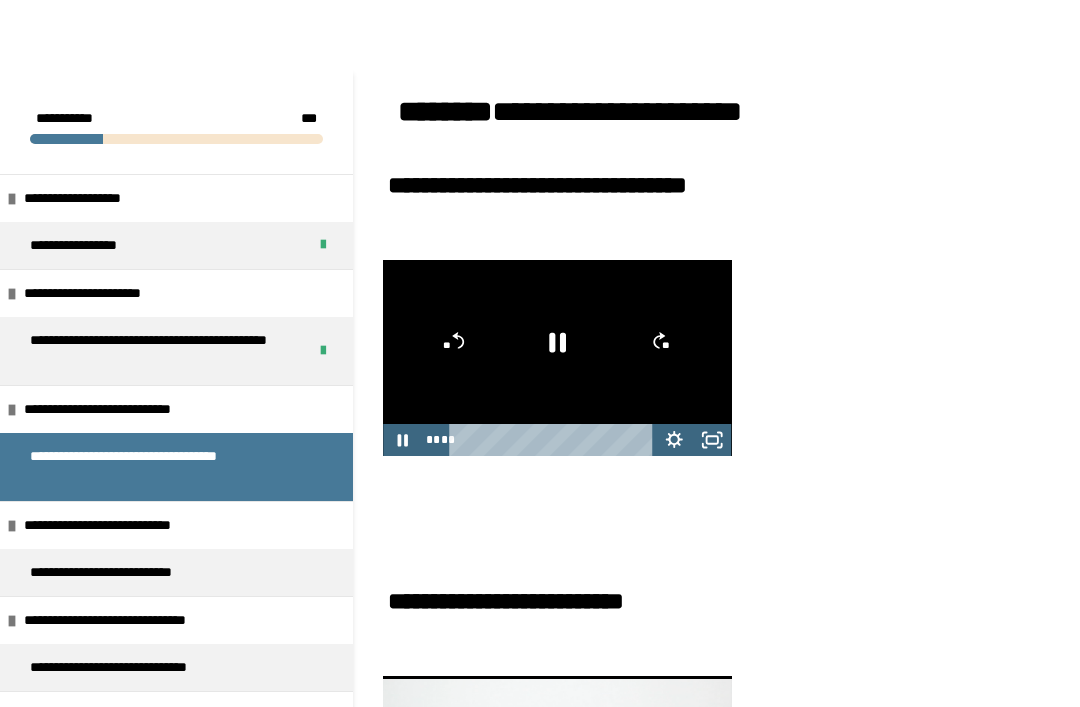 click 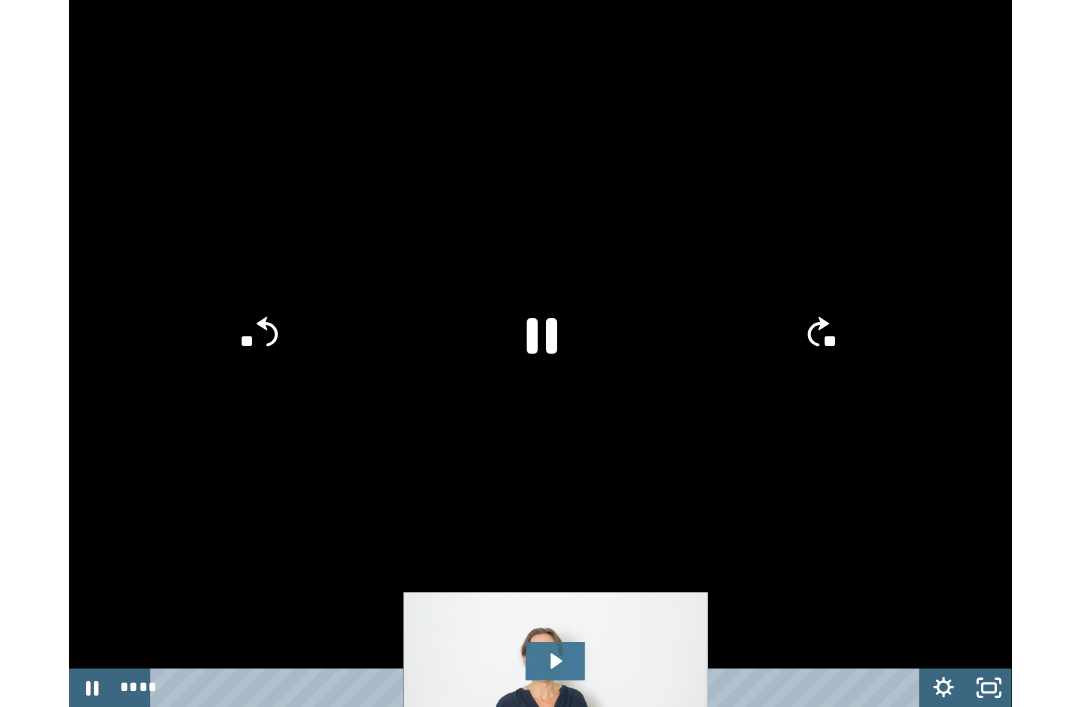 scroll, scrollTop: 0, scrollLeft: 0, axis: both 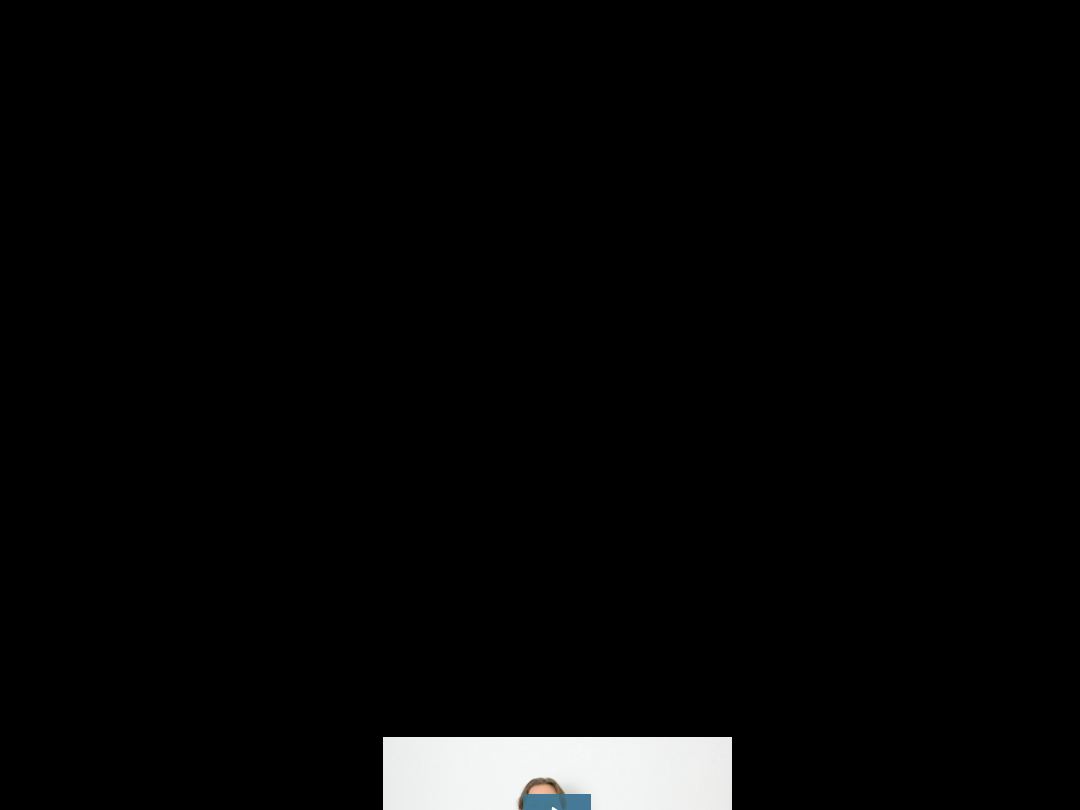 click at bounding box center (540, 405) 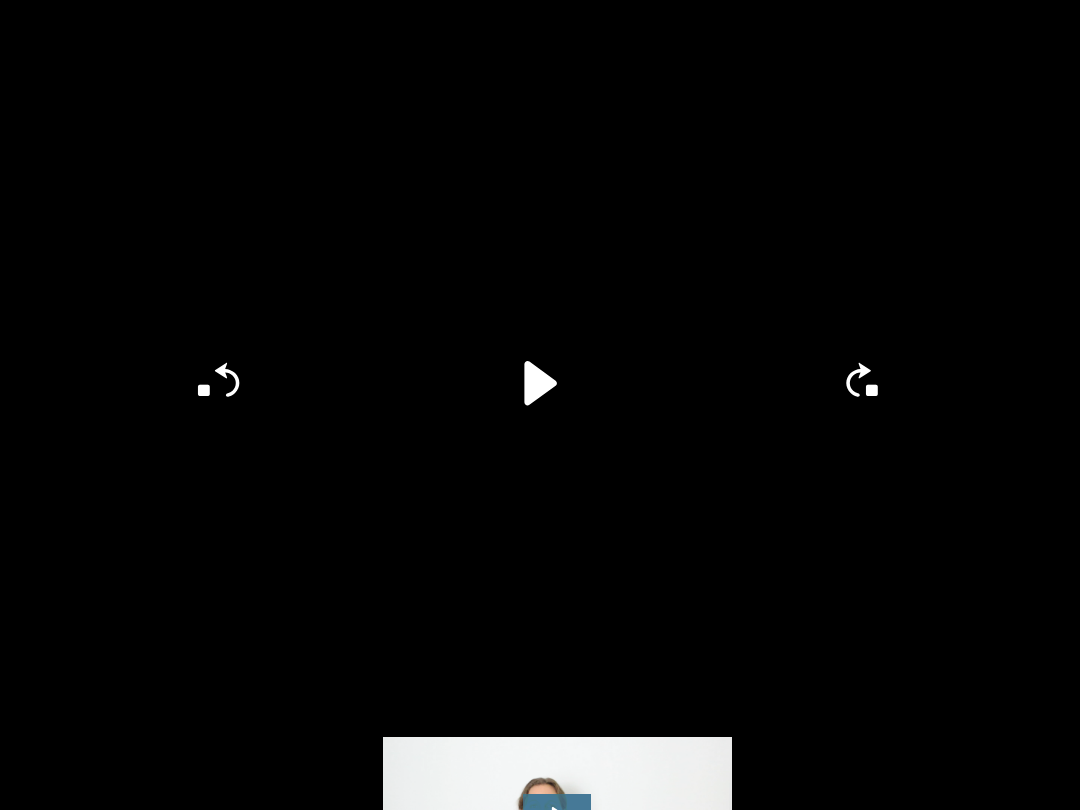 click at bounding box center (540, 405) 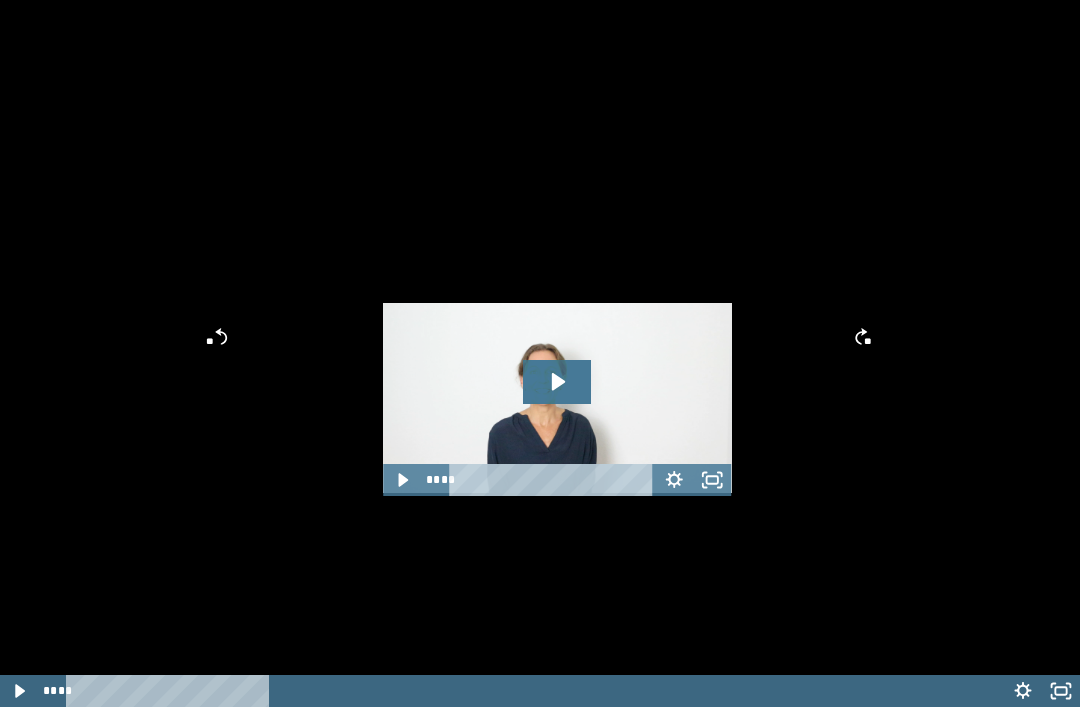 scroll, scrollTop: 435, scrollLeft: 0, axis: vertical 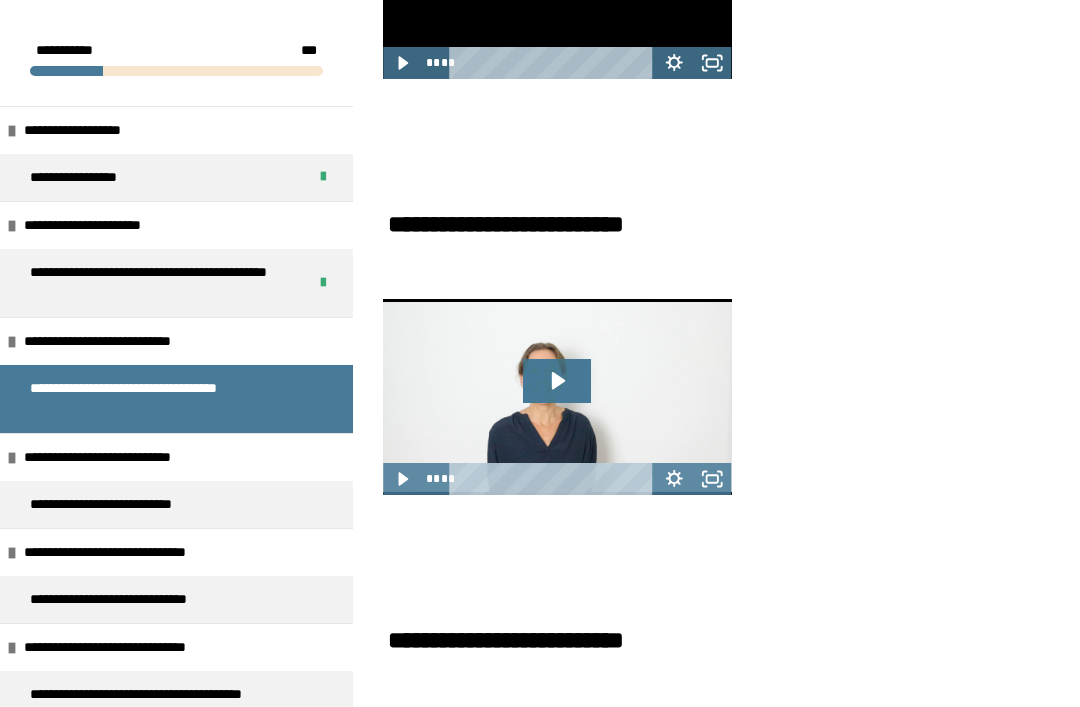click 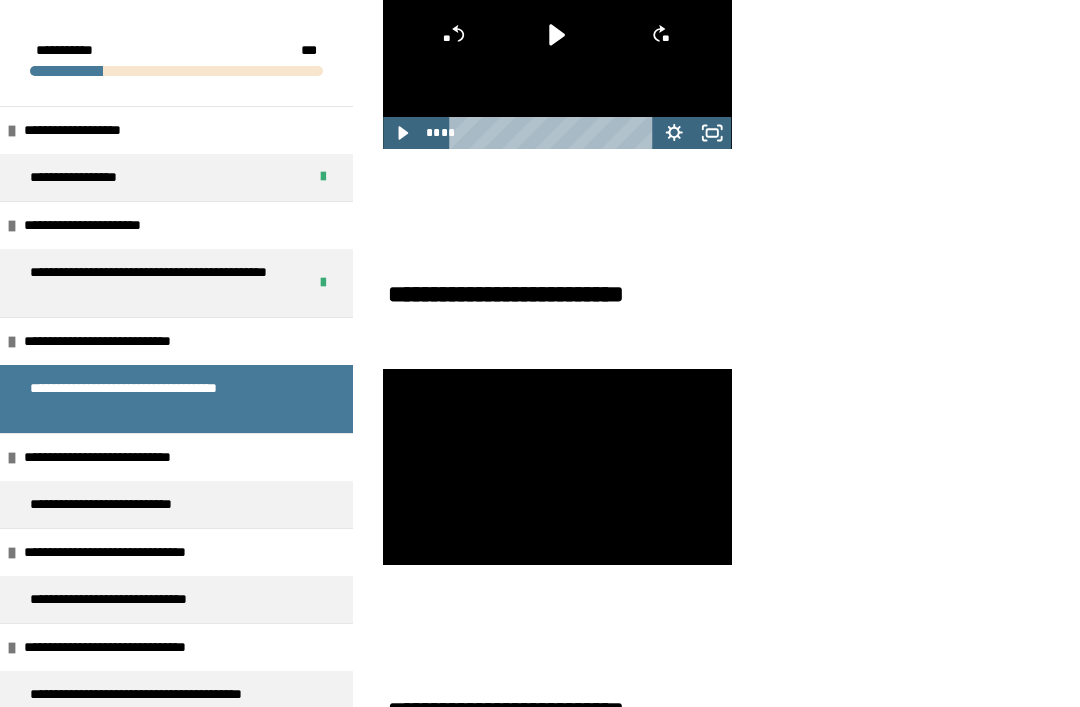 scroll, scrollTop: 368, scrollLeft: 0, axis: vertical 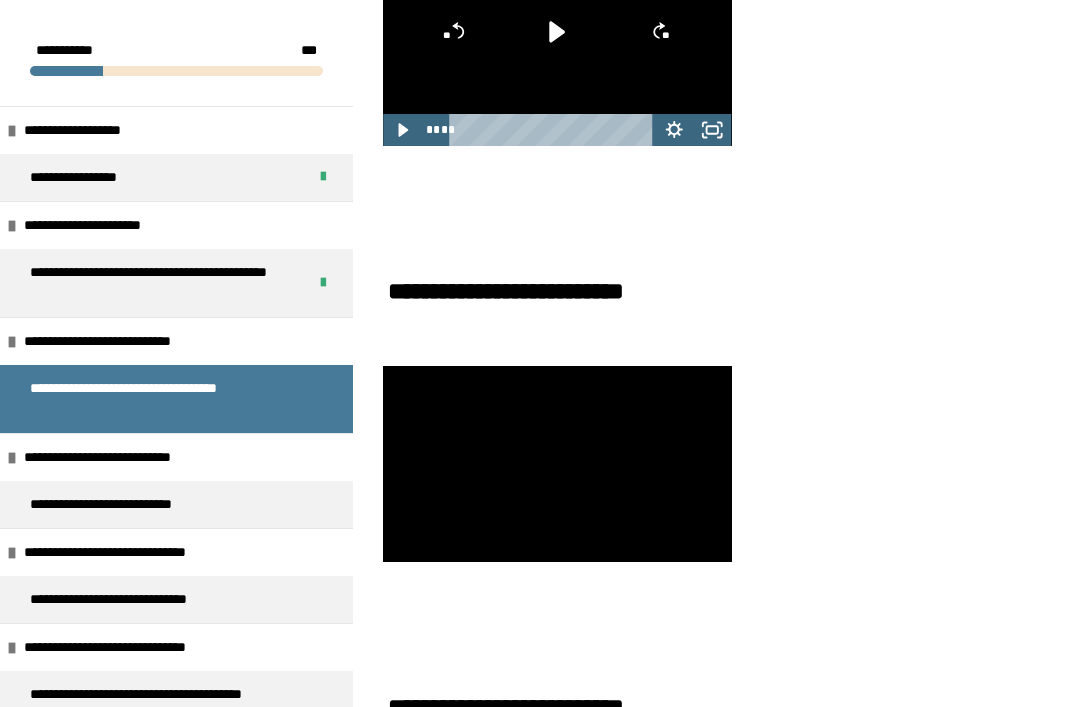 click at bounding box center (557, 464) 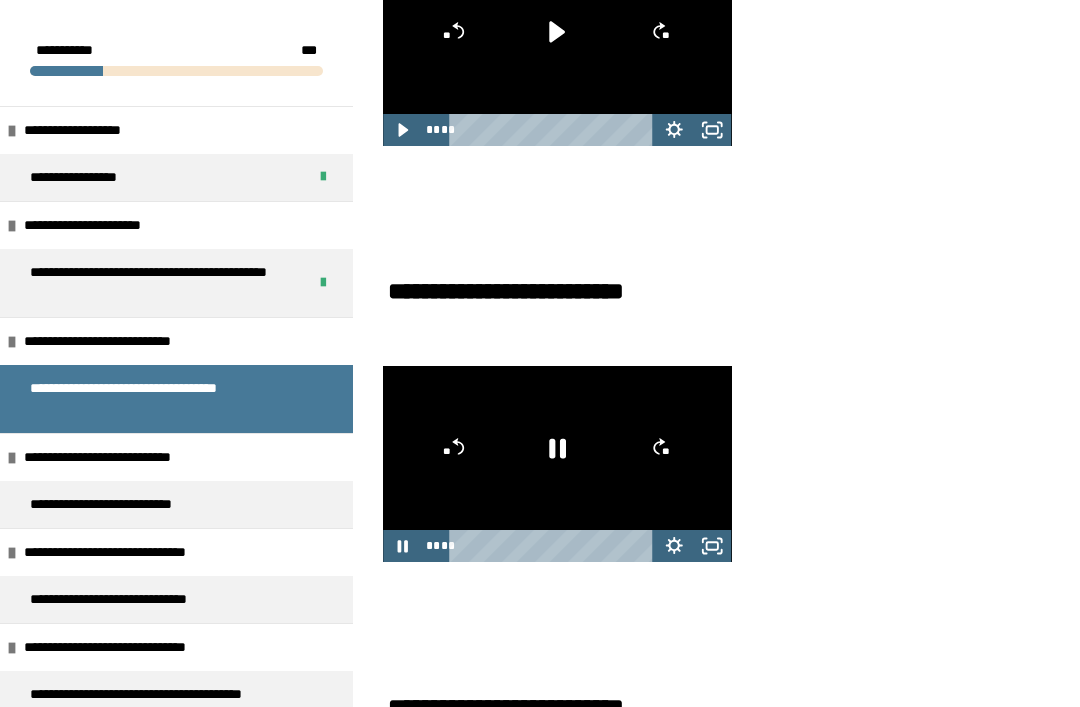 click 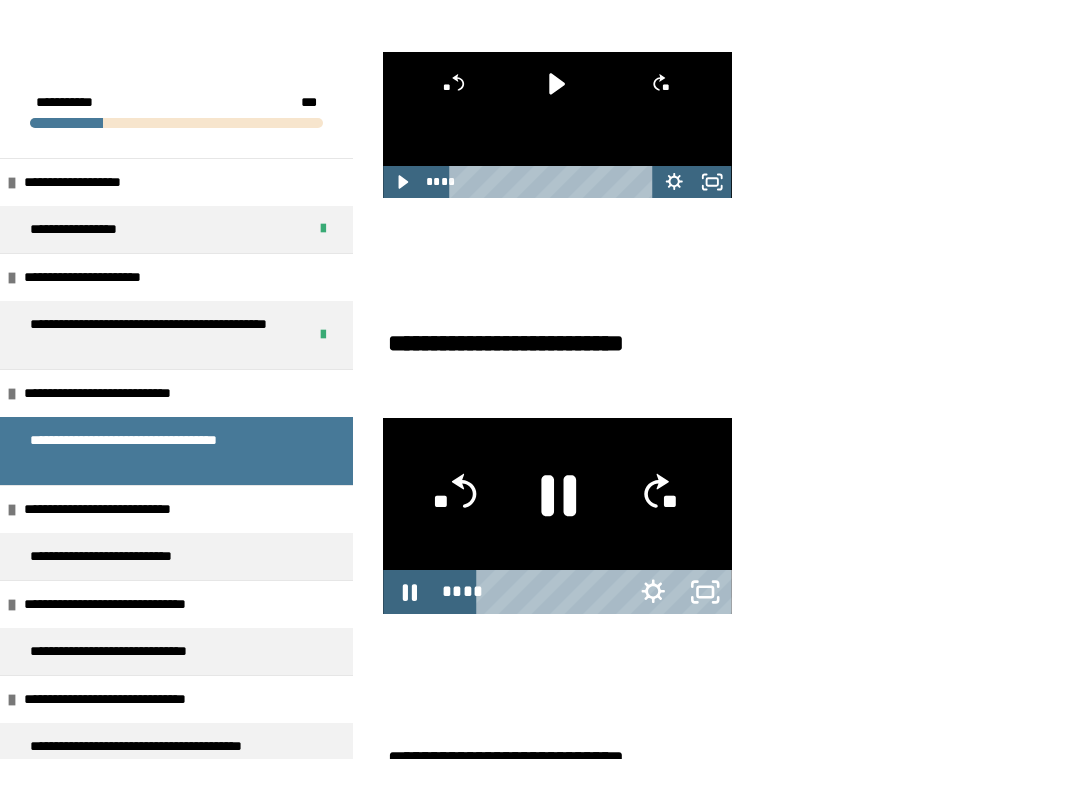 scroll, scrollTop: 367, scrollLeft: 0, axis: vertical 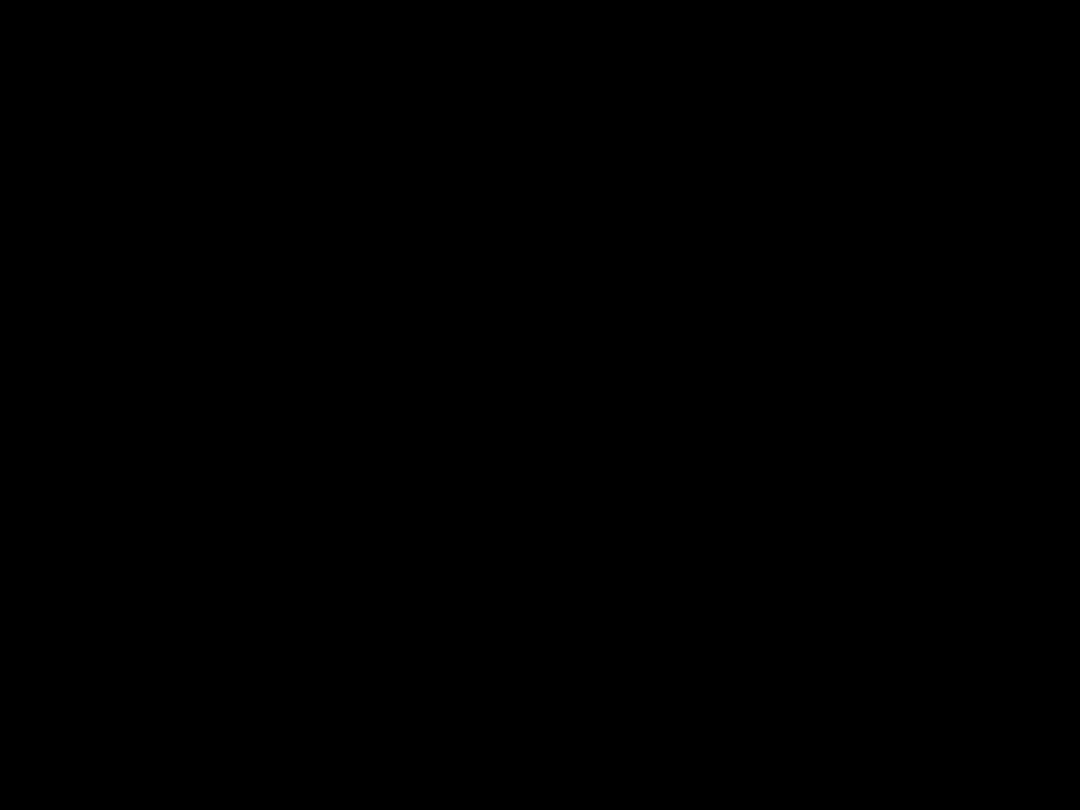 click at bounding box center [540, 405] 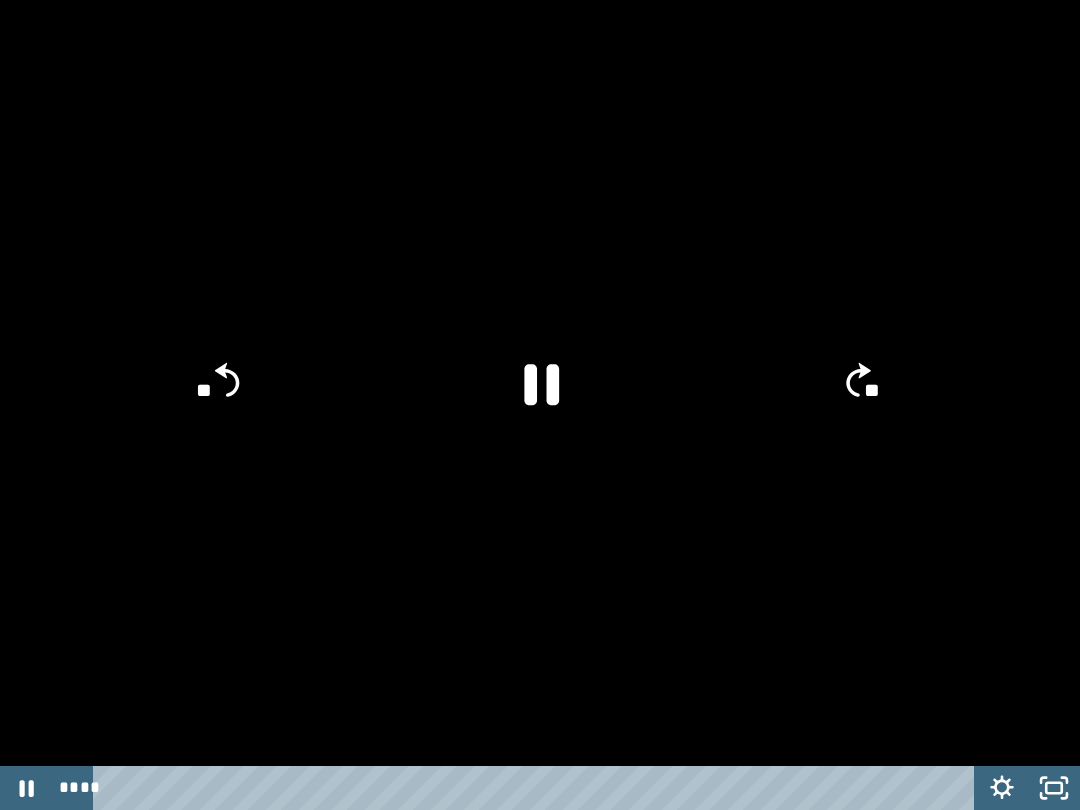 click 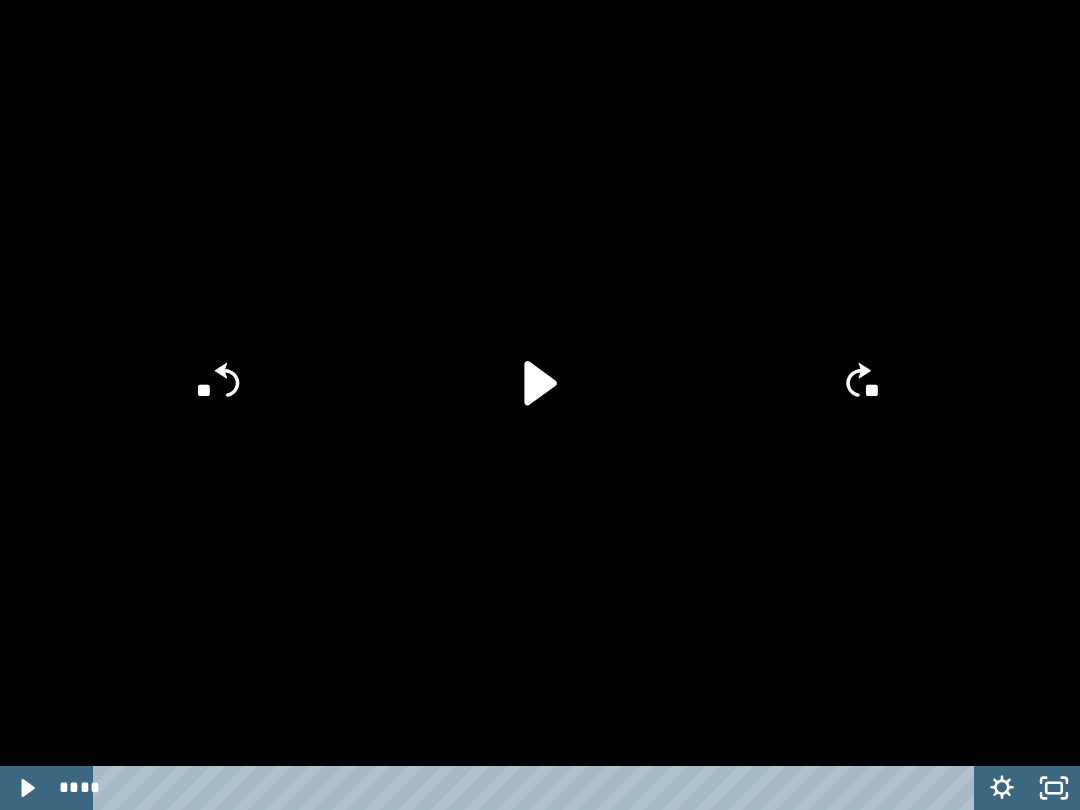 click 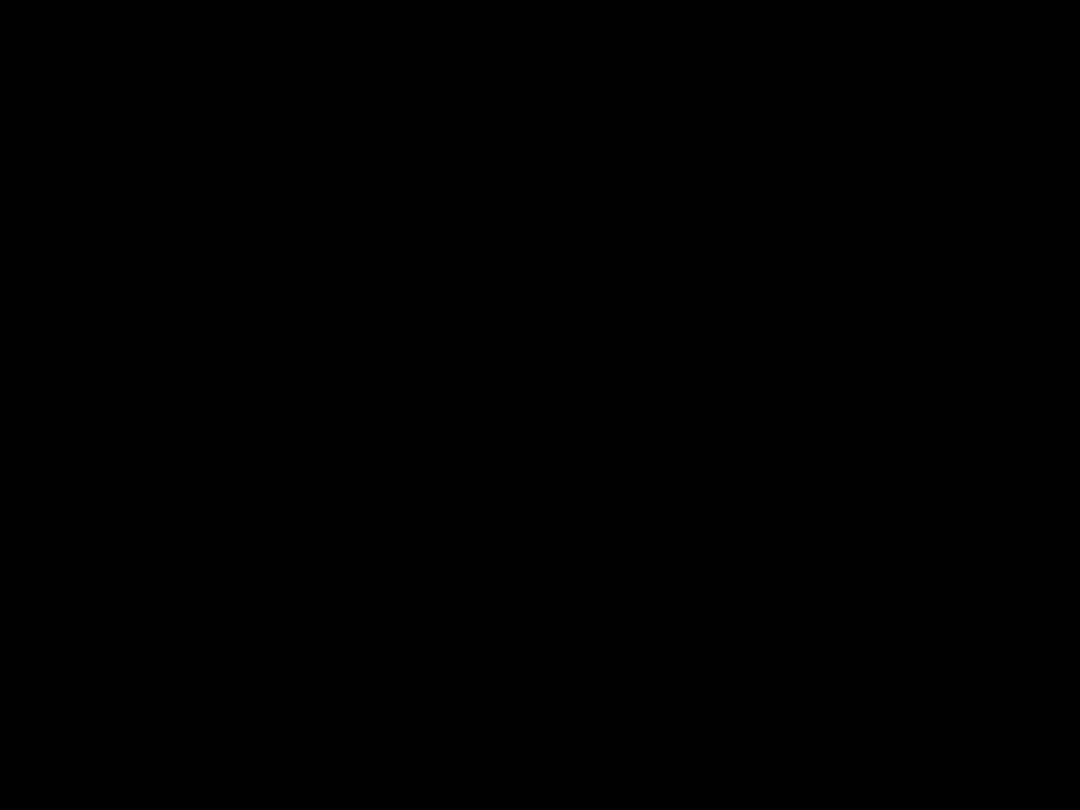 click at bounding box center [540, 405] 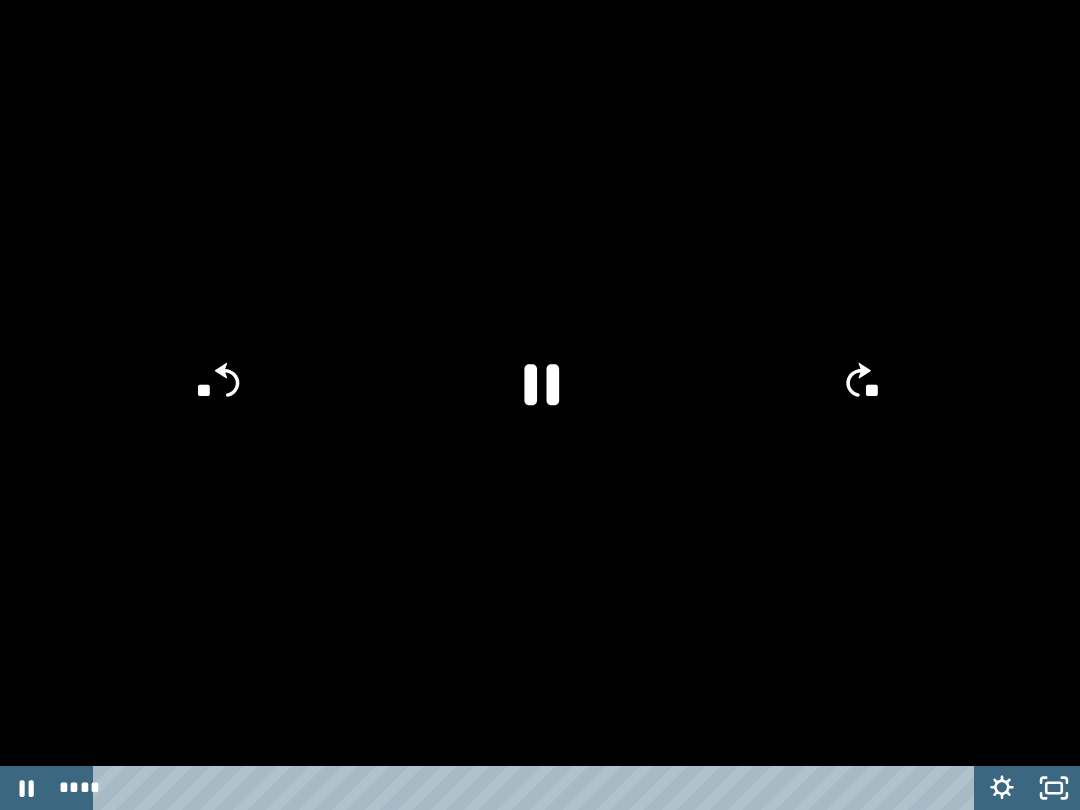 click 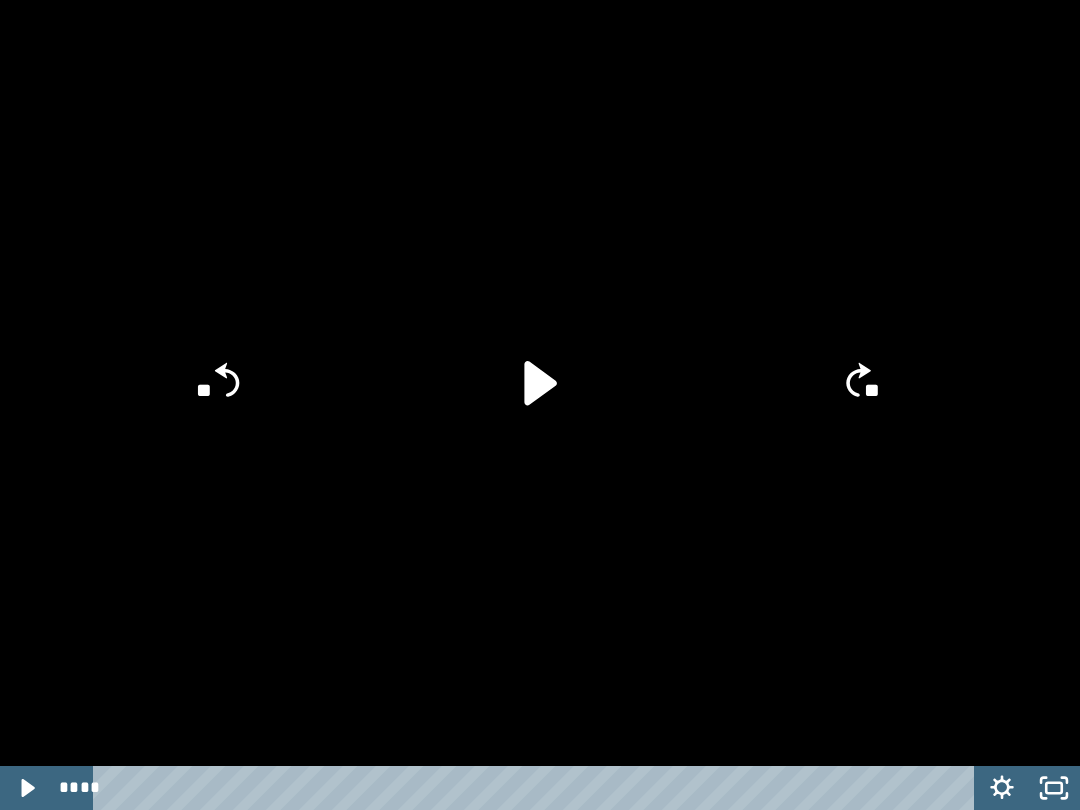 click 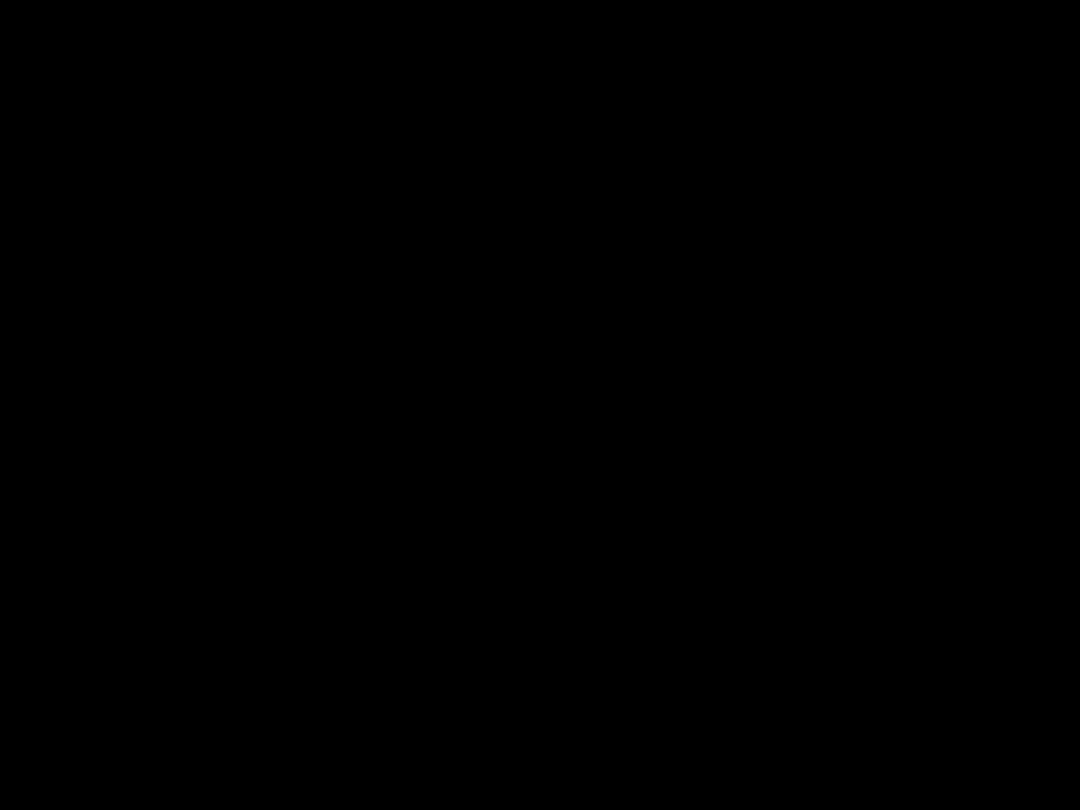 click at bounding box center [540, 405] 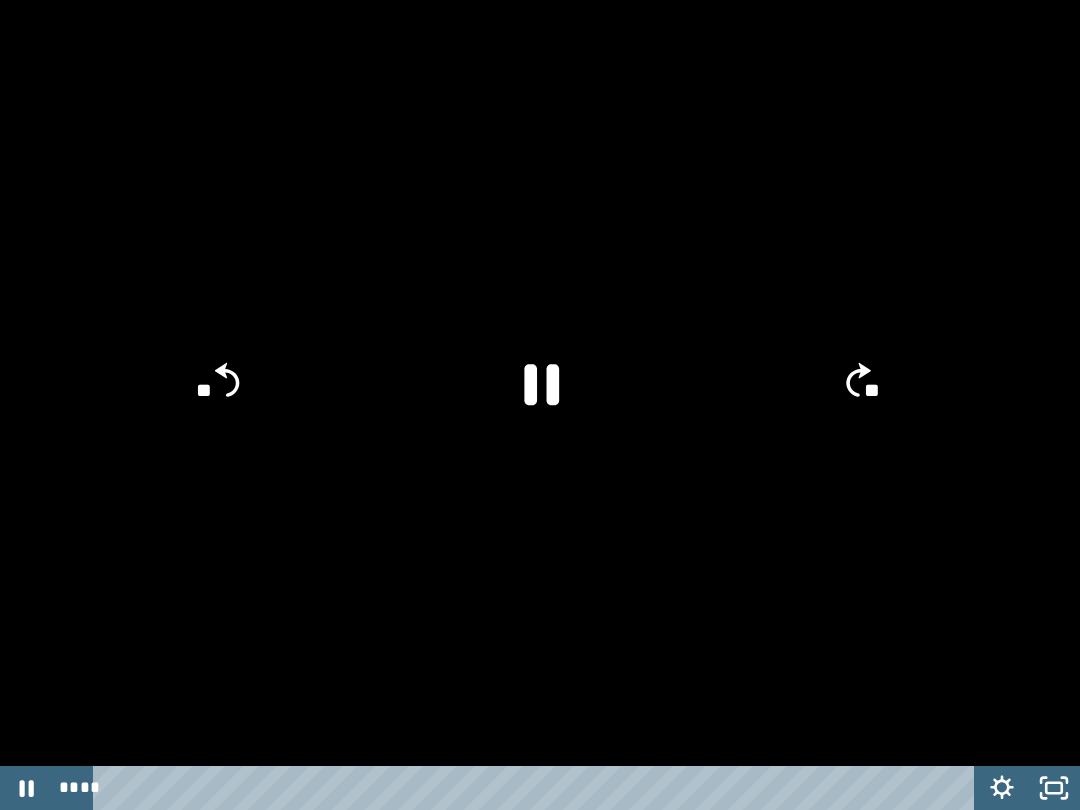 click at bounding box center (540, 405) 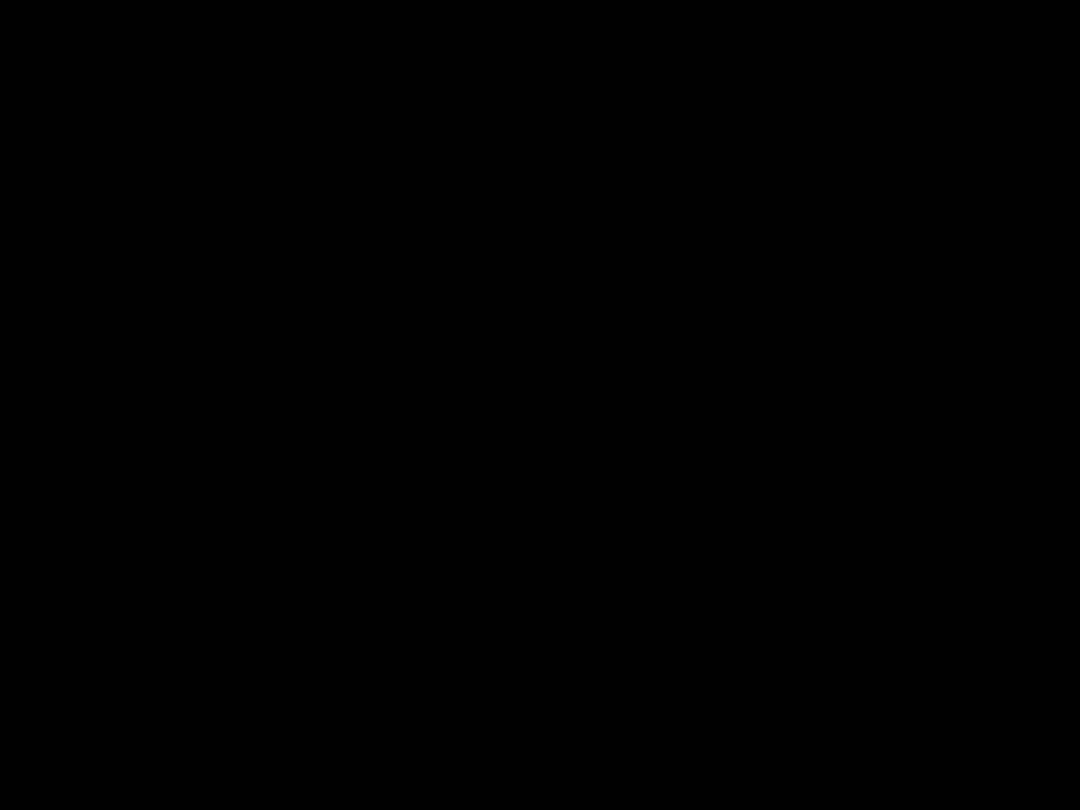 click at bounding box center (540, 405) 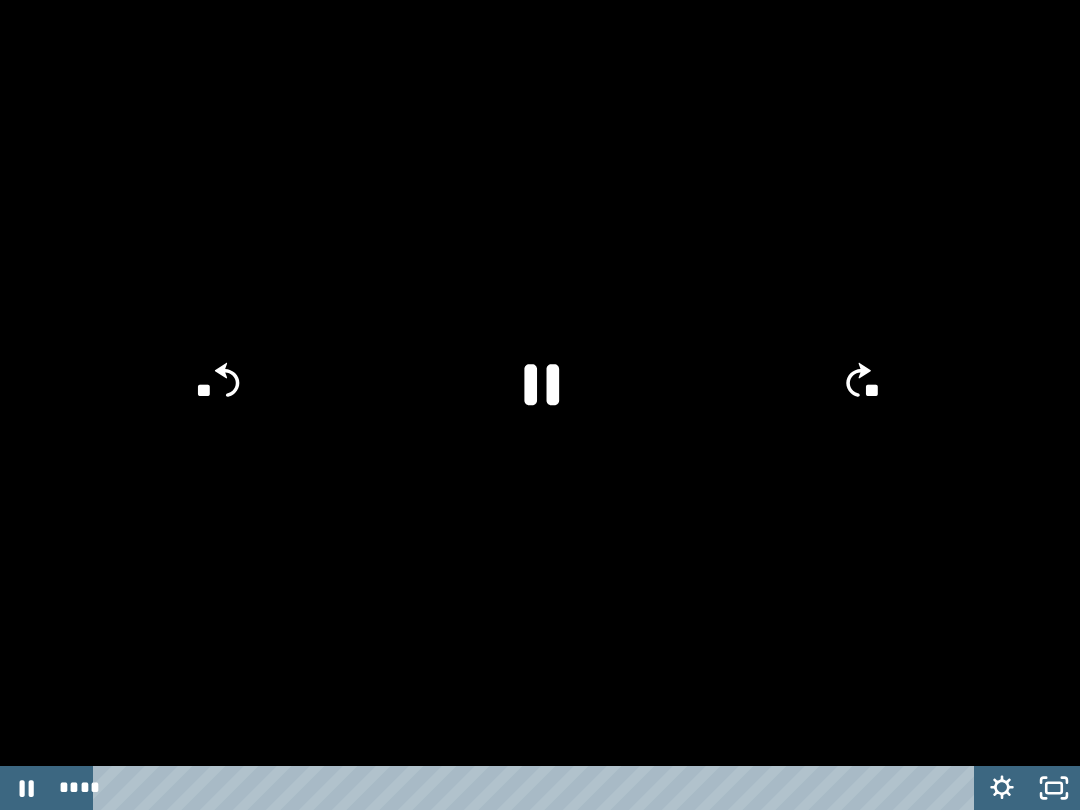click 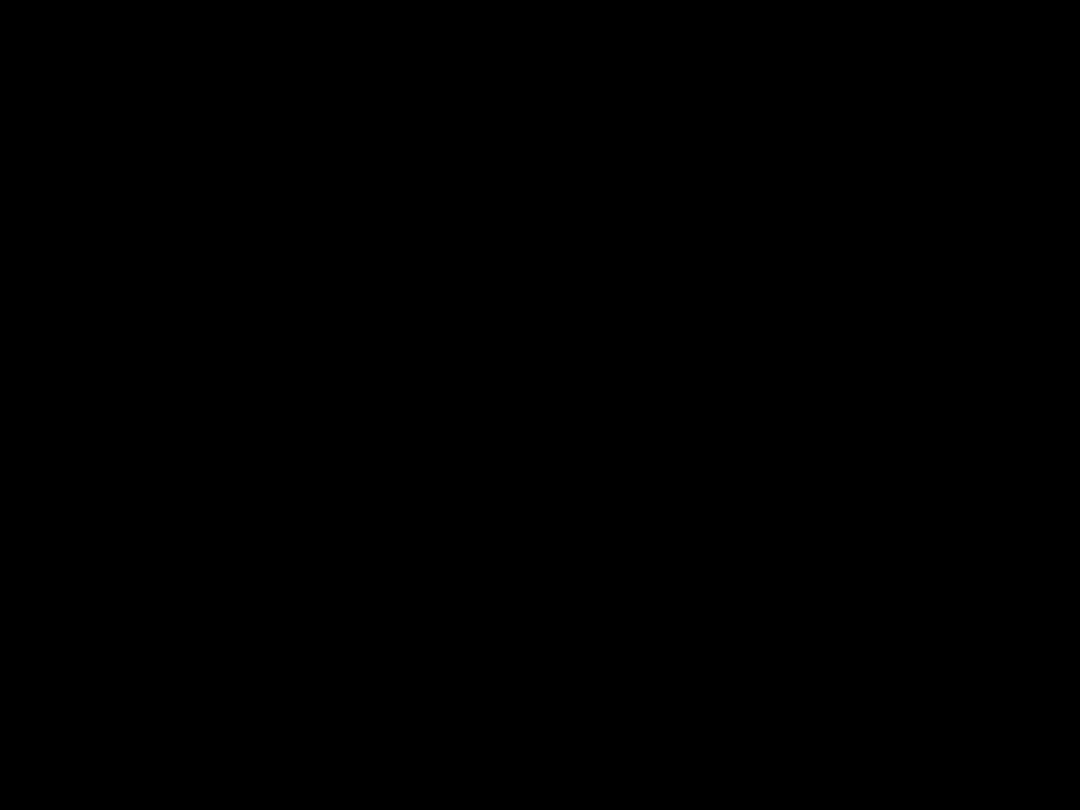 click at bounding box center [540, 405] 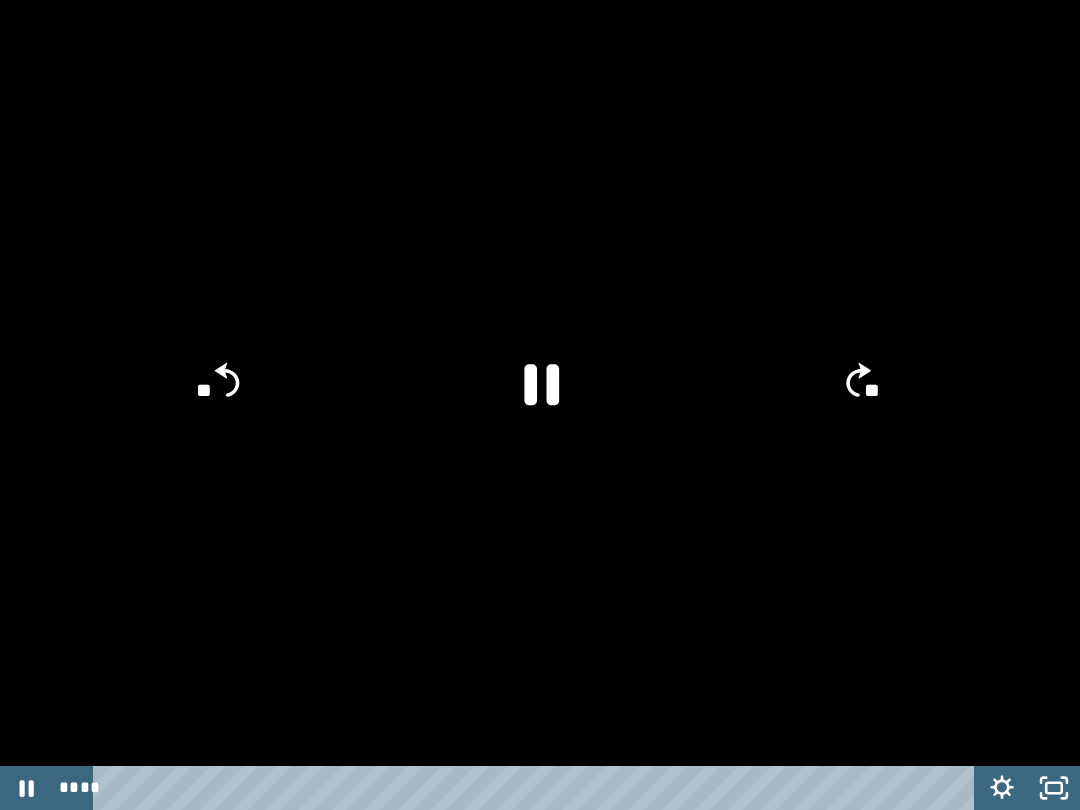 click 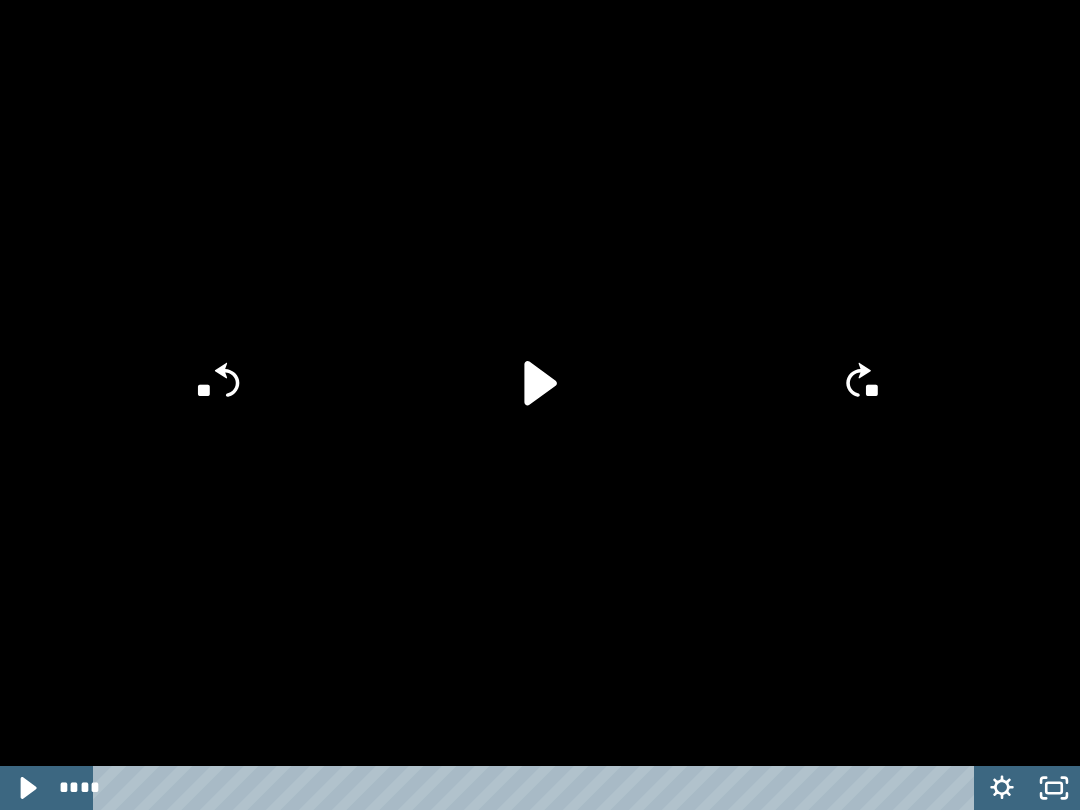 click 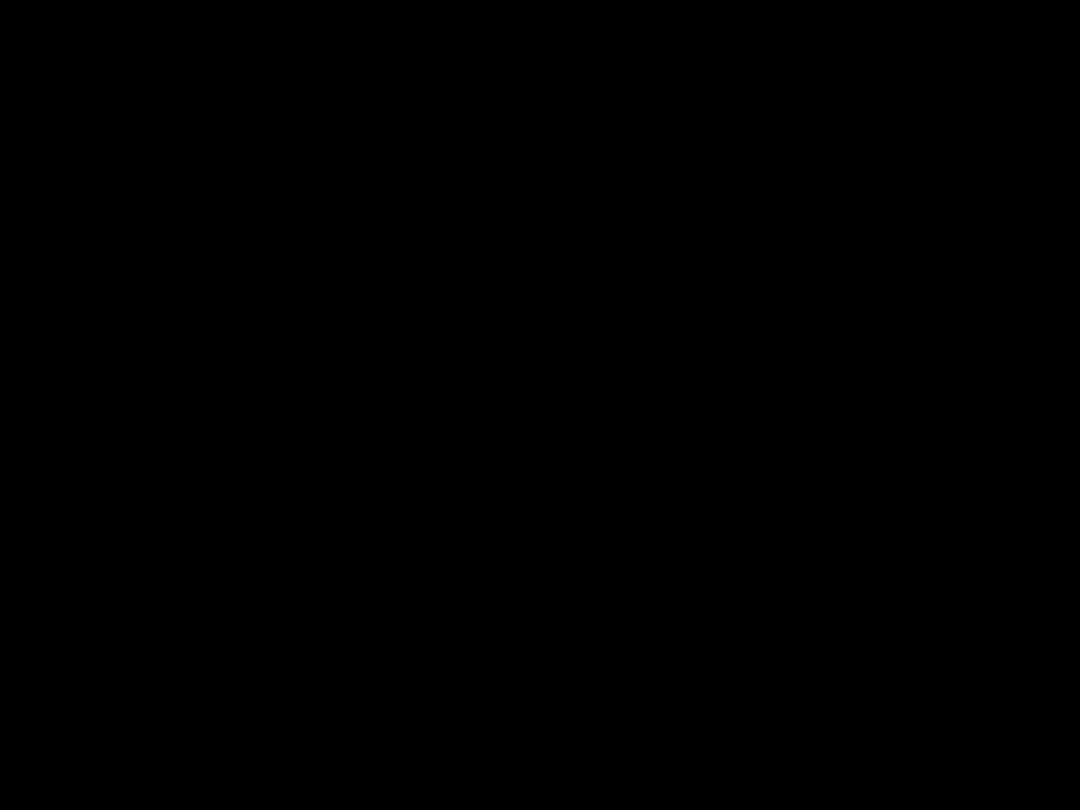 click at bounding box center (540, 405) 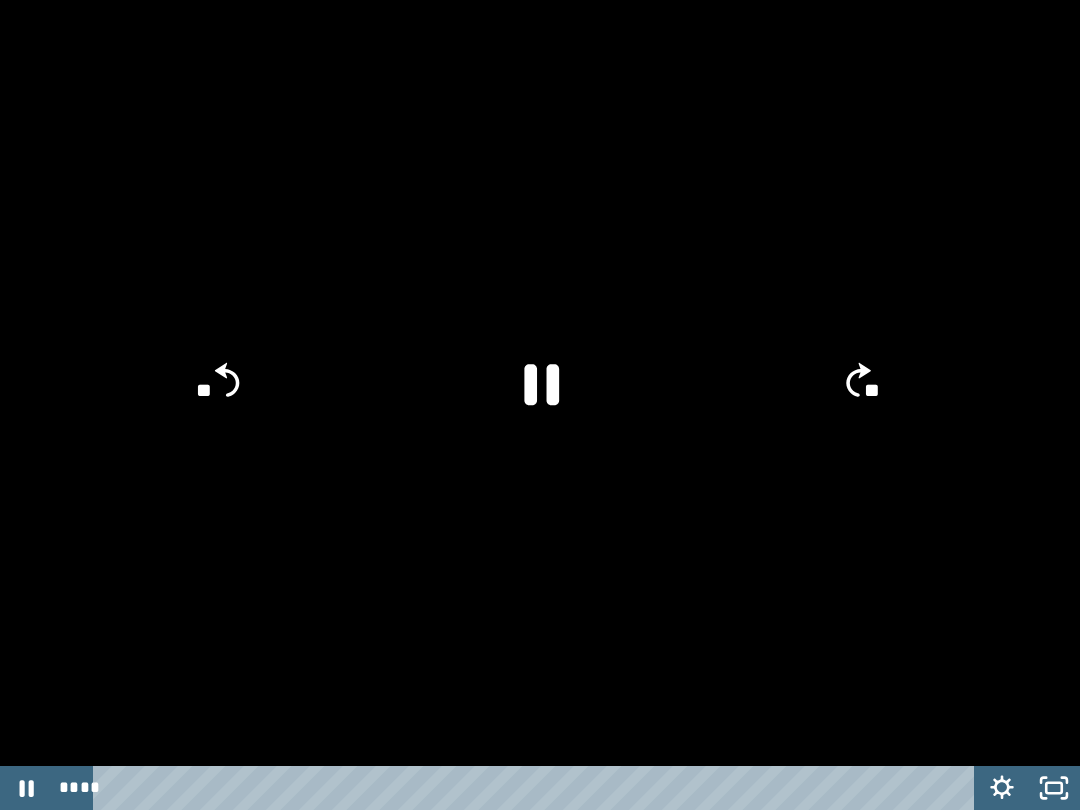 click 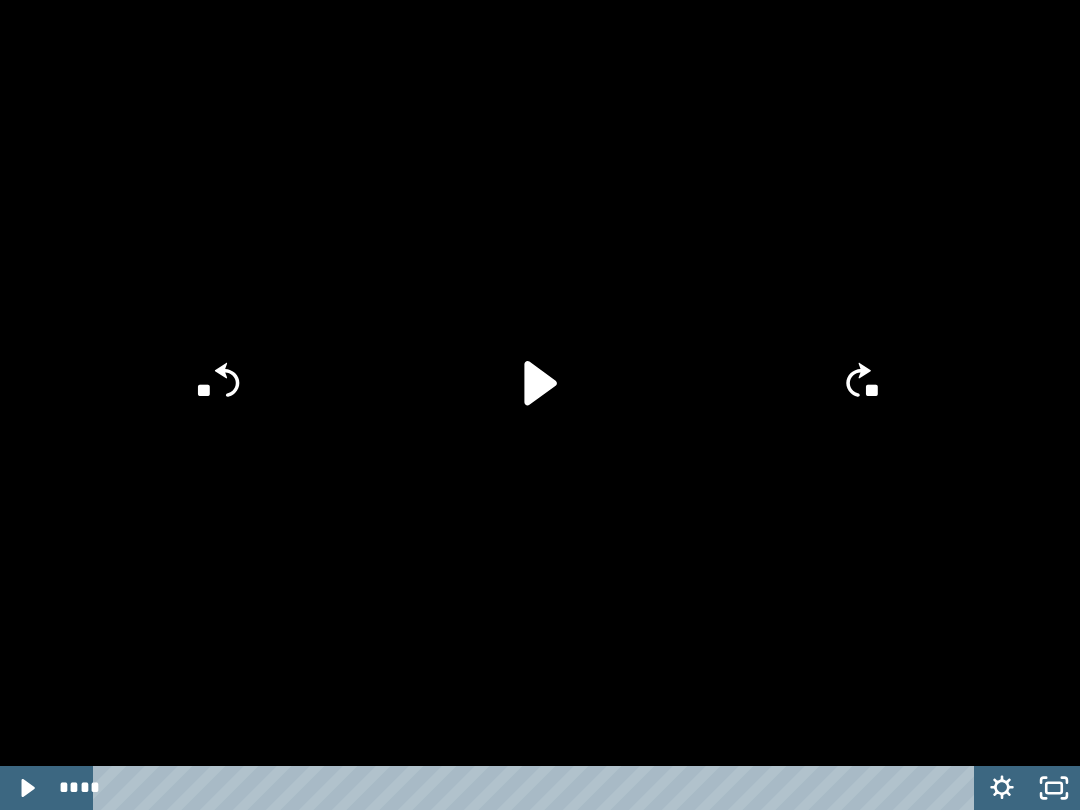 click 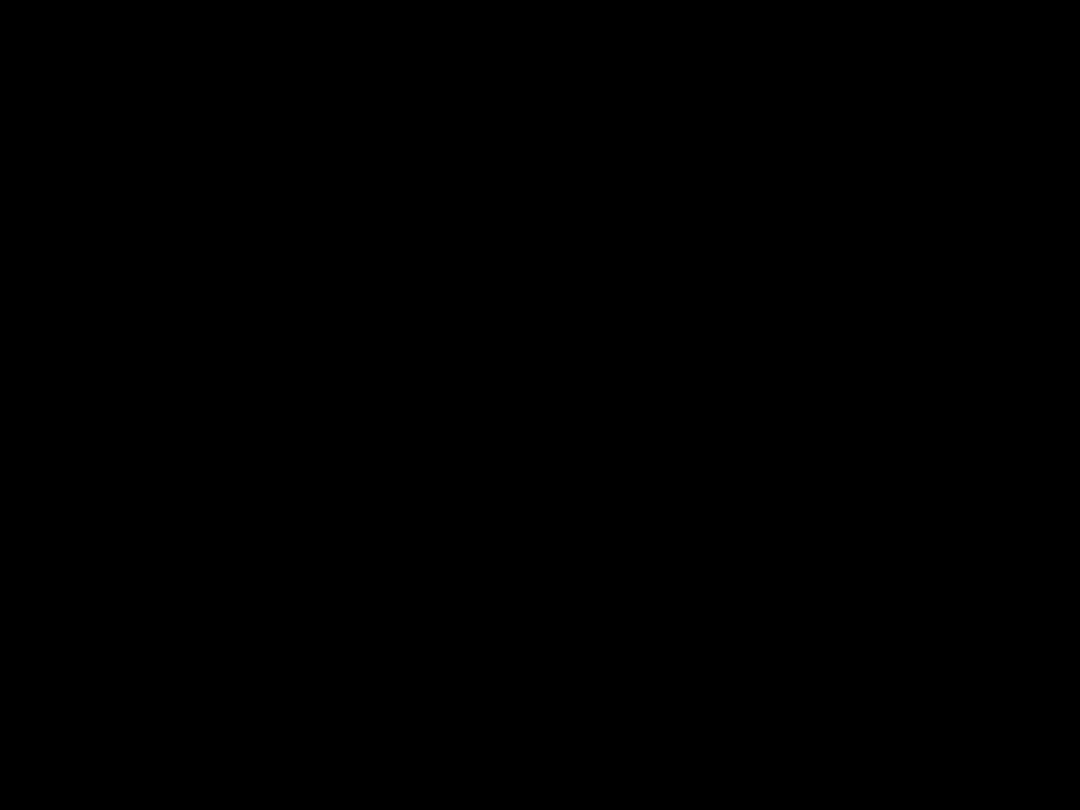 click at bounding box center (540, 405) 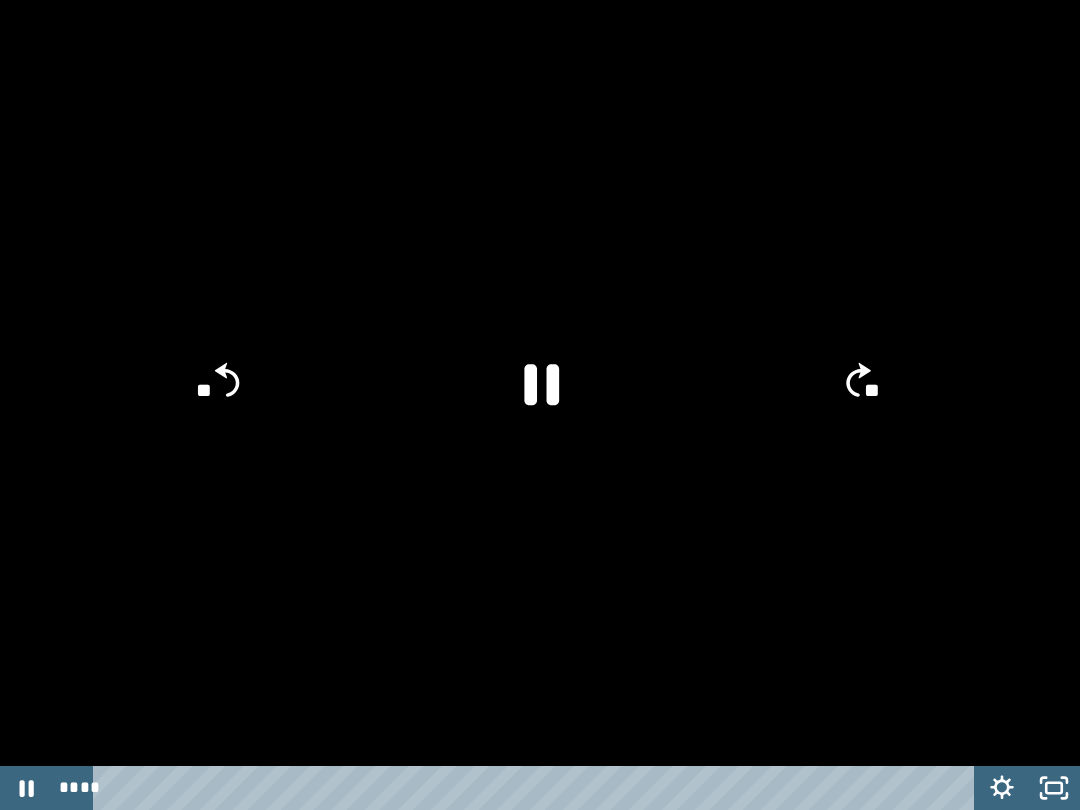 click 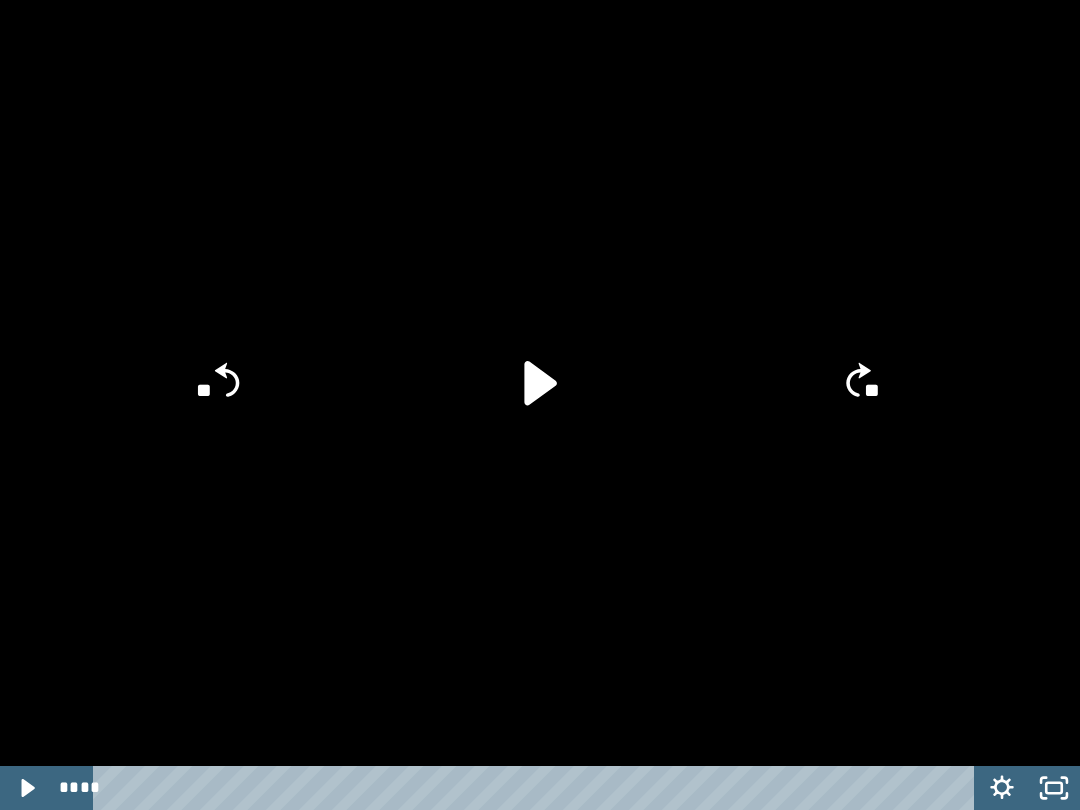 click 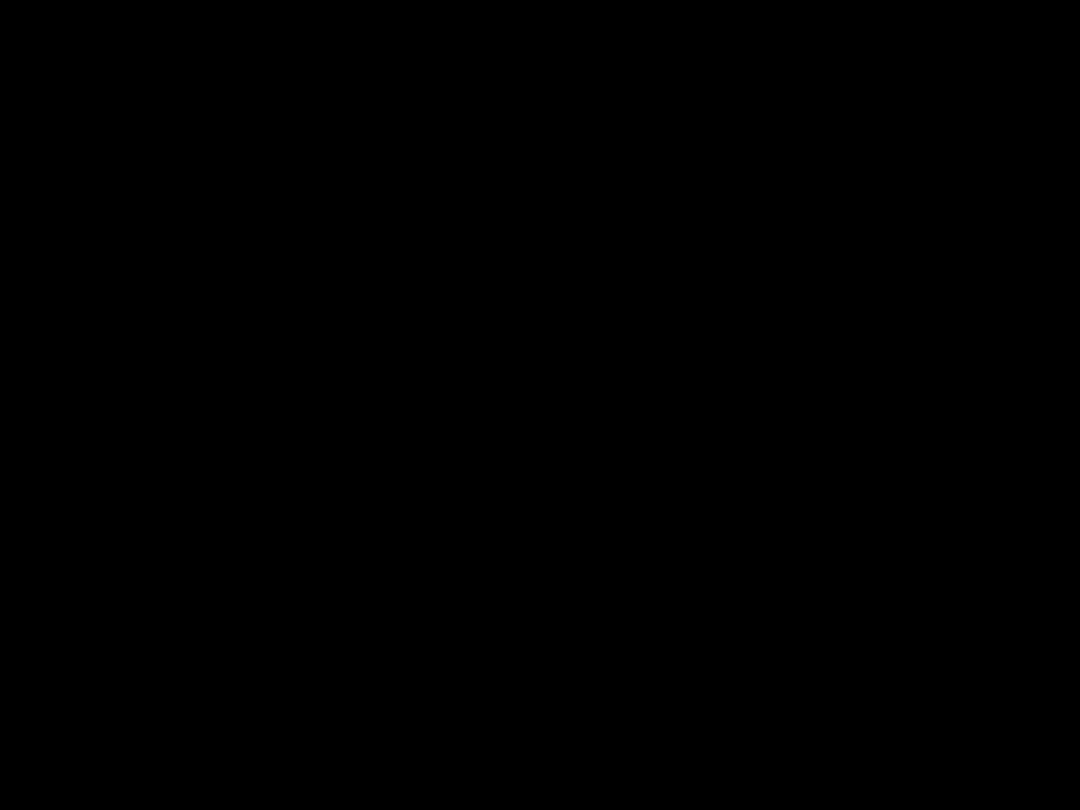 click at bounding box center [540, 405] 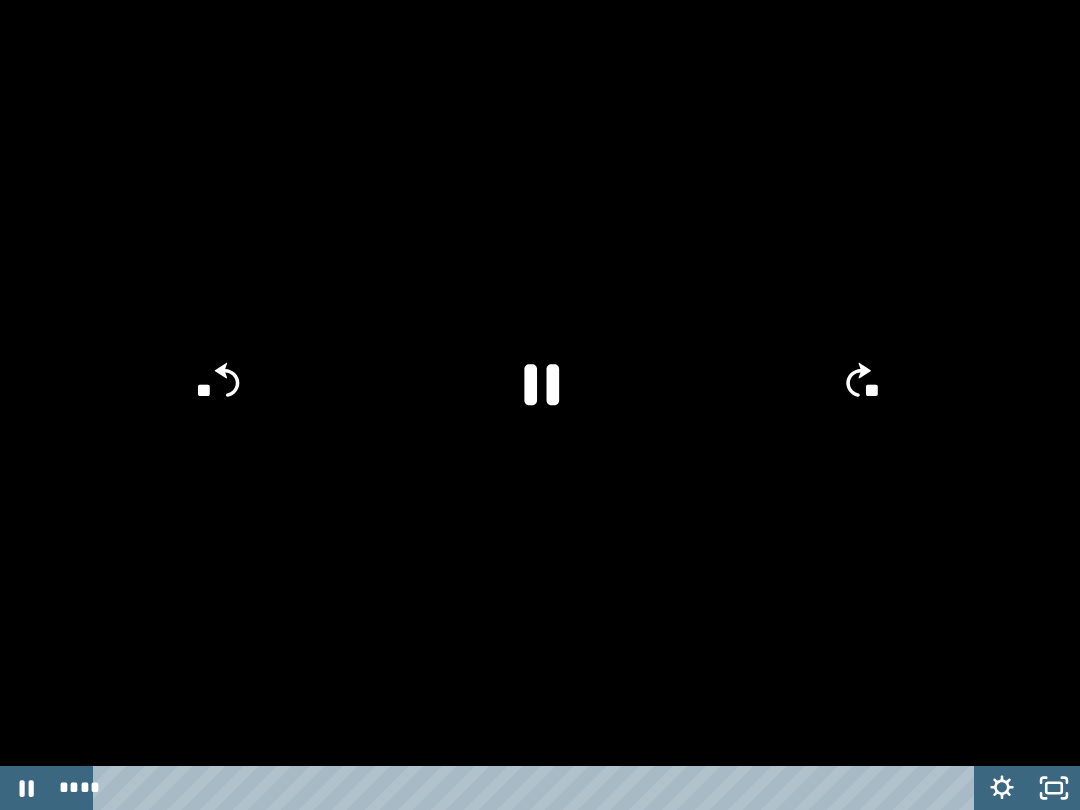 click 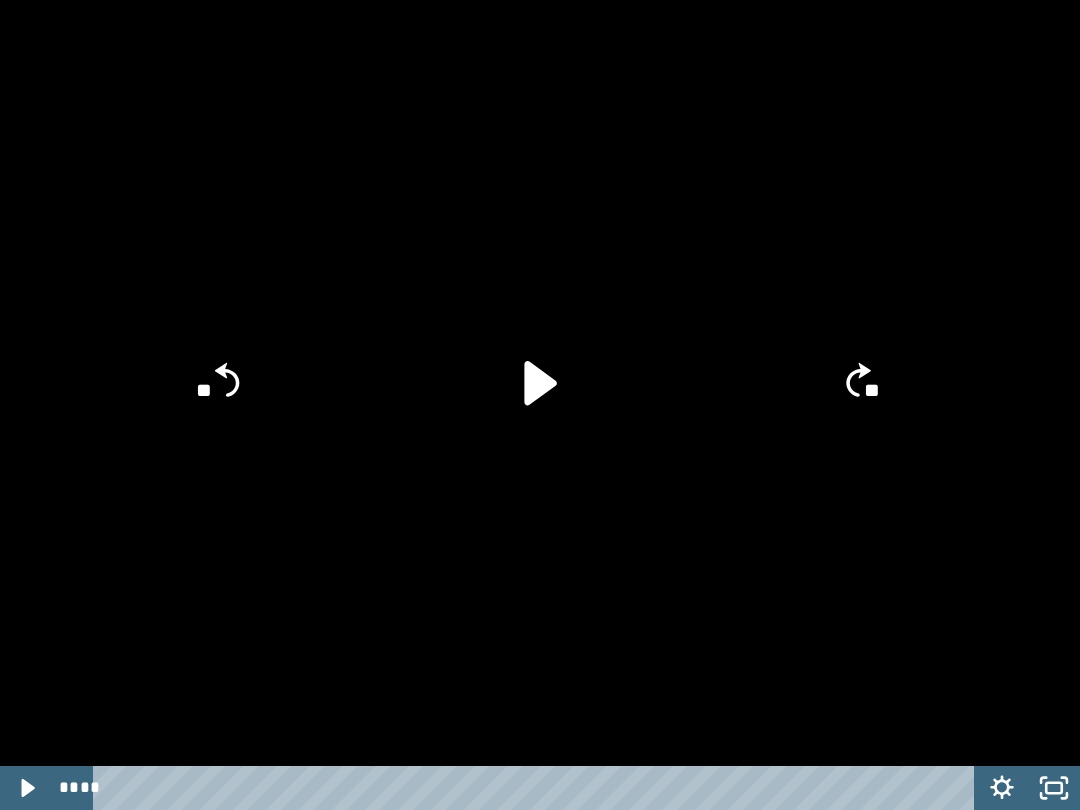 click 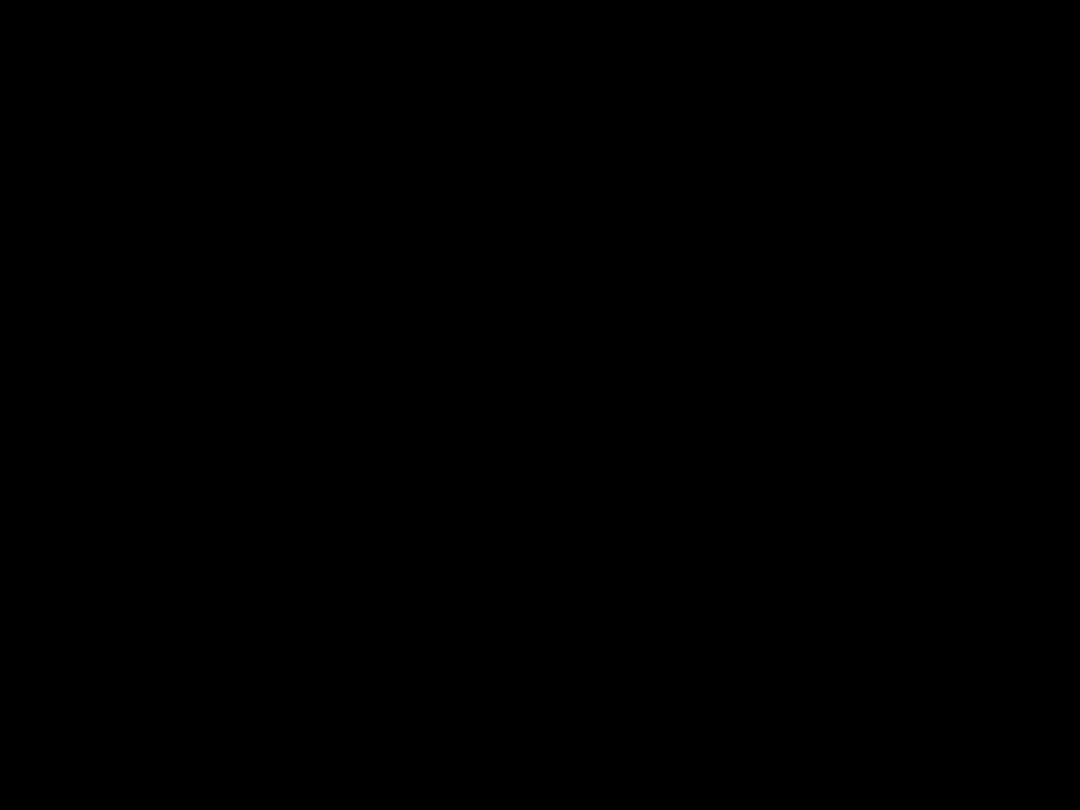 click at bounding box center (540, 405) 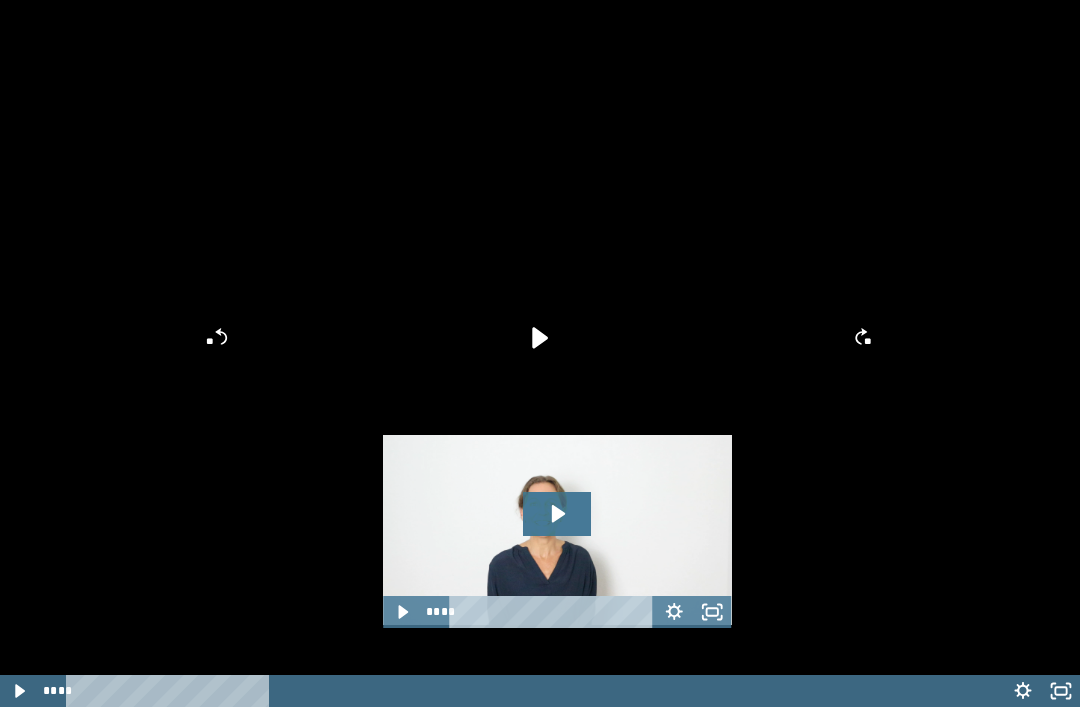 scroll, scrollTop: 721, scrollLeft: 0, axis: vertical 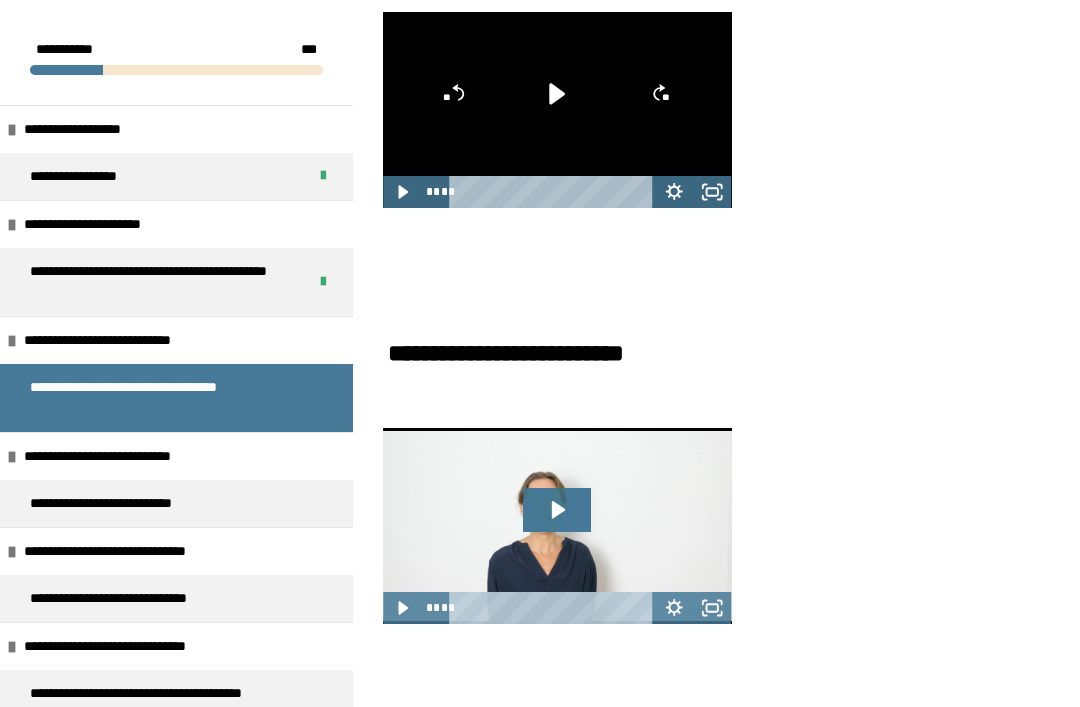 click 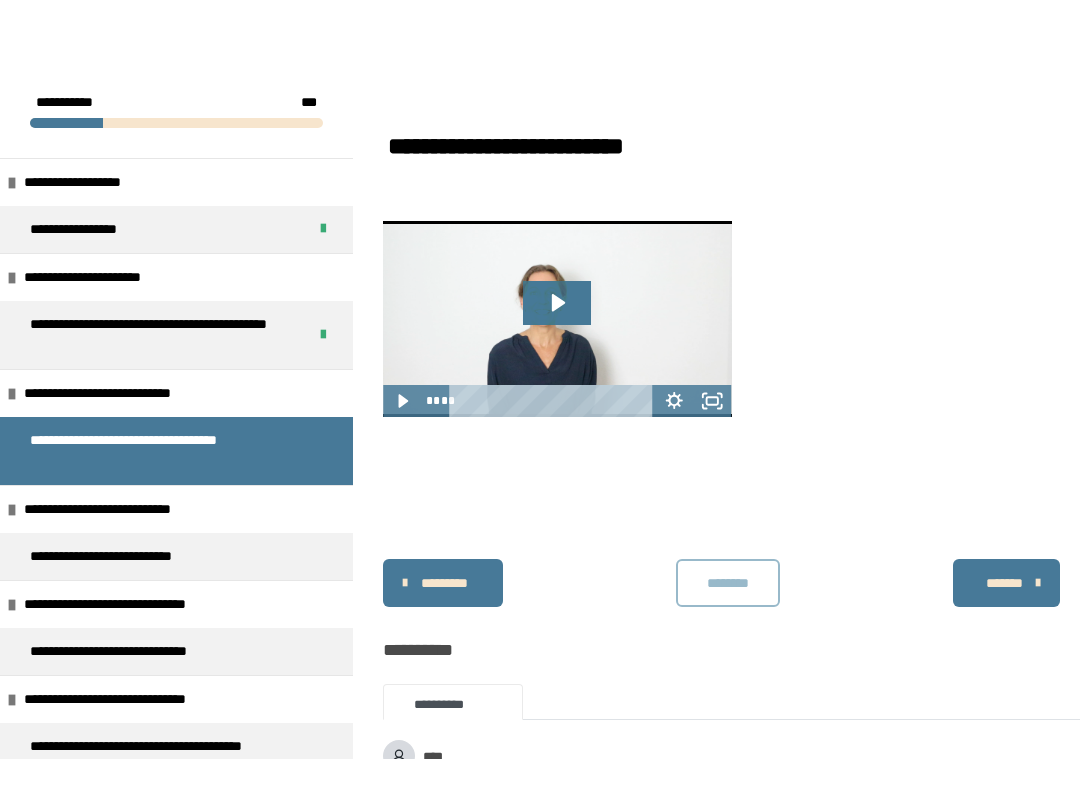 scroll, scrollTop: 1002, scrollLeft: 0, axis: vertical 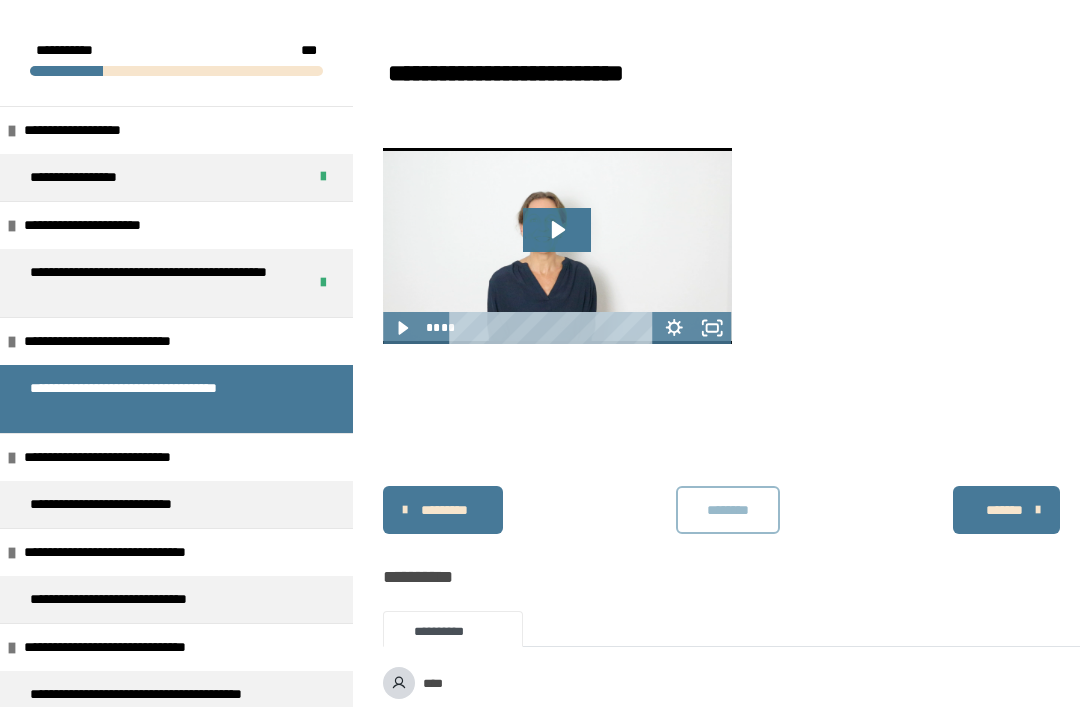 click 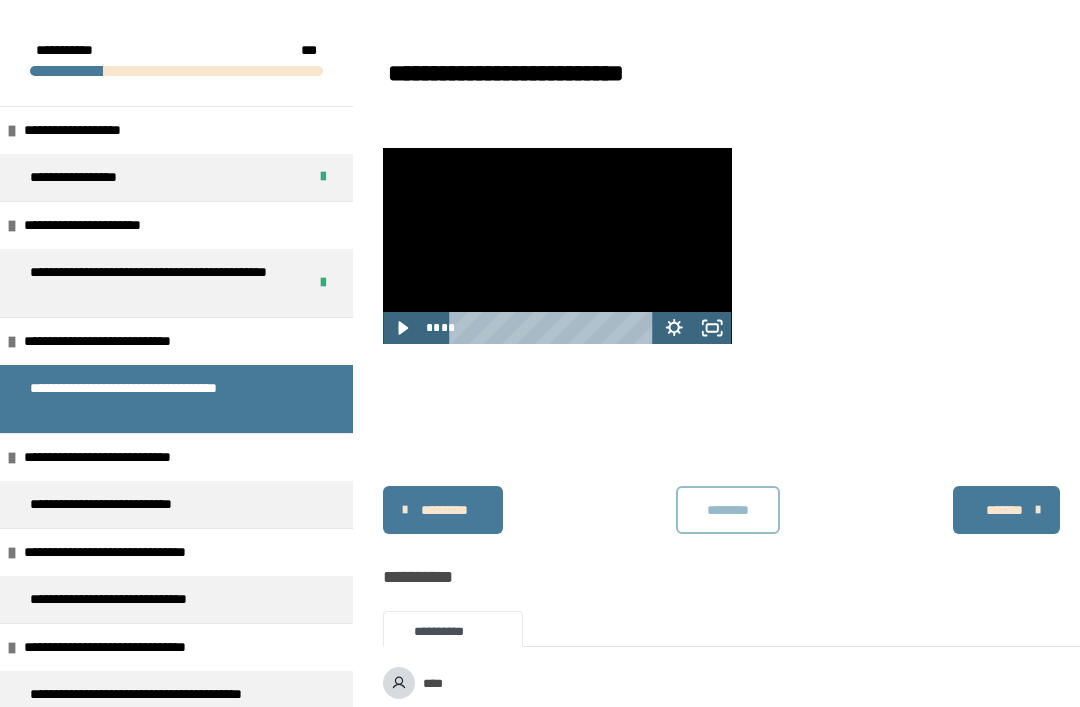 click 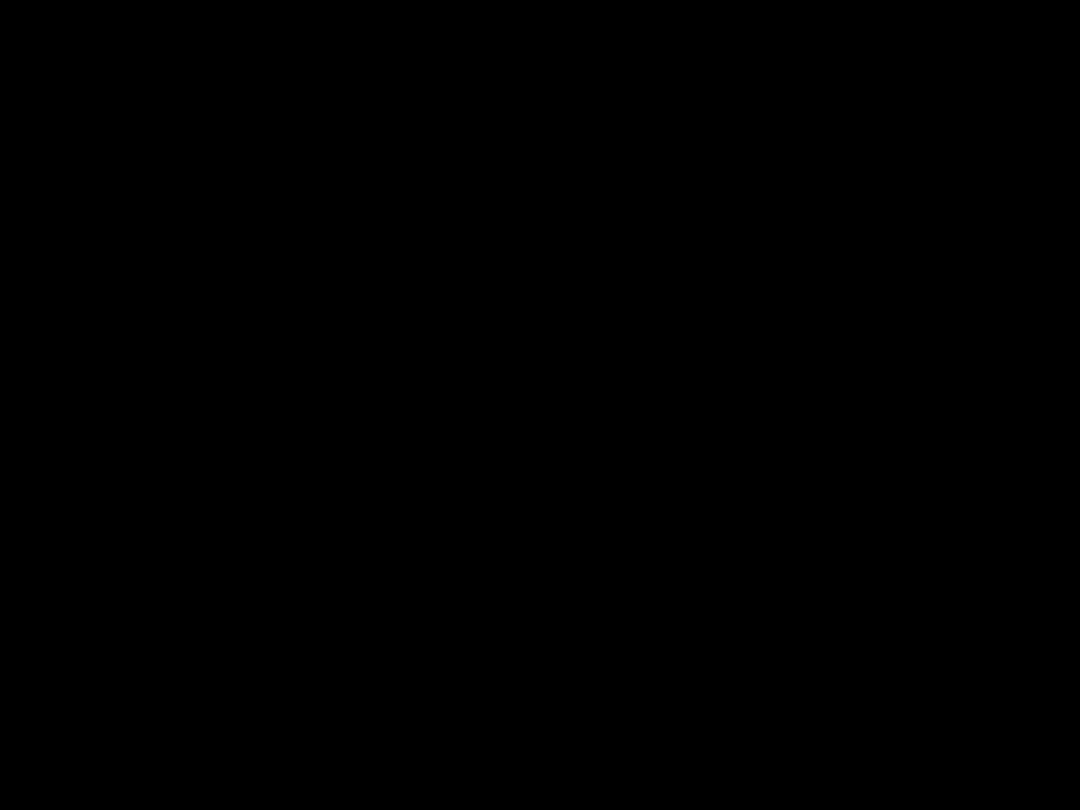 scroll, scrollTop: 0, scrollLeft: 0, axis: both 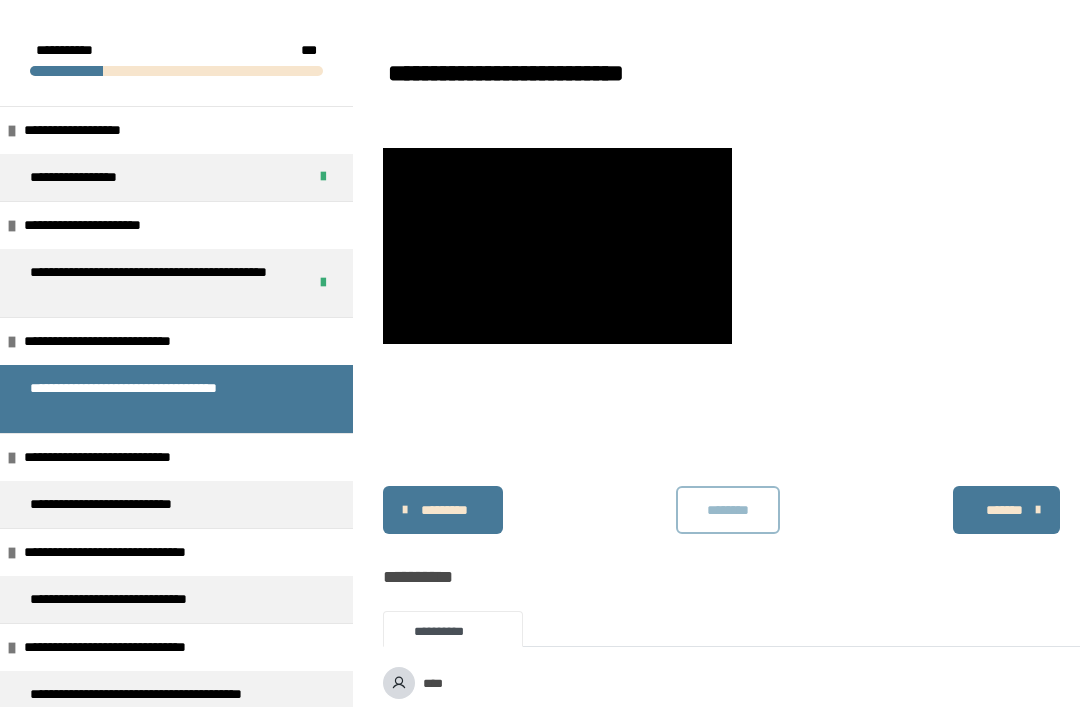 click at bounding box center (557, 246) 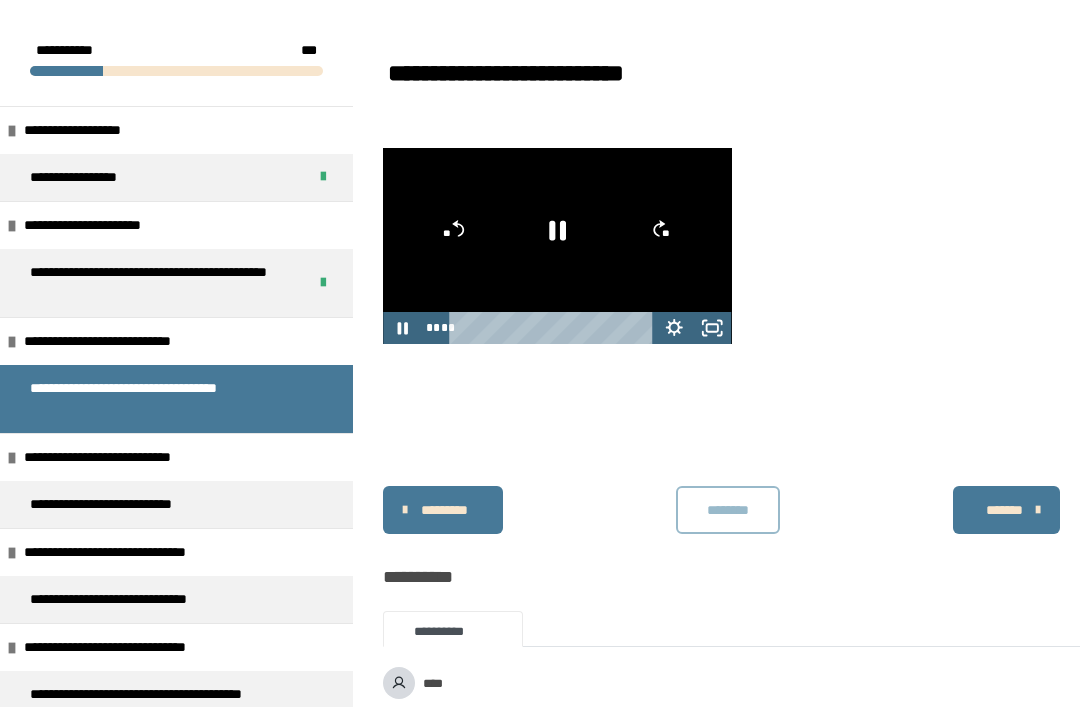 click 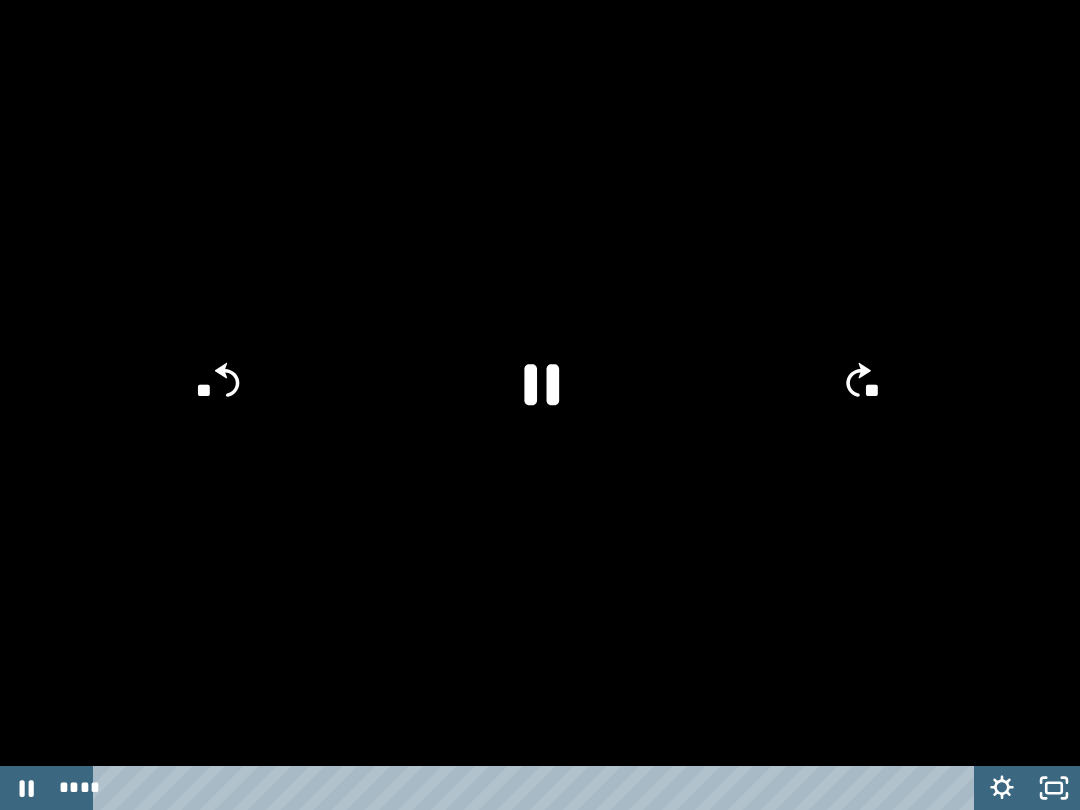 scroll, scrollTop: 0, scrollLeft: 0, axis: both 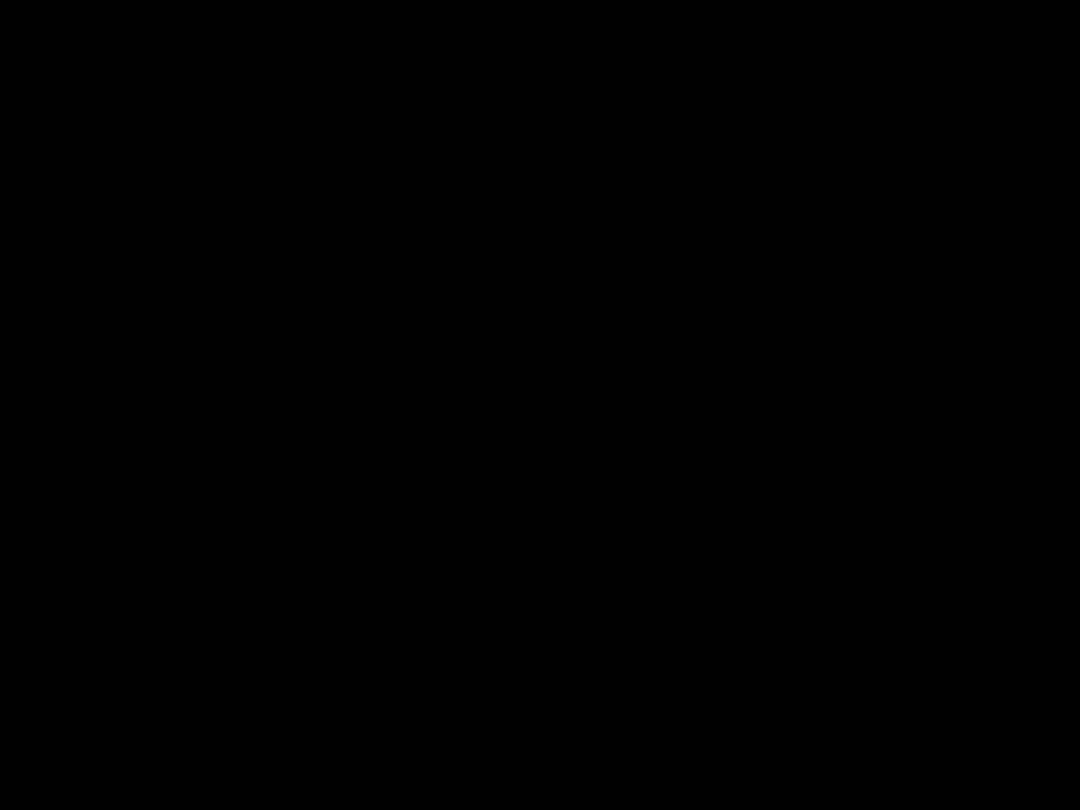 click at bounding box center (540, 405) 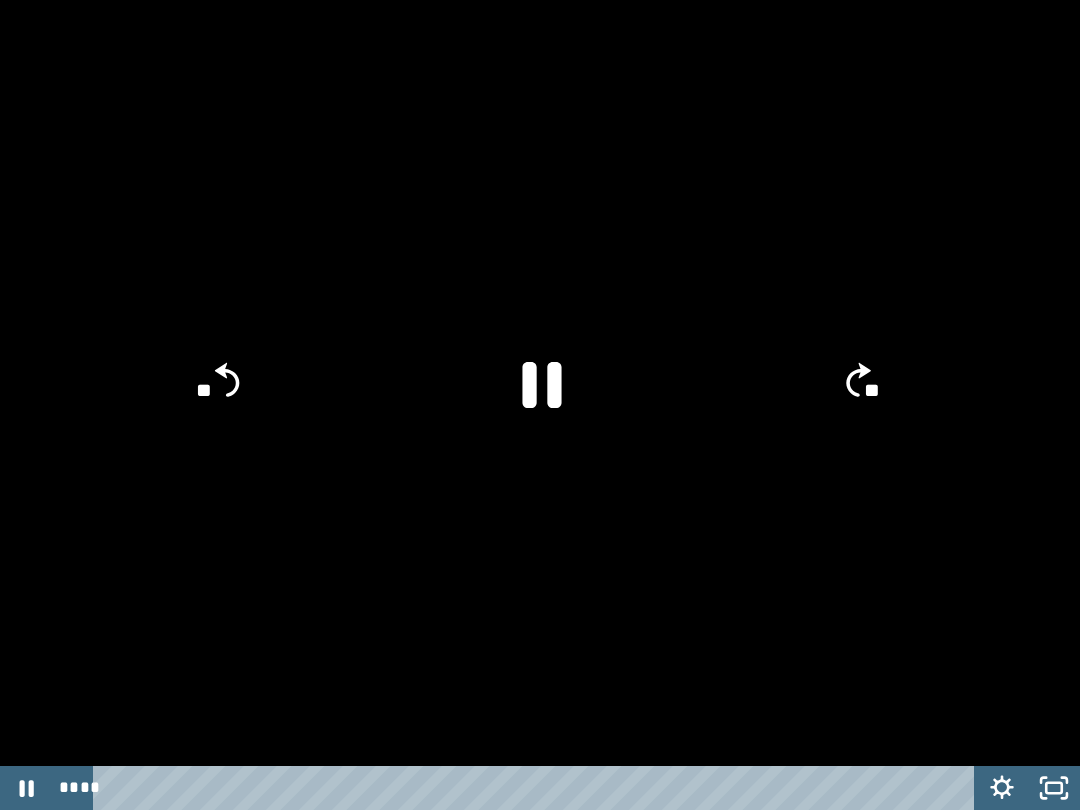 click 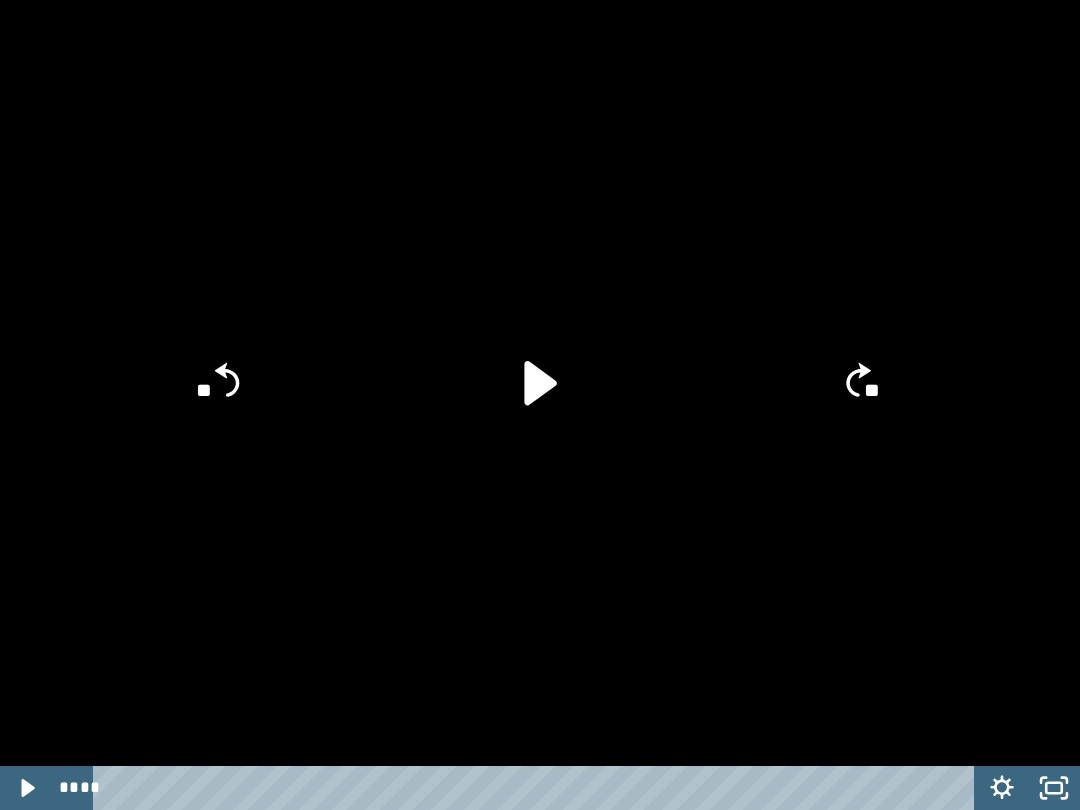 click 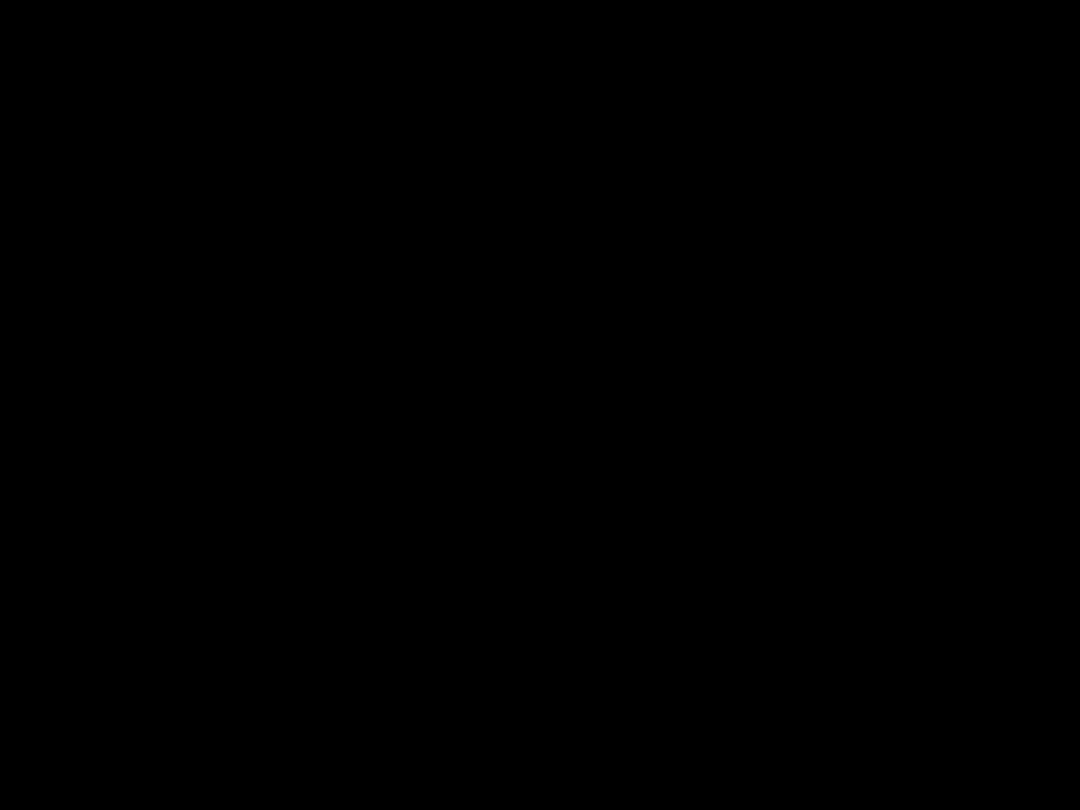 click at bounding box center (540, 405) 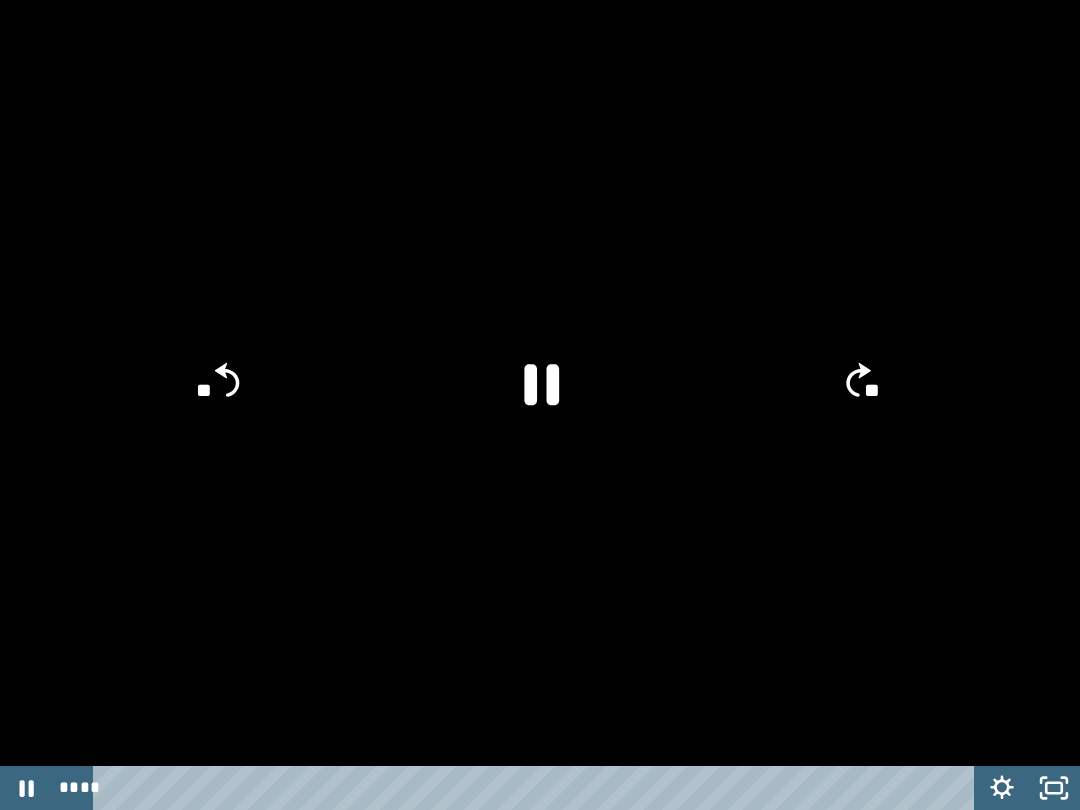 click 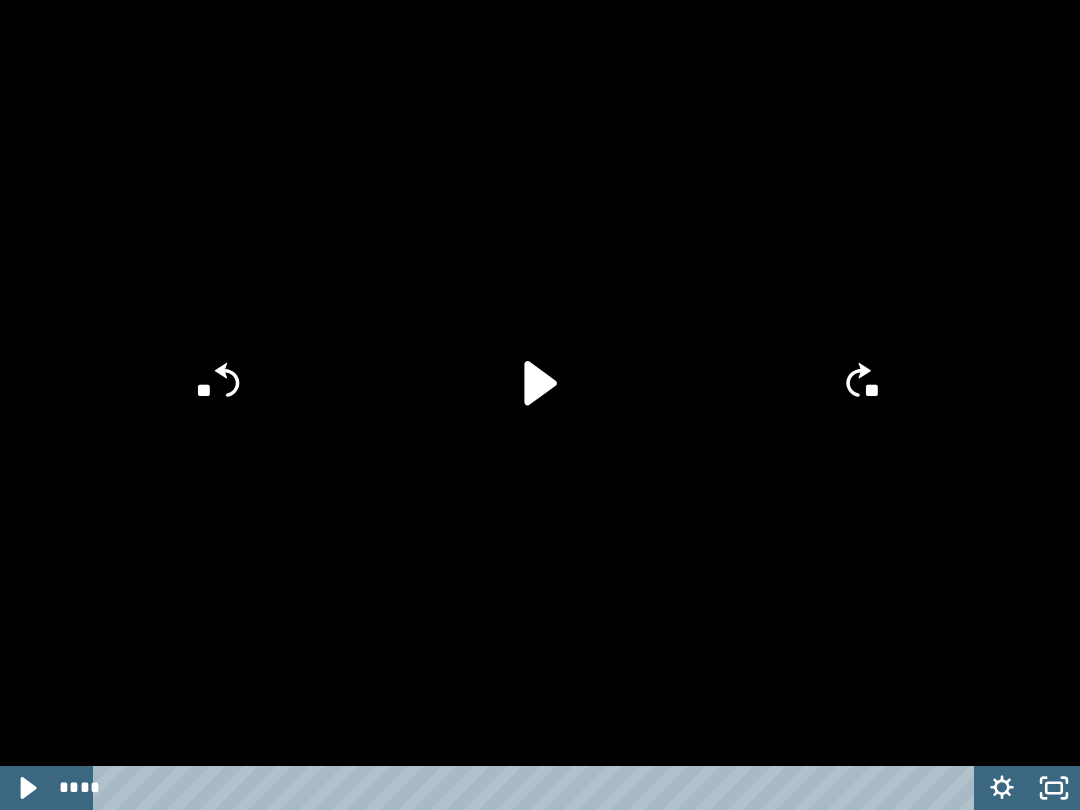 click 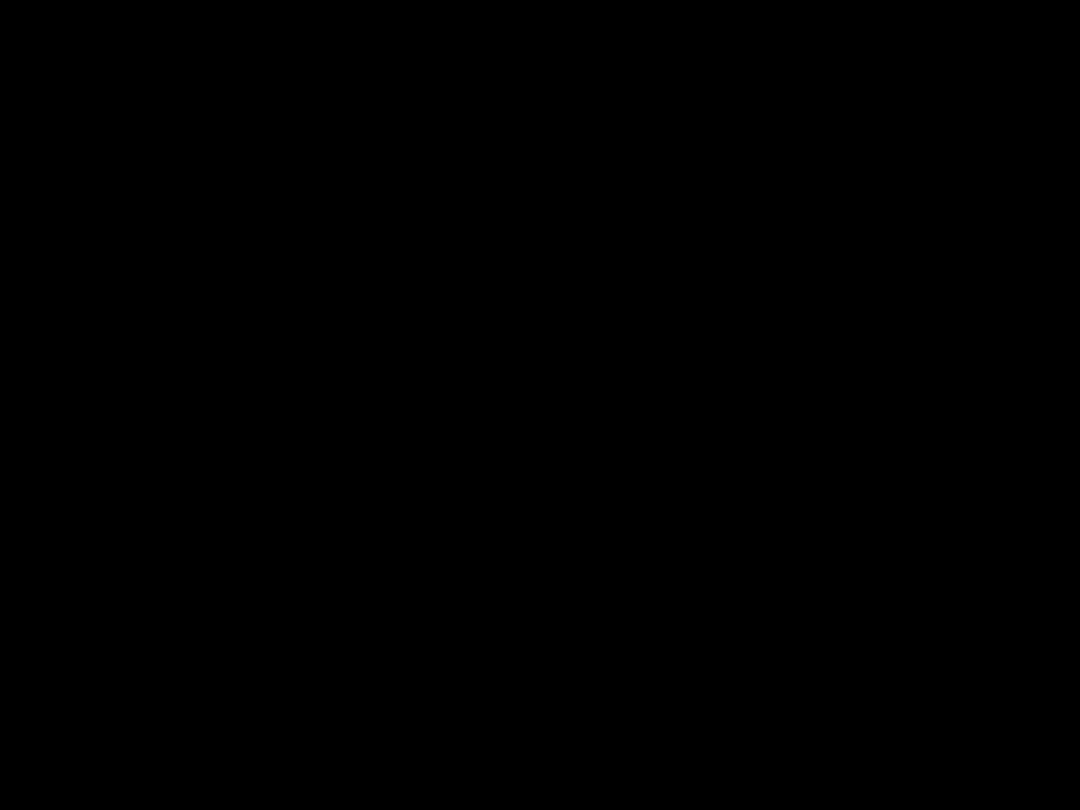 click at bounding box center [540, 405] 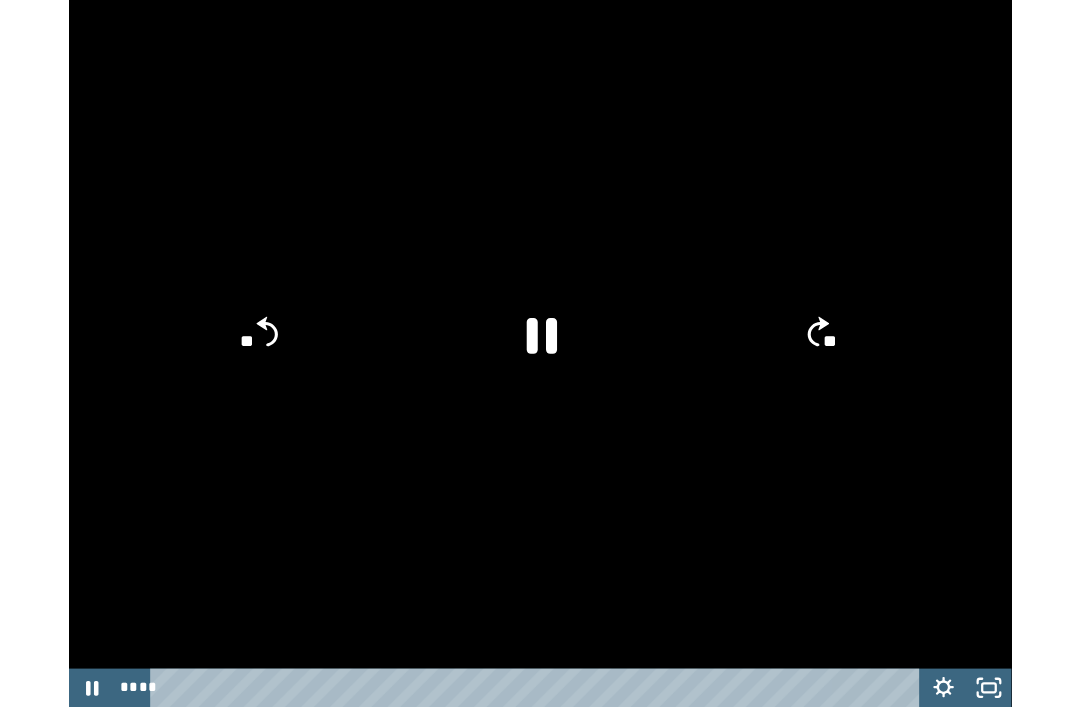 scroll, scrollTop: 1002, scrollLeft: 0, axis: vertical 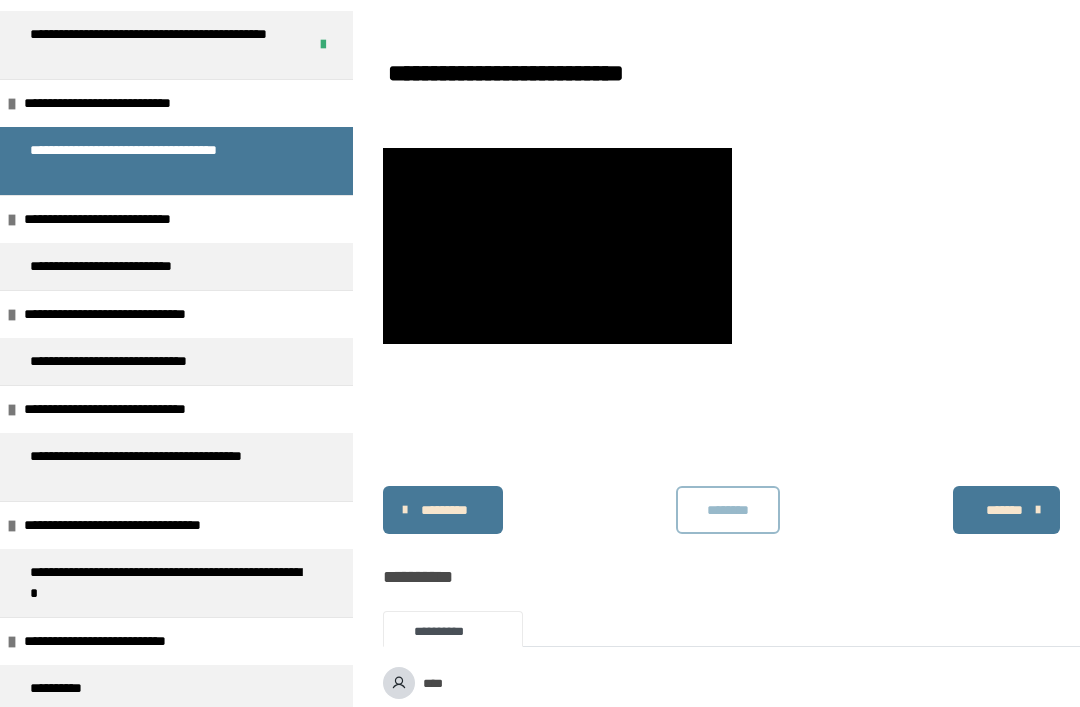 click on "********" at bounding box center [728, 510] 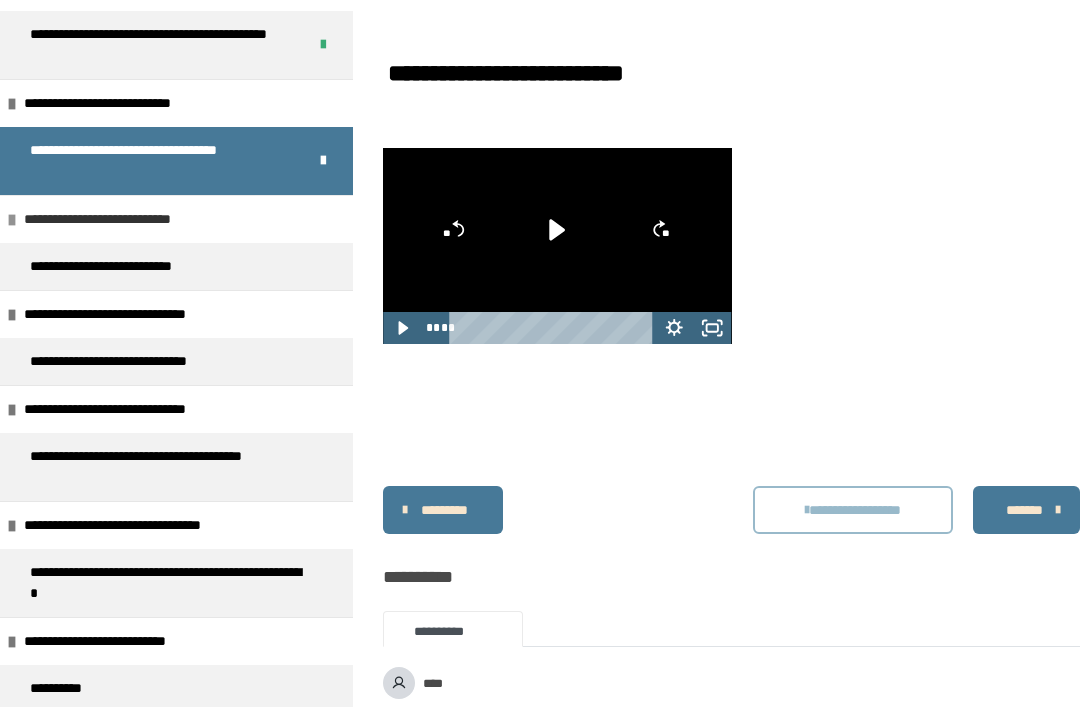 click on "**********" at bounding box center (176, 219) 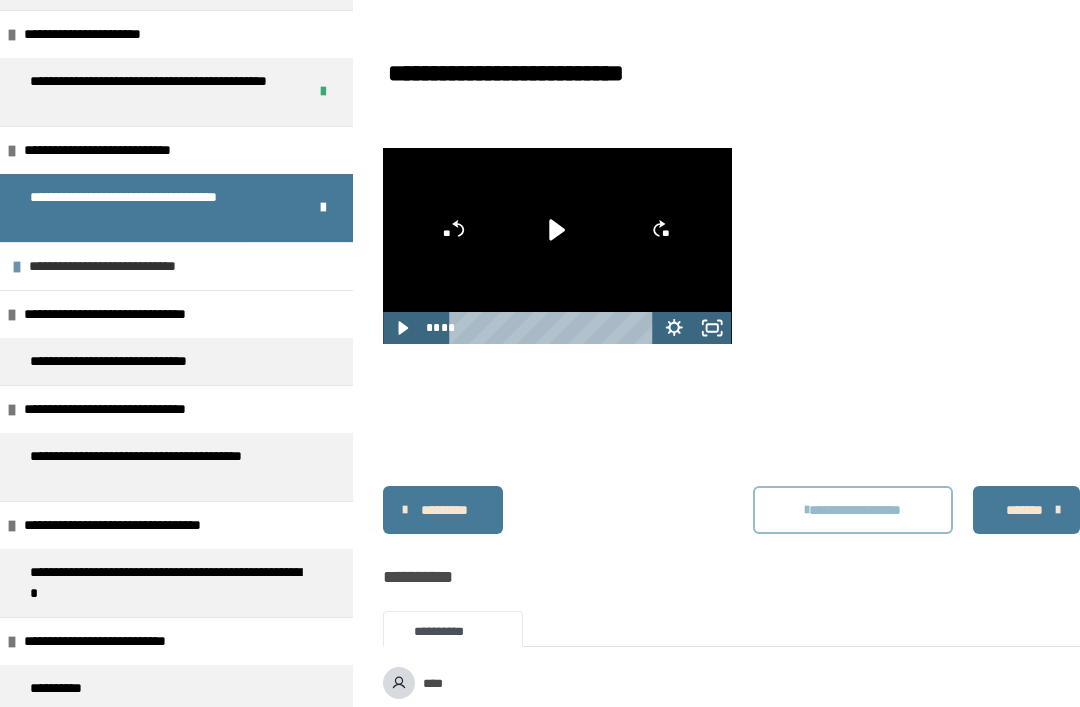 click on "**********" at bounding box center [176, 266] 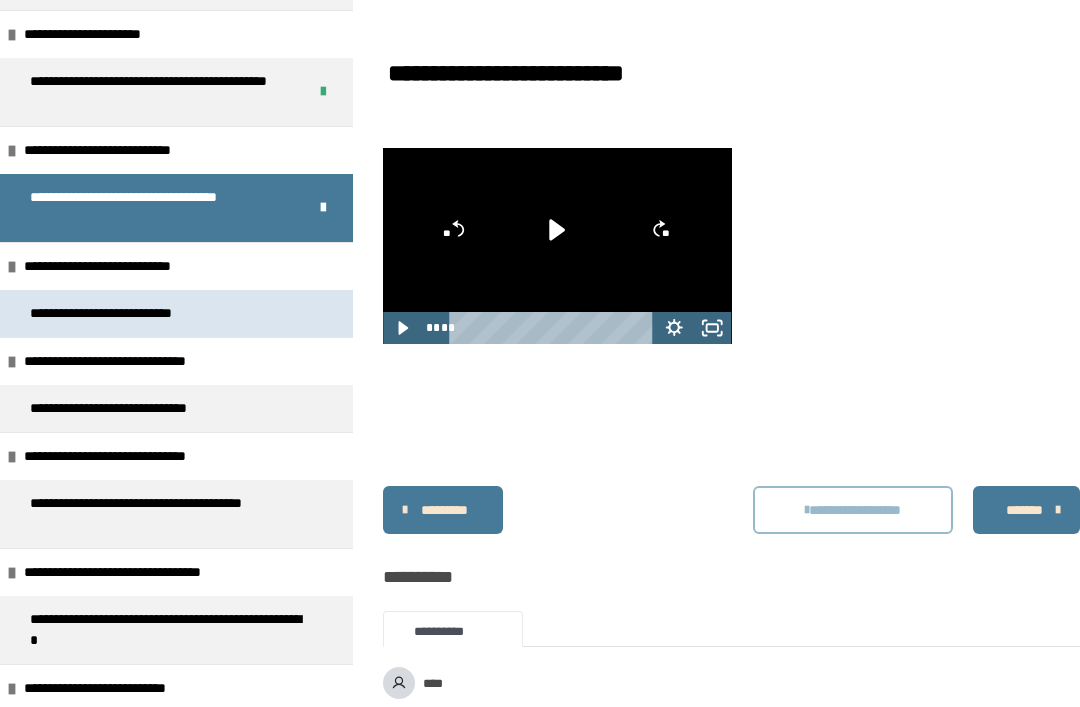 click on "**********" at bounding box center [176, 313] 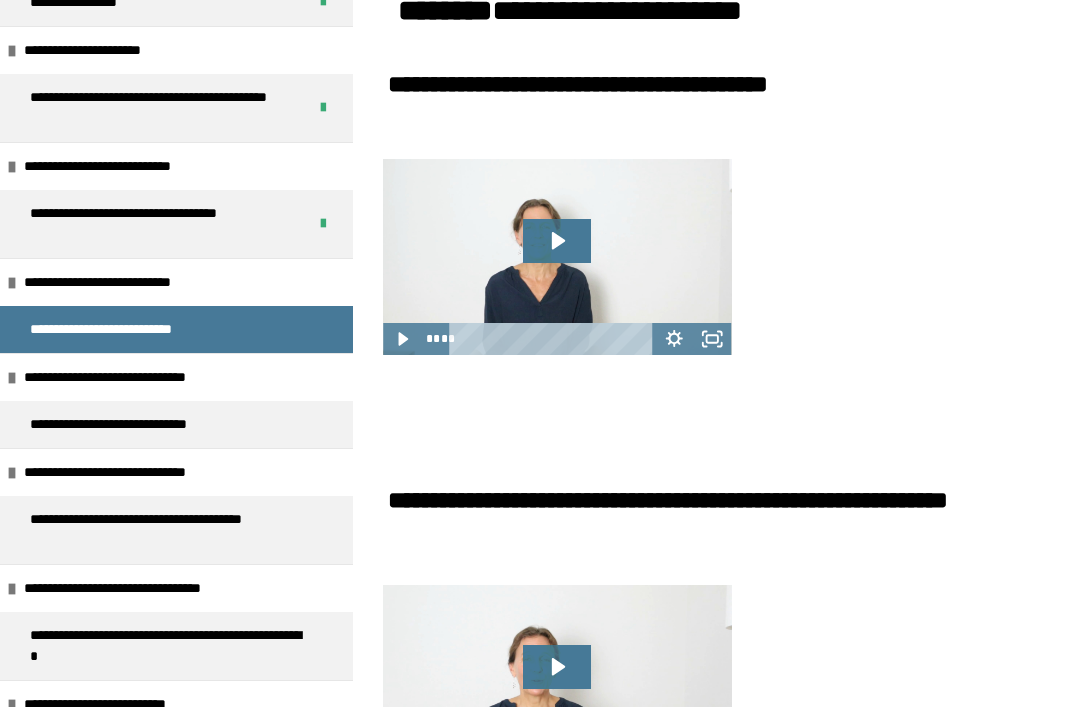 scroll, scrollTop: 188, scrollLeft: 0, axis: vertical 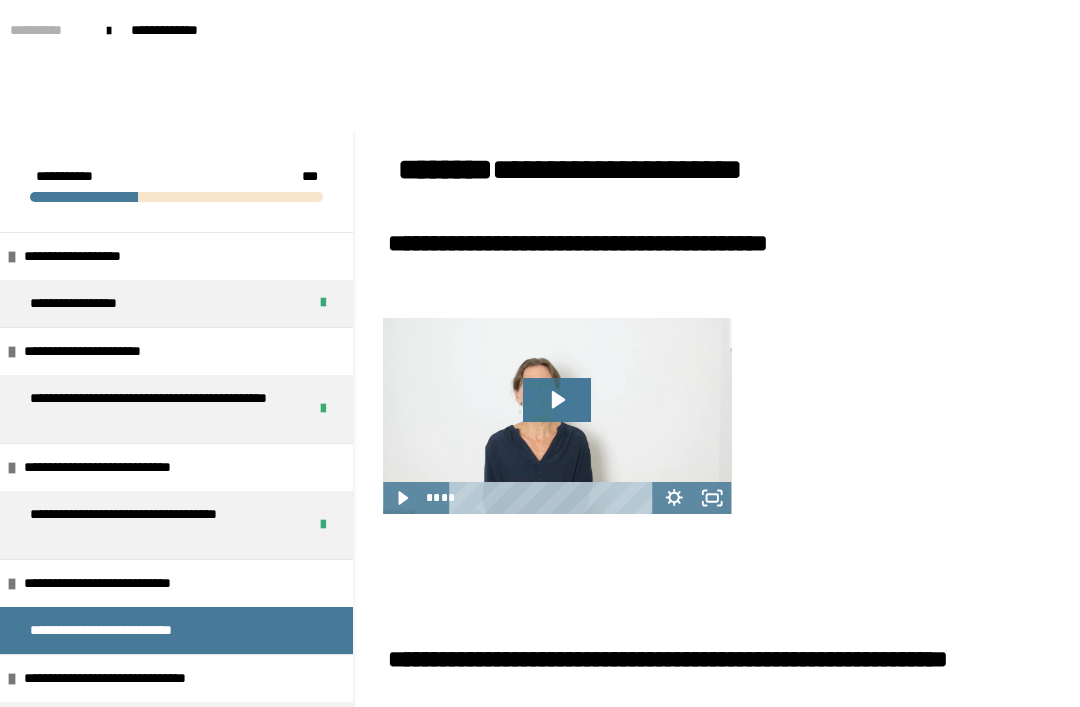 click on "**********" at bounding box center (48, 30) 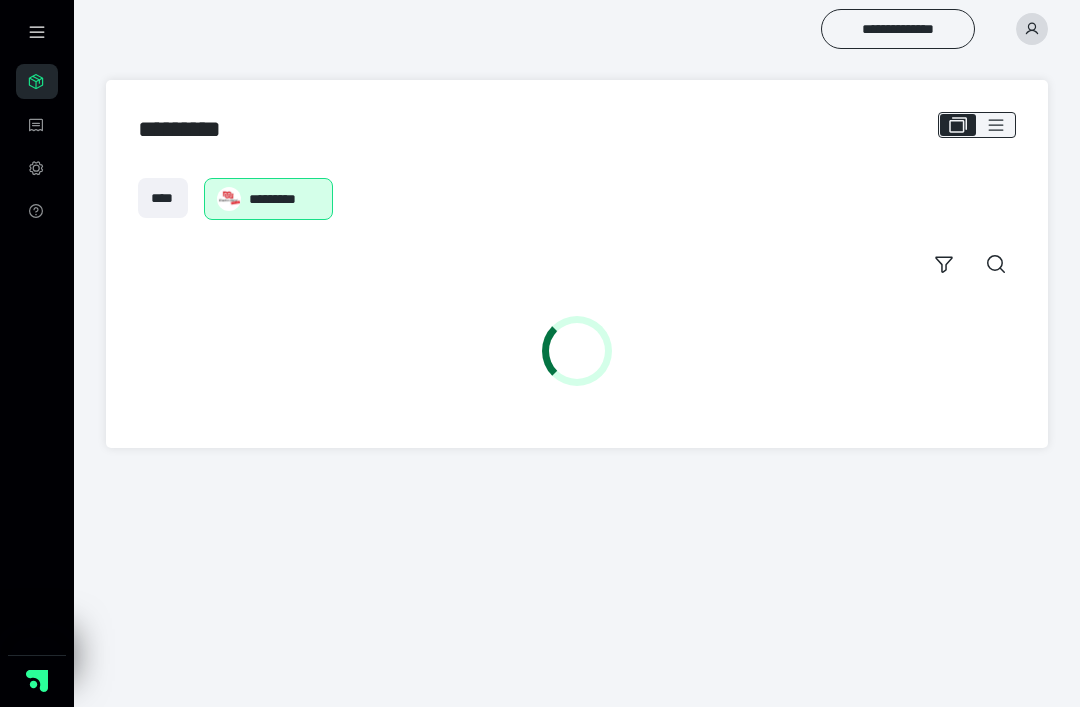 scroll, scrollTop: 0, scrollLeft: 0, axis: both 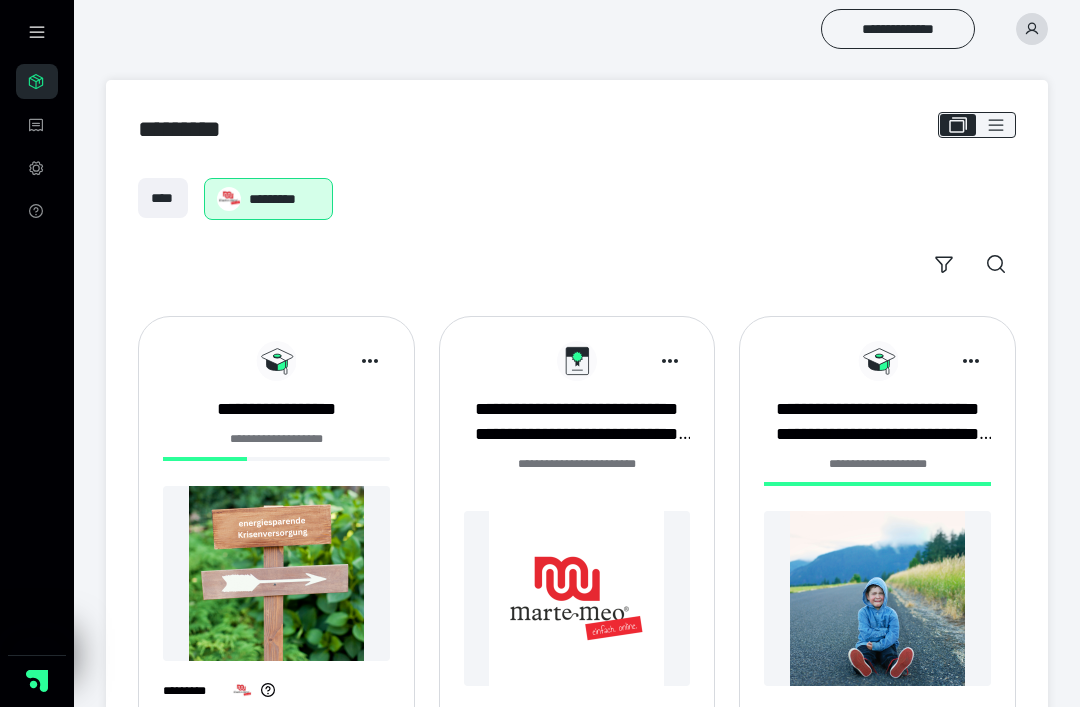 click 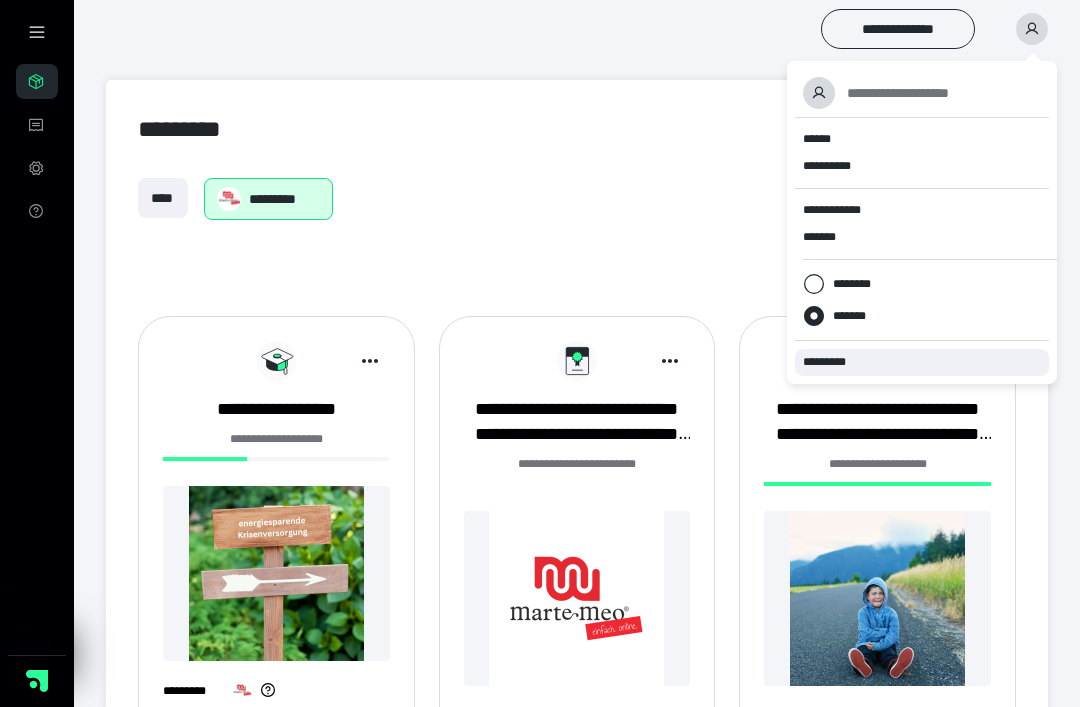 click on "*********" at bounding box center [833, 362] 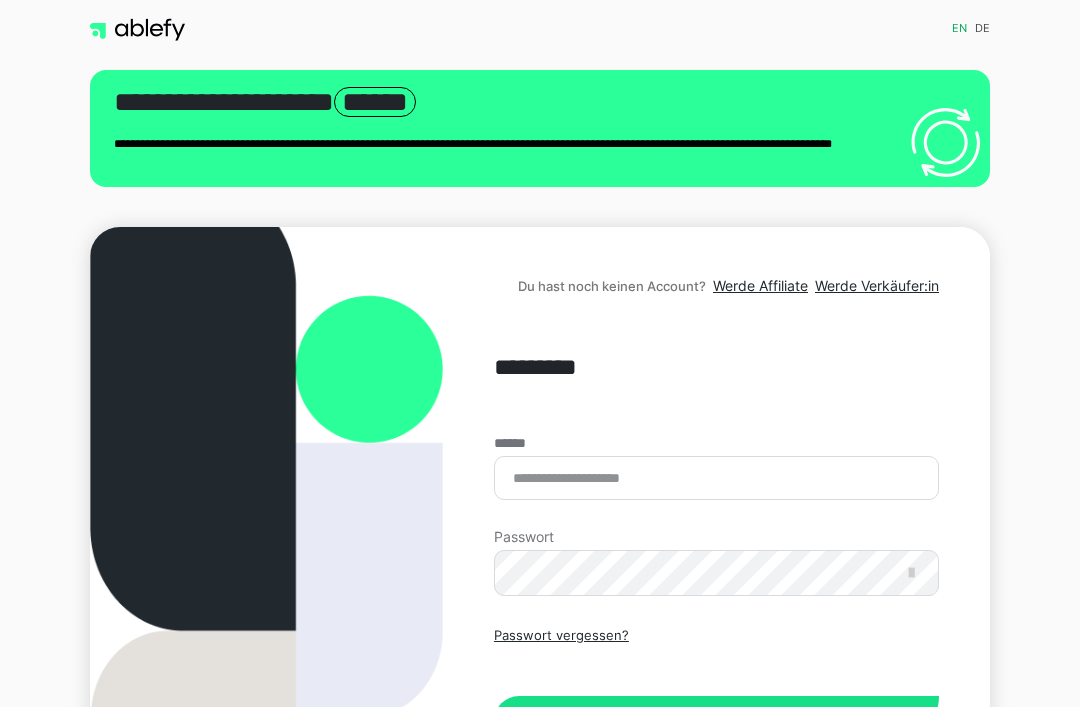 scroll, scrollTop: 0, scrollLeft: 0, axis: both 